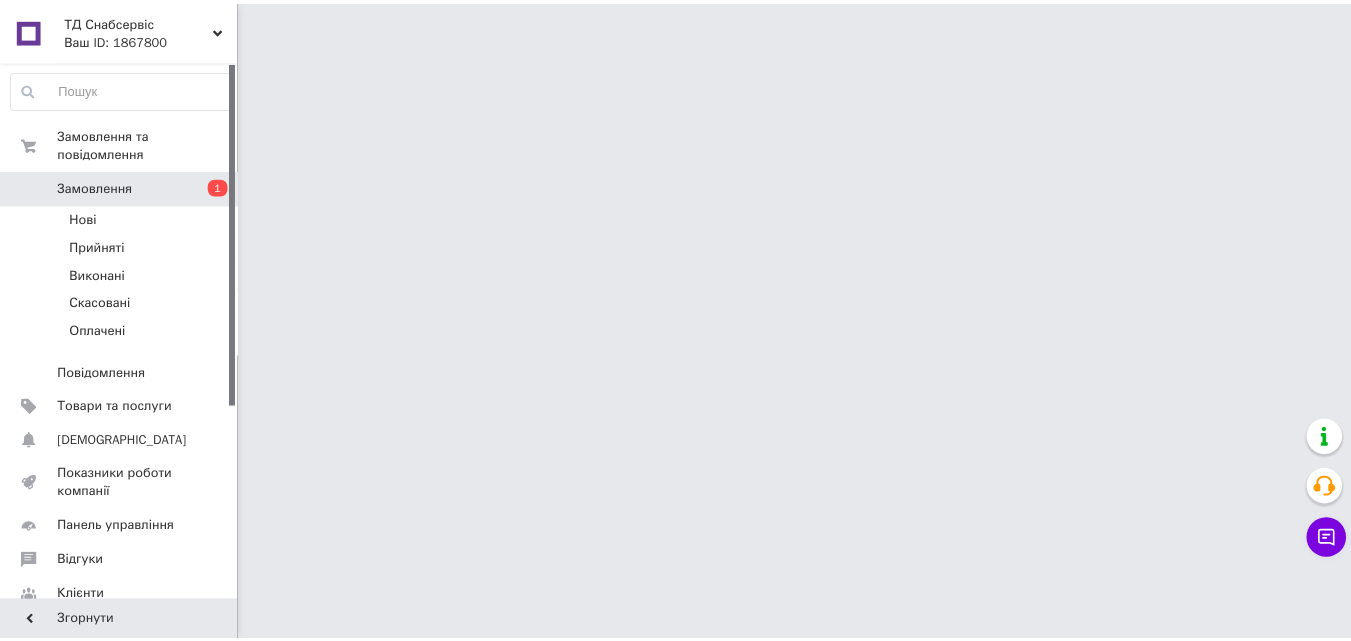 scroll, scrollTop: 0, scrollLeft: 0, axis: both 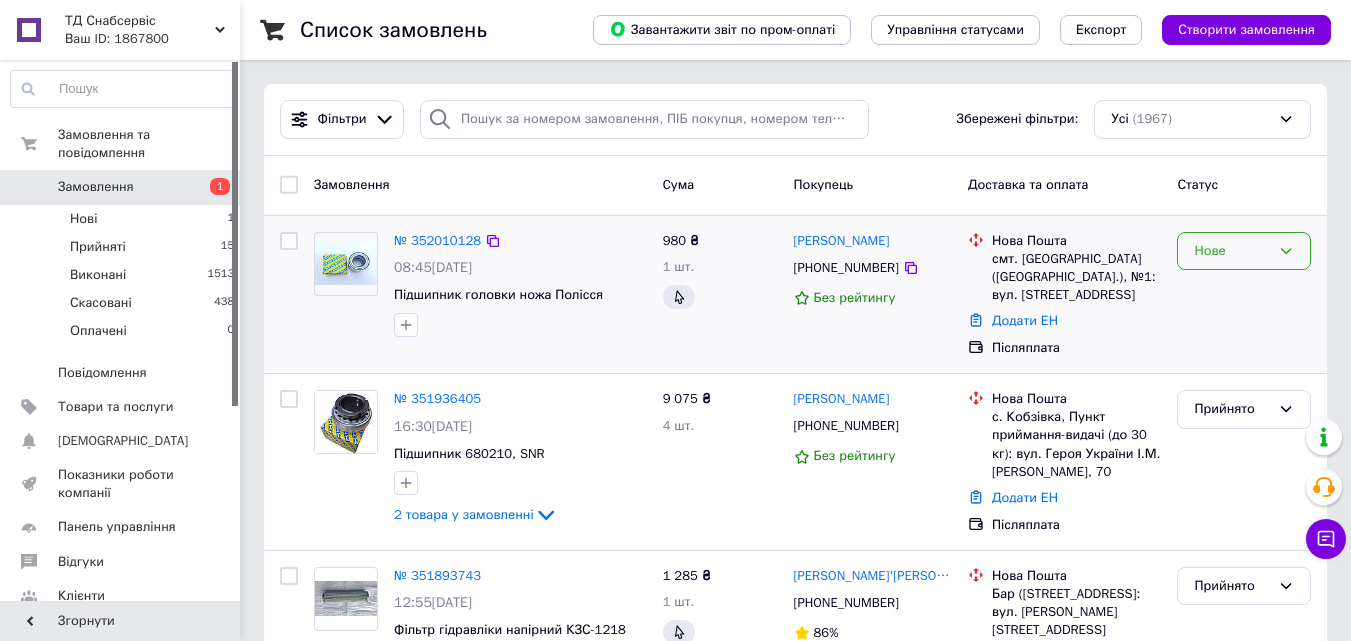 click on "Нове" at bounding box center (1232, 251) 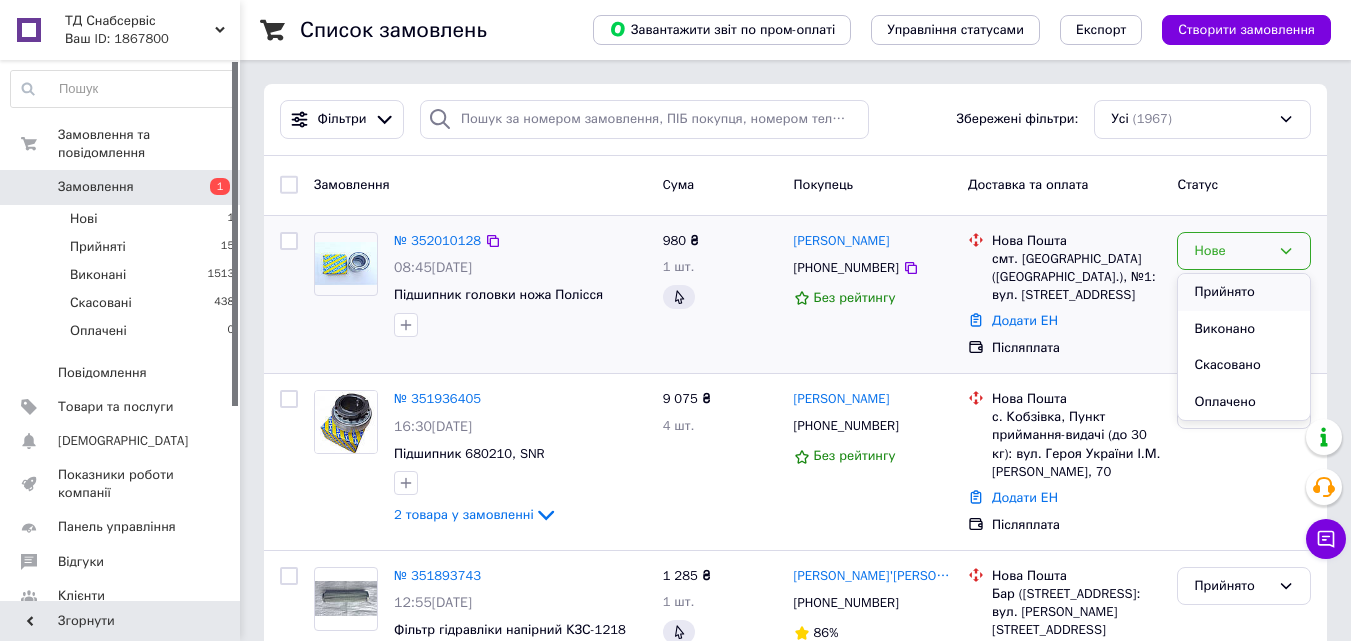 click on "Прийнято" at bounding box center [1244, 292] 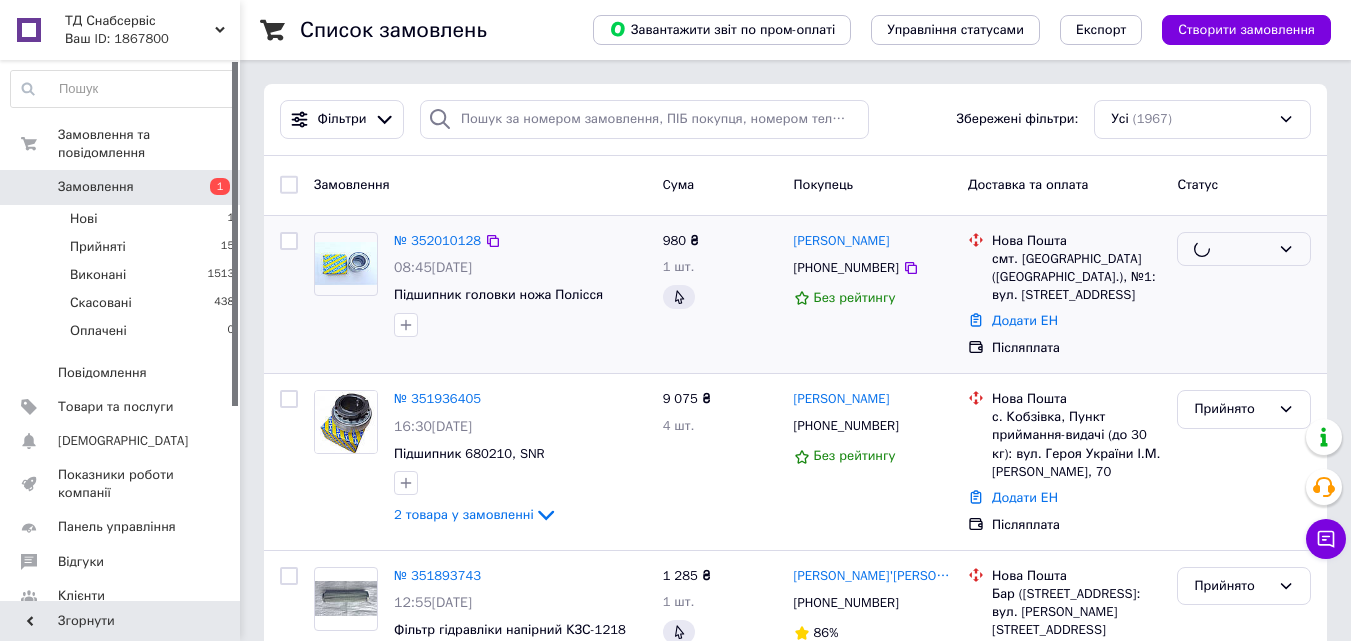 click on "980 ₴ 1 шт." at bounding box center [720, 295] 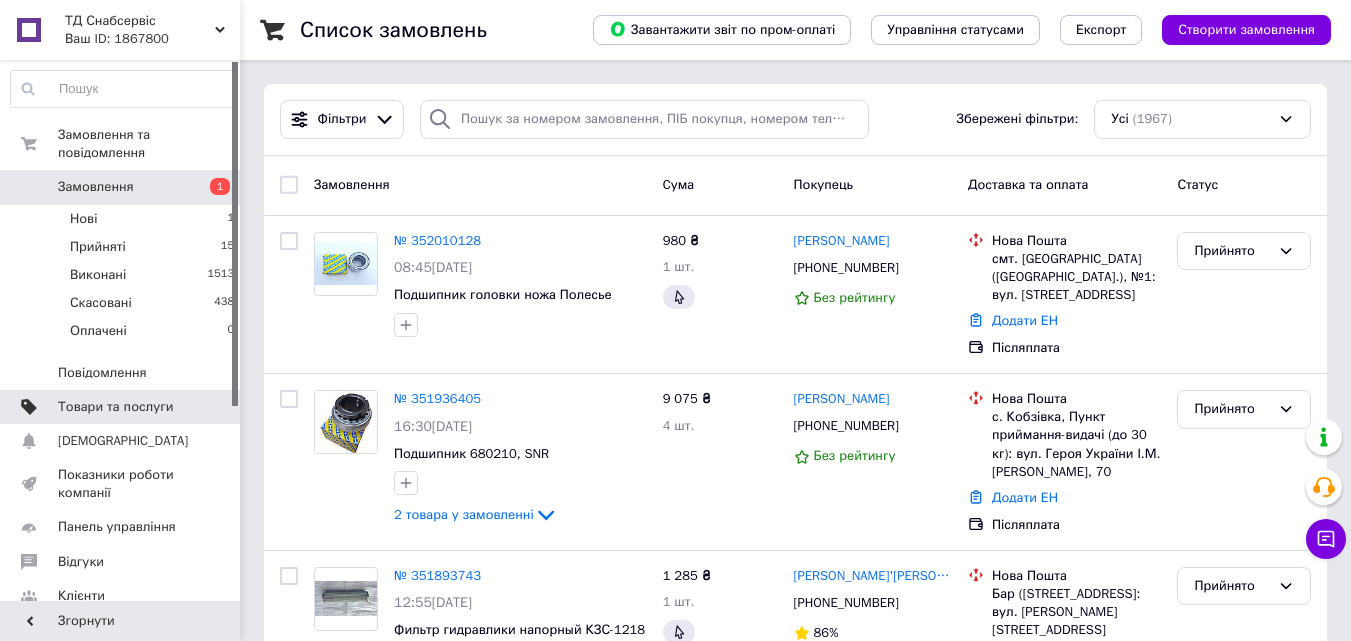 click on "Товари та послуги" at bounding box center (115, 407) 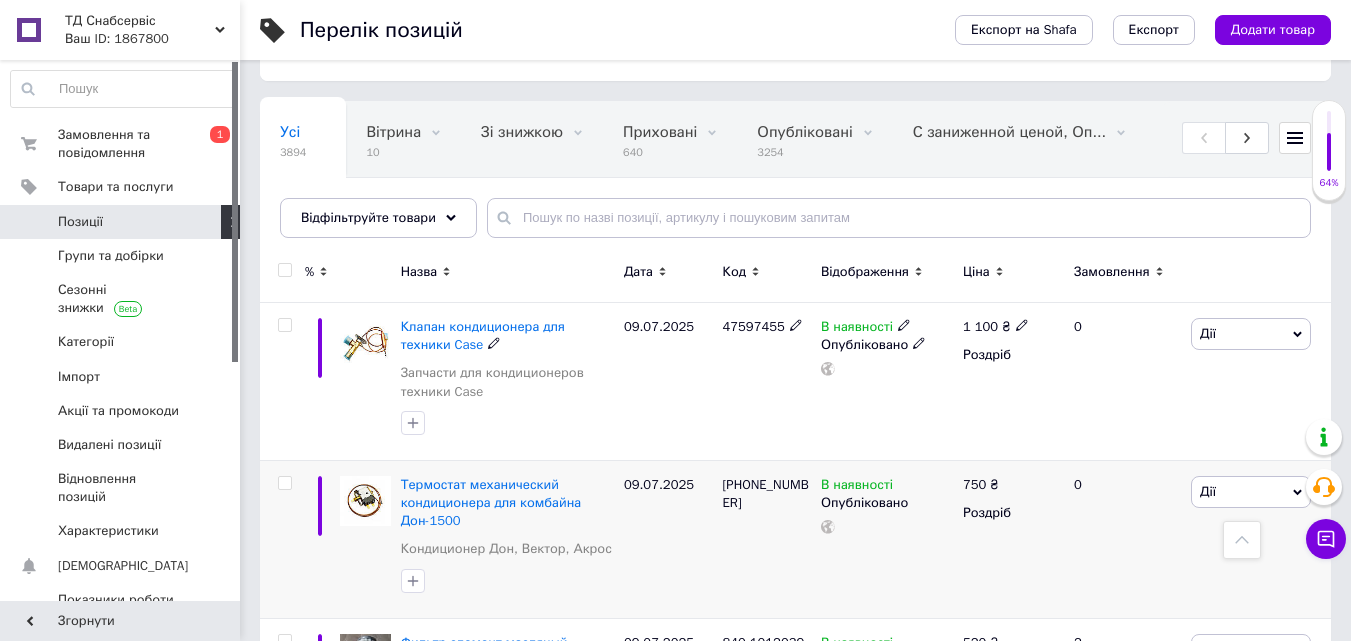 scroll, scrollTop: 0, scrollLeft: 0, axis: both 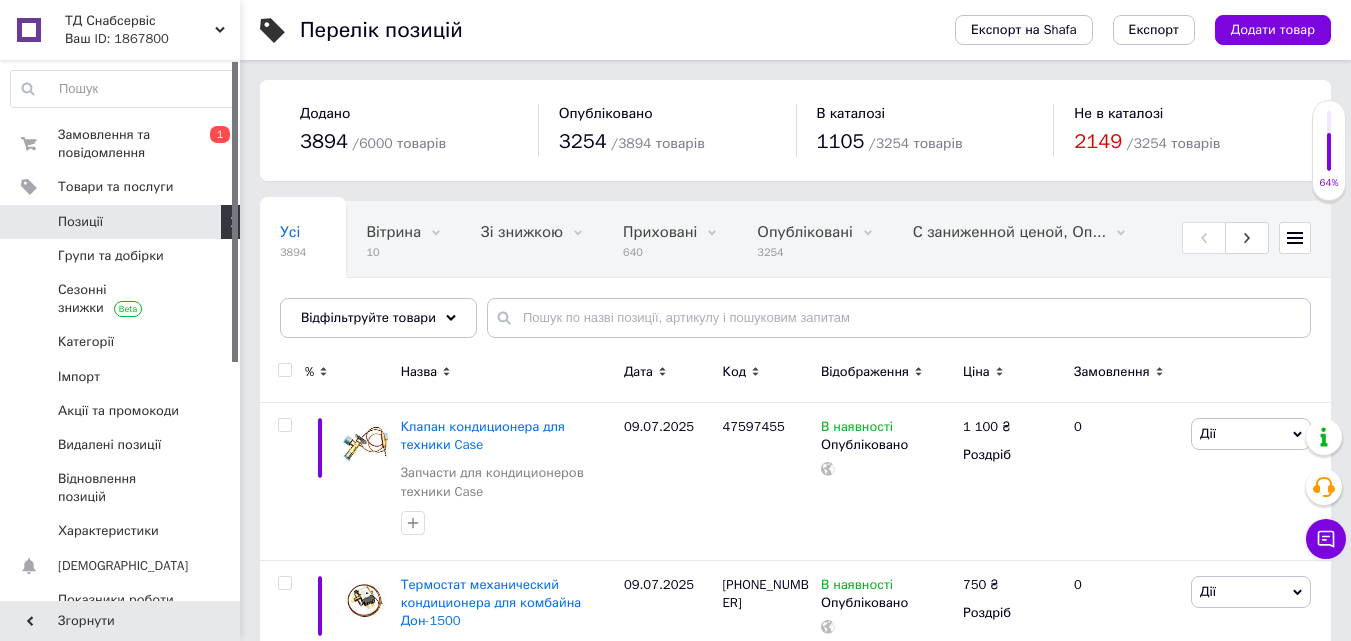 click on "Ваш ID: 1867800" at bounding box center [152, 39] 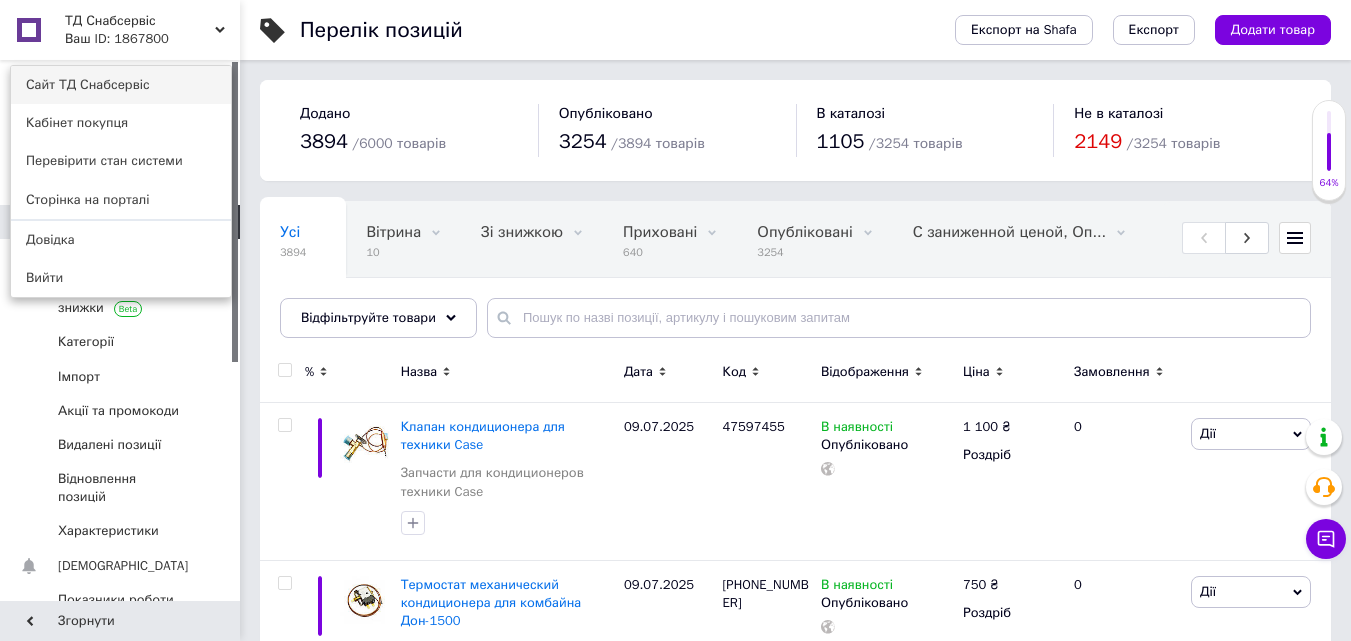 click on "Сайт ТД Снабсервіс" at bounding box center [121, 85] 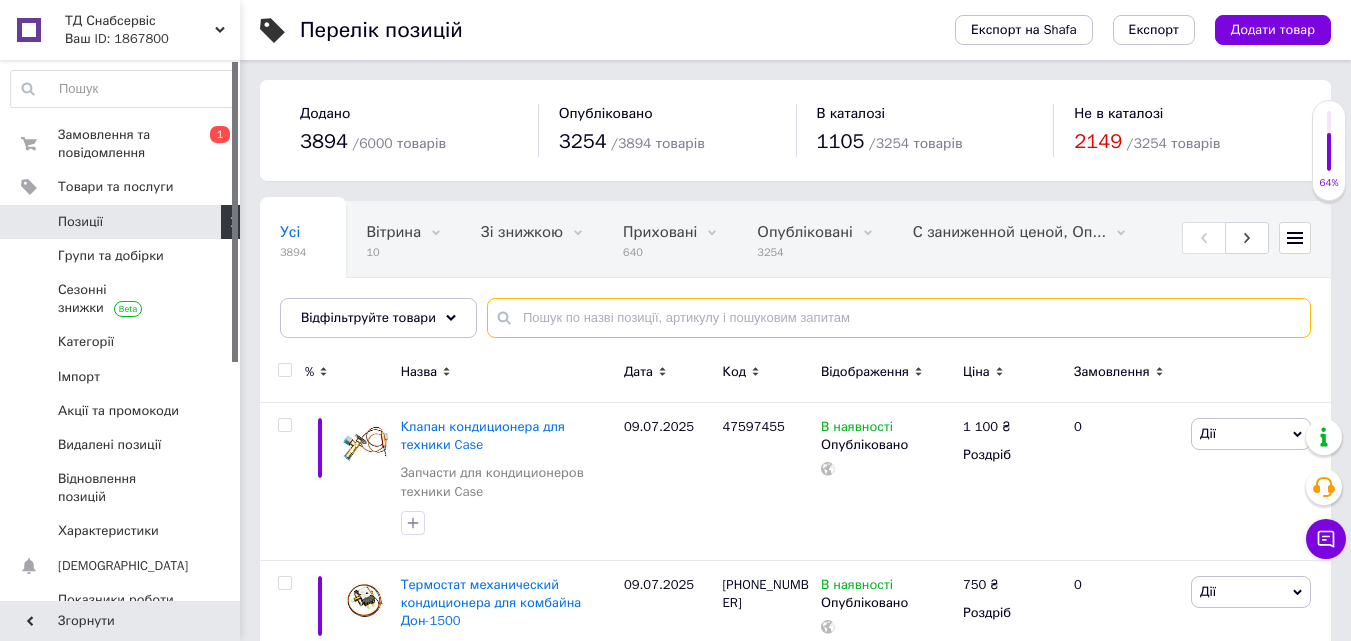 click at bounding box center (899, 318) 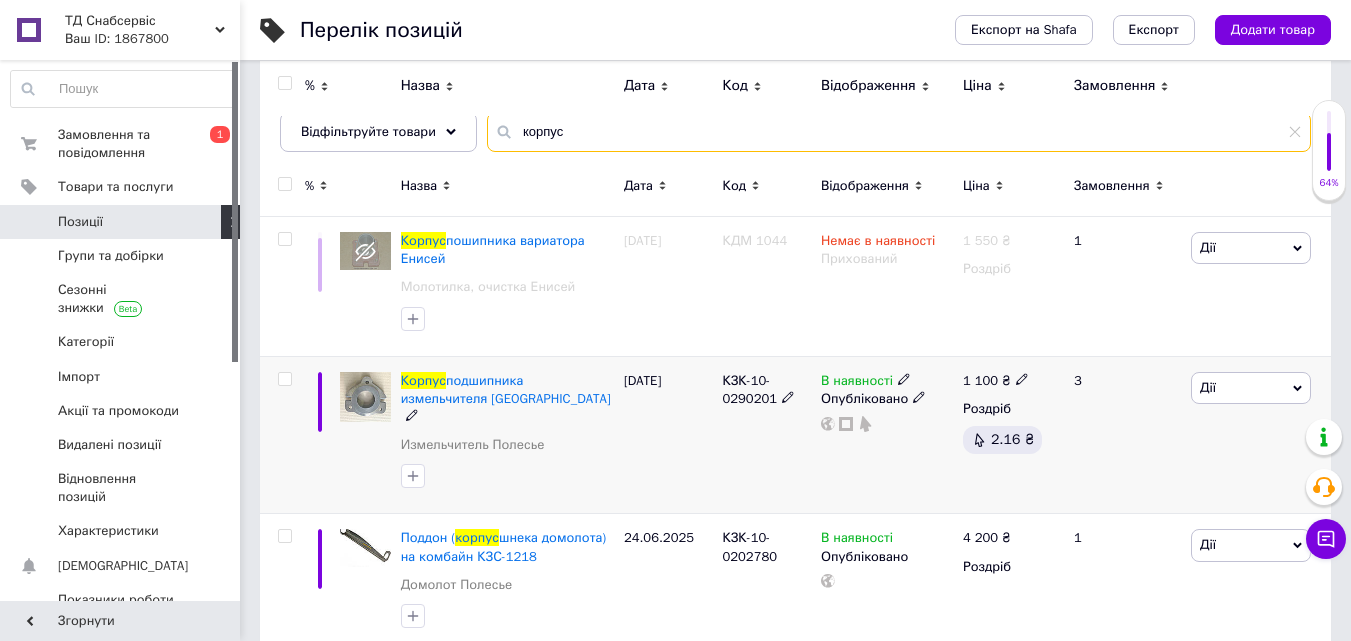 scroll, scrollTop: 0, scrollLeft: 0, axis: both 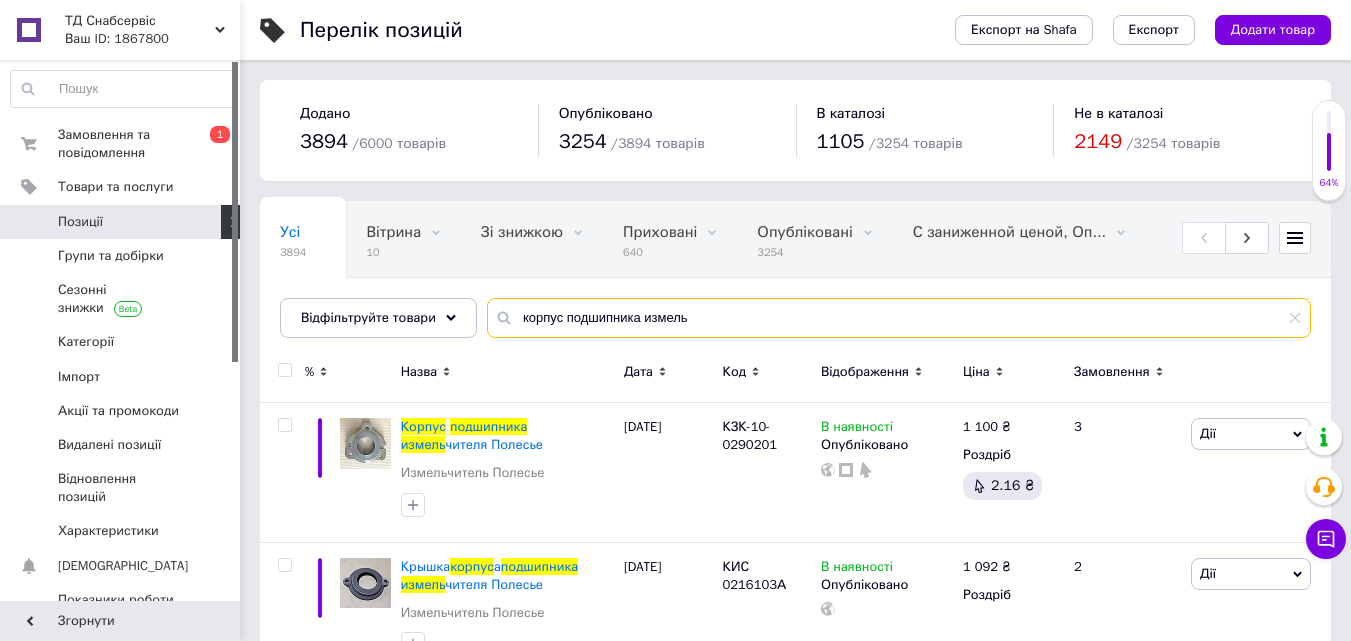 drag, startPoint x: 639, startPoint y: 315, endPoint x: 782, endPoint y: 316, distance: 143.0035 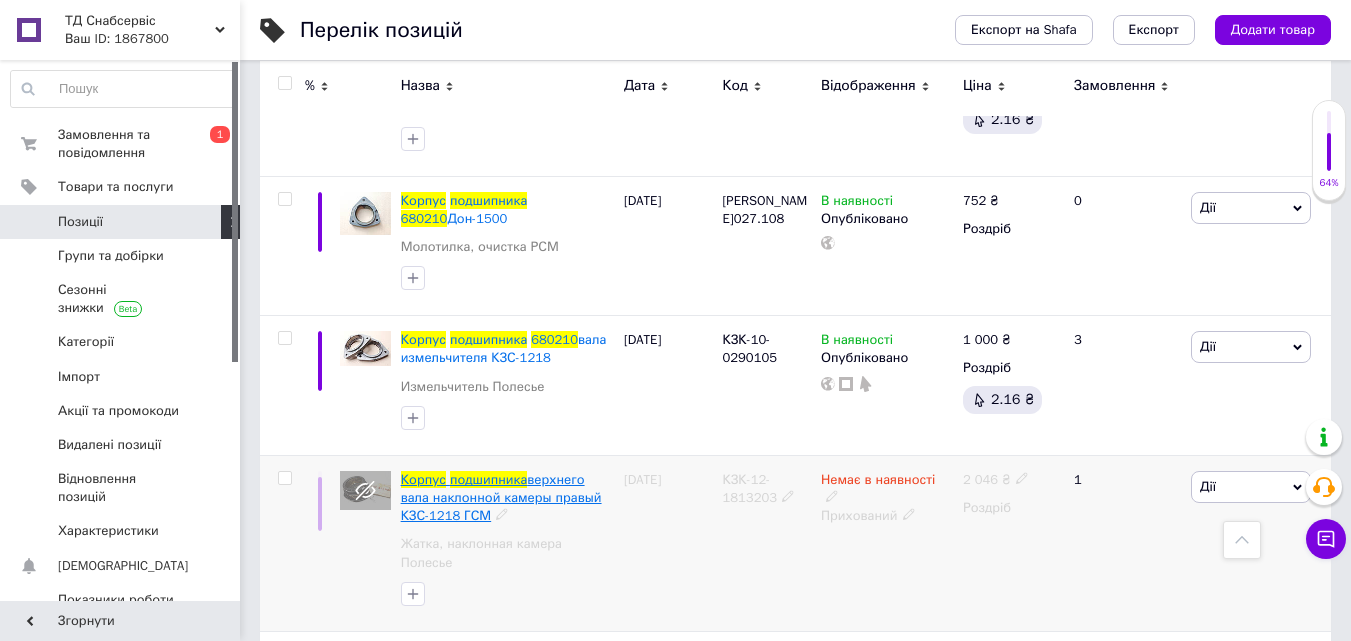 scroll, scrollTop: 400, scrollLeft: 0, axis: vertical 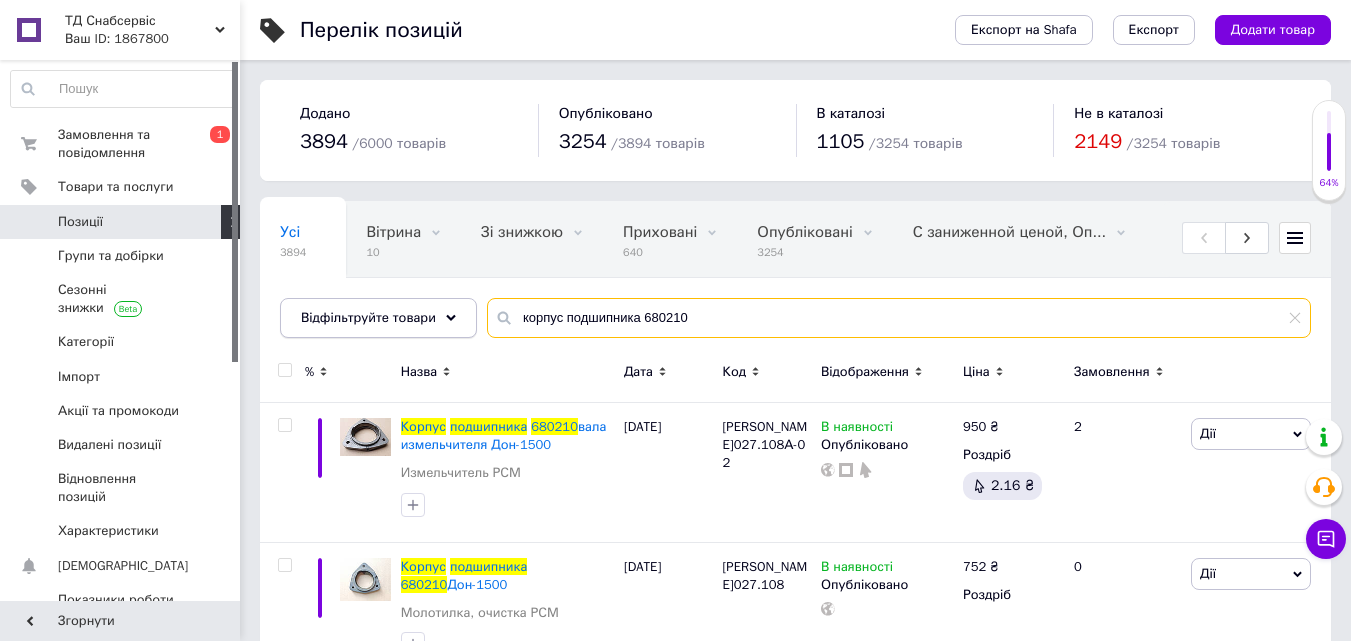 drag, startPoint x: 726, startPoint y: 317, endPoint x: 388, endPoint y: 314, distance: 338.0133 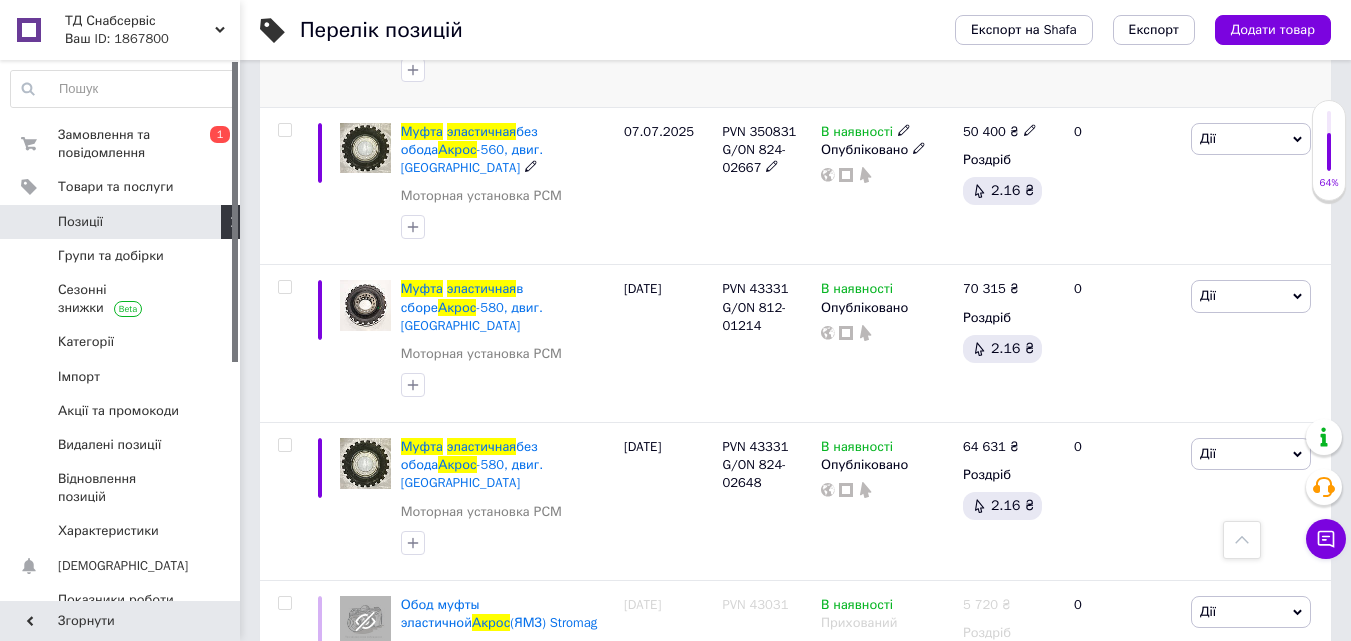 scroll, scrollTop: 618, scrollLeft: 0, axis: vertical 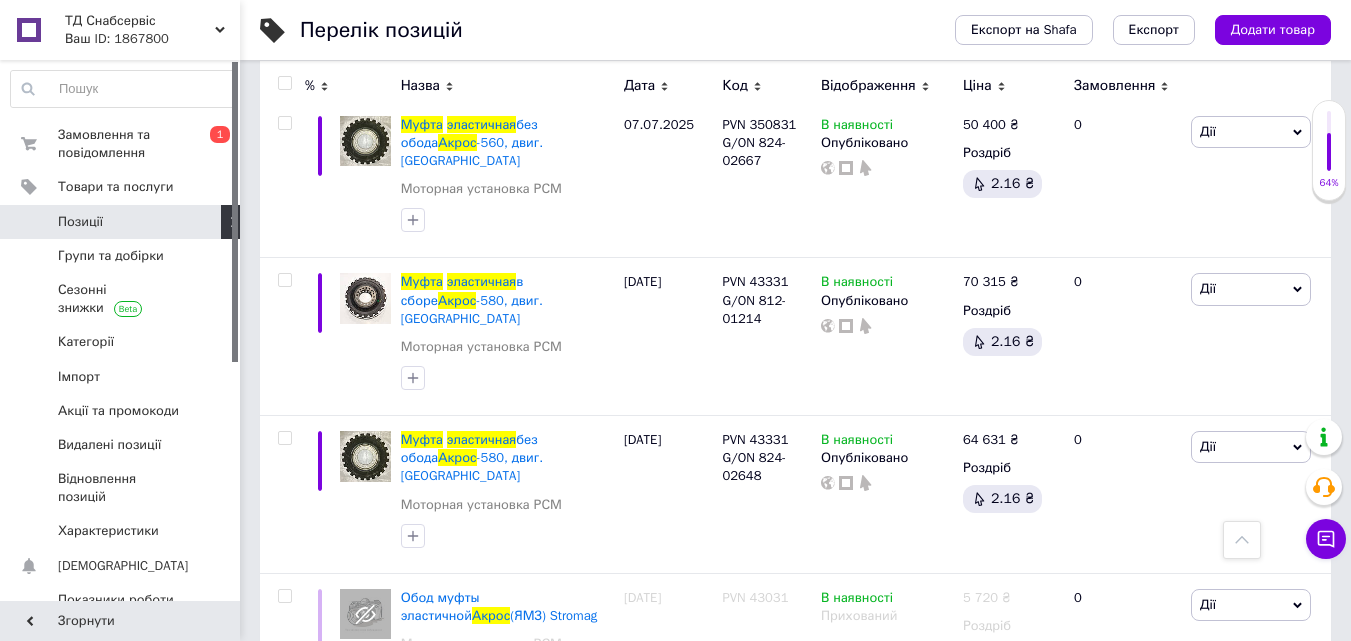 type on "муфта эластичная Акрос" 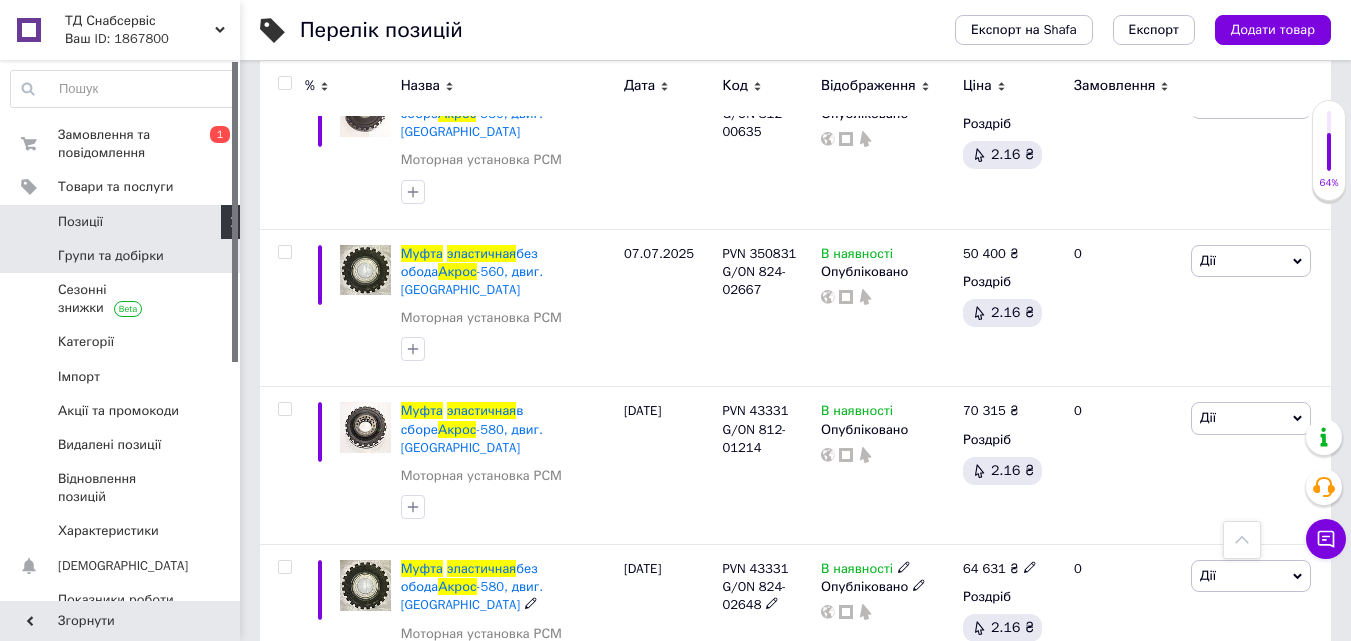 scroll, scrollTop: 218, scrollLeft: 0, axis: vertical 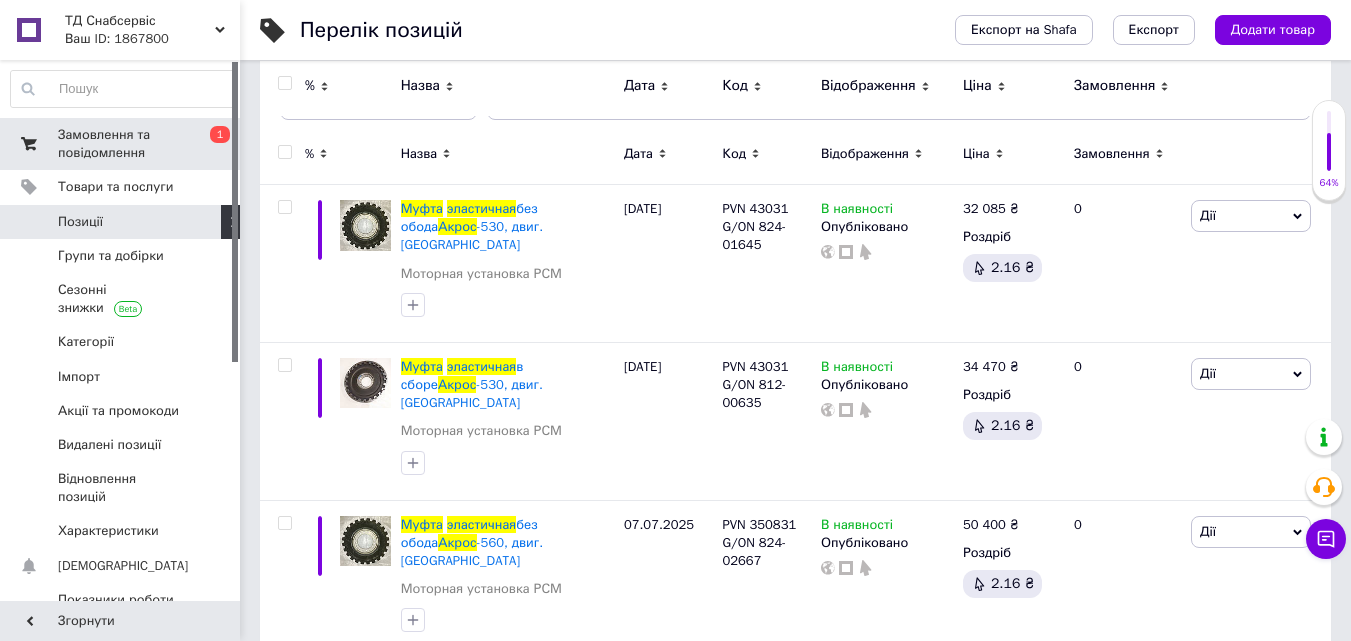 click on "Замовлення та повідомлення" at bounding box center [121, 144] 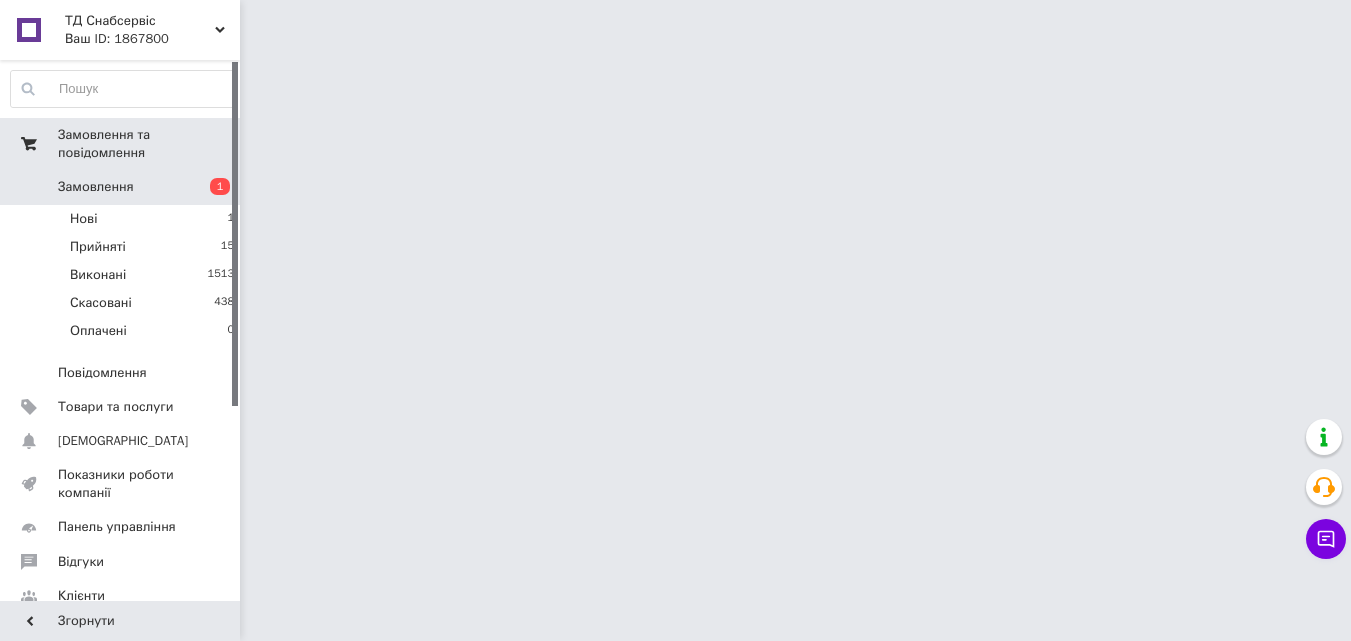 scroll, scrollTop: 0, scrollLeft: 0, axis: both 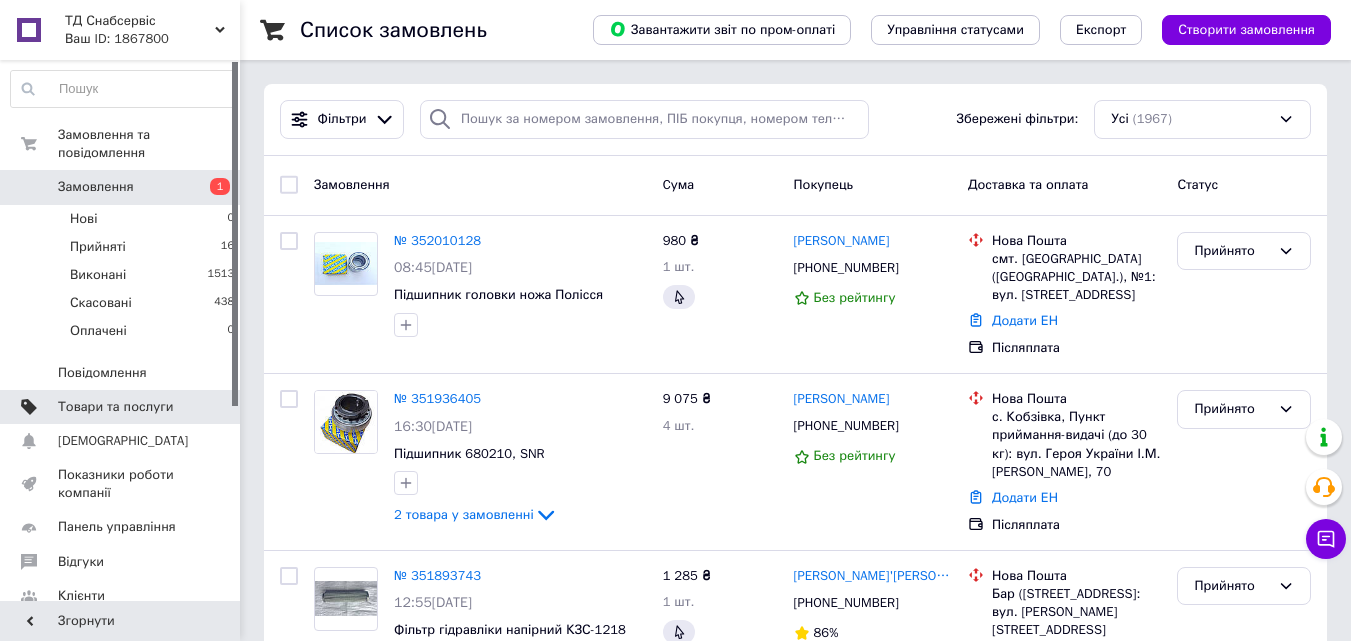 click on "Товари та послуги" at bounding box center (115, 407) 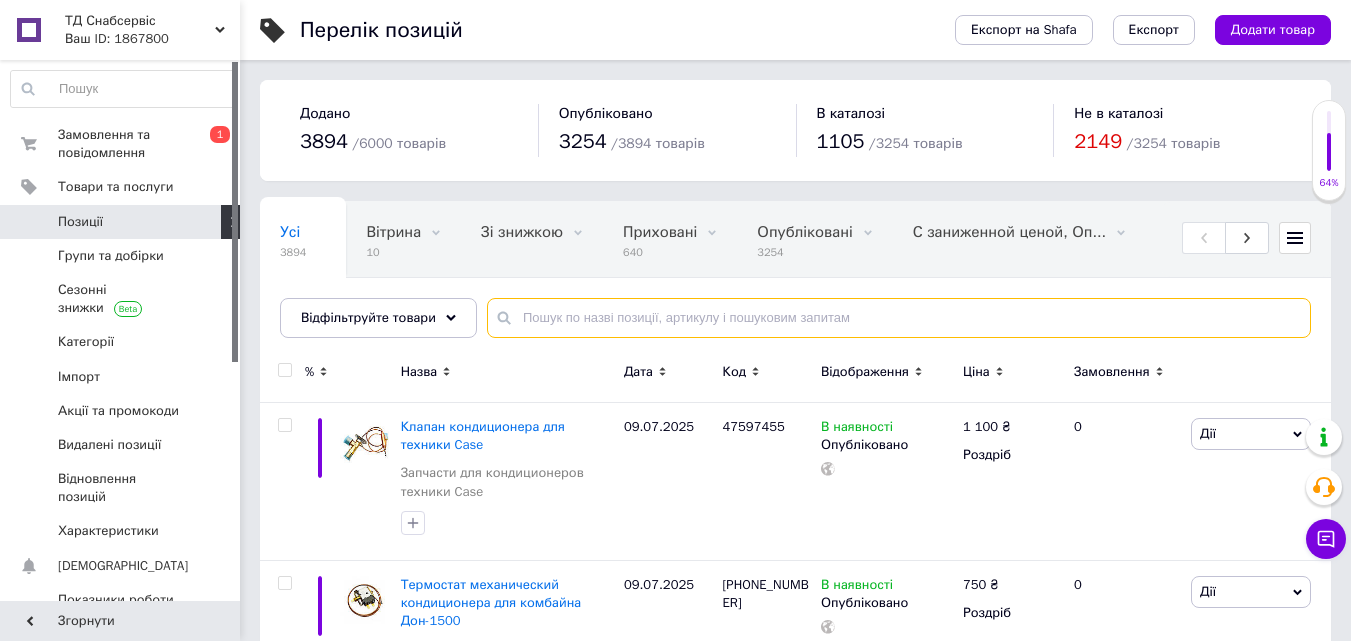 click at bounding box center [899, 318] 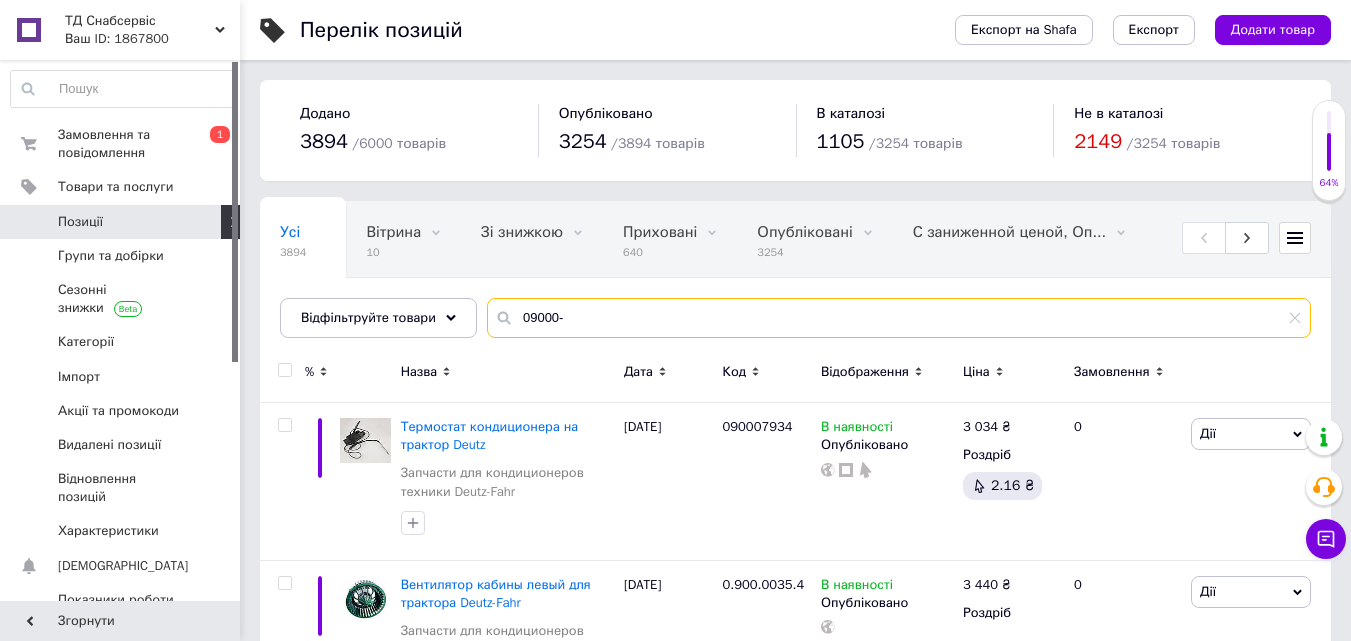 type on "09000-" 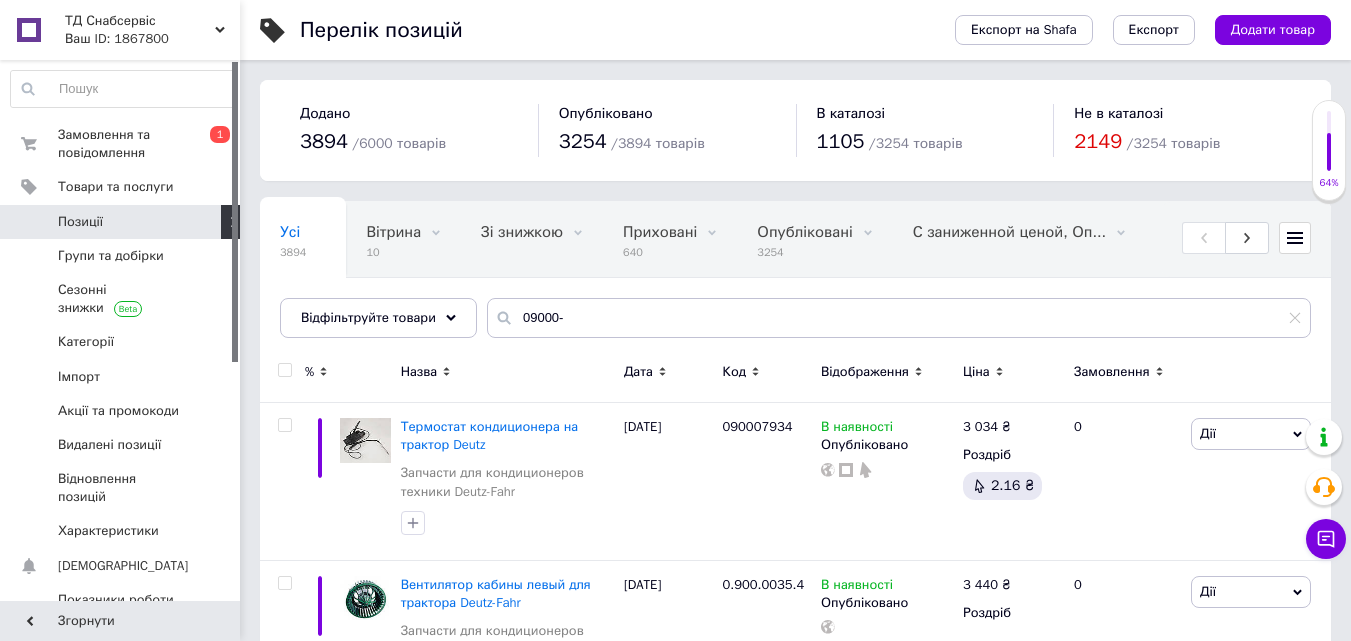 click on "Ваш ID: 1867800" at bounding box center (152, 39) 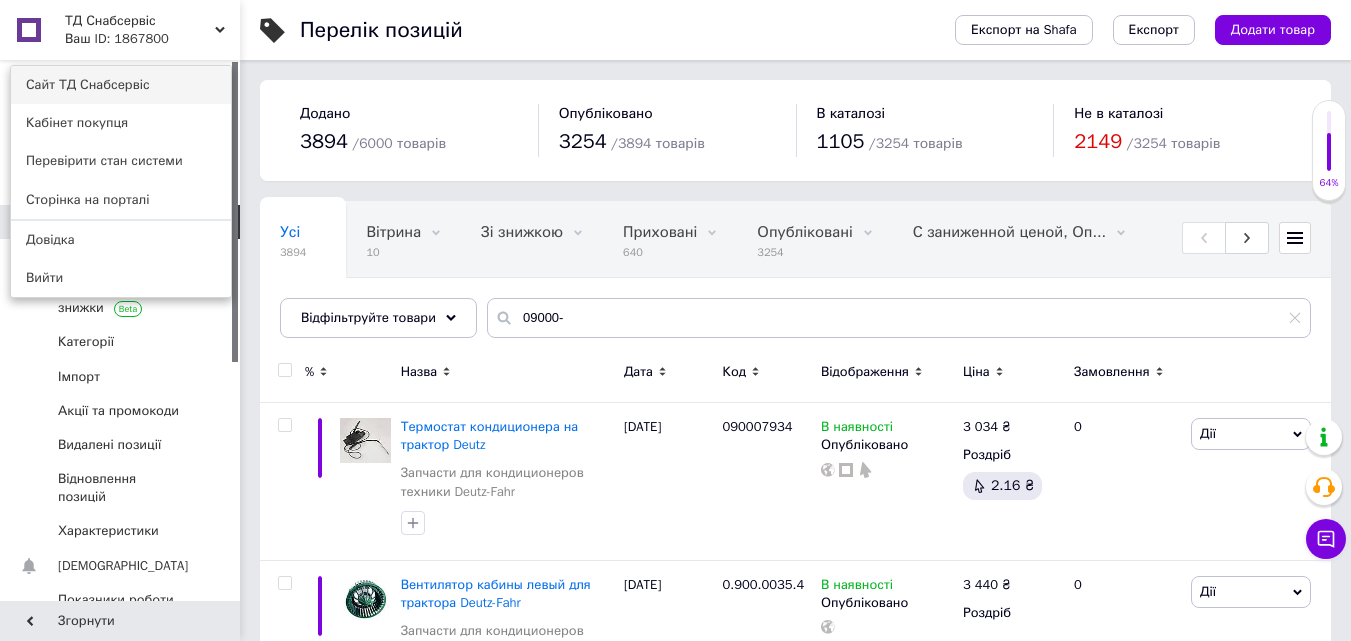 click on "Сайт ТД Снабсервіс" at bounding box center [121, 85] 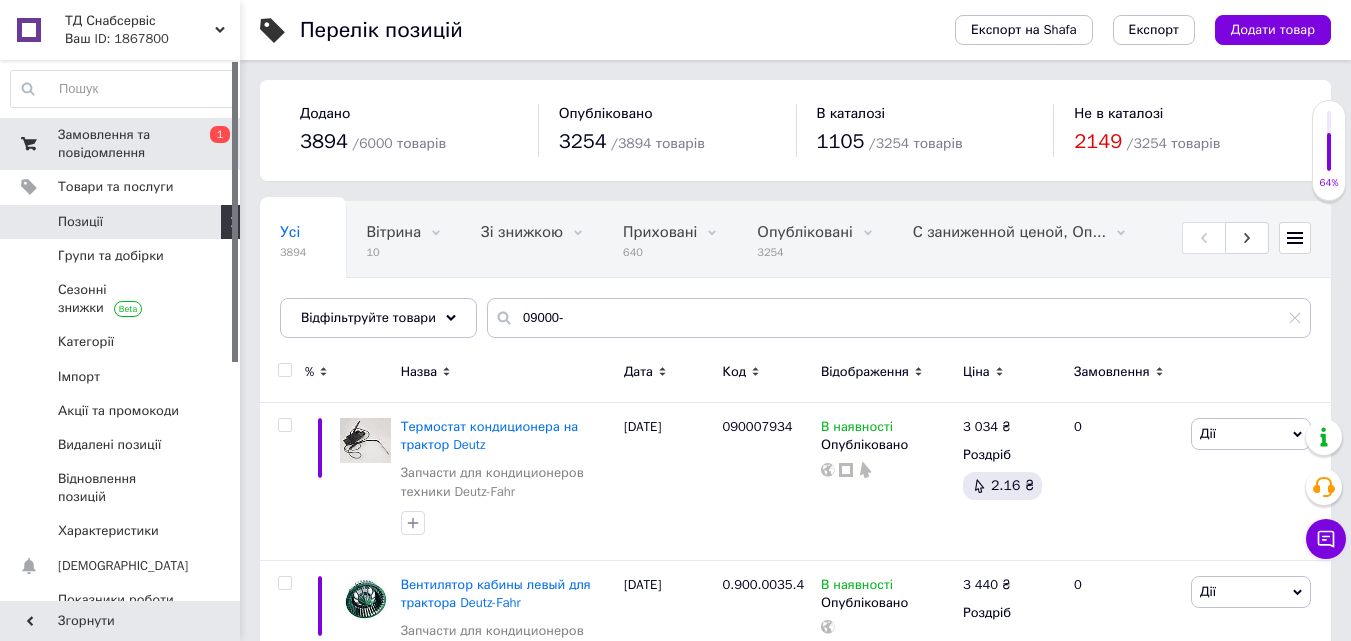 click on "Замовлення та повідомлення" at bounding box center [121, 144] 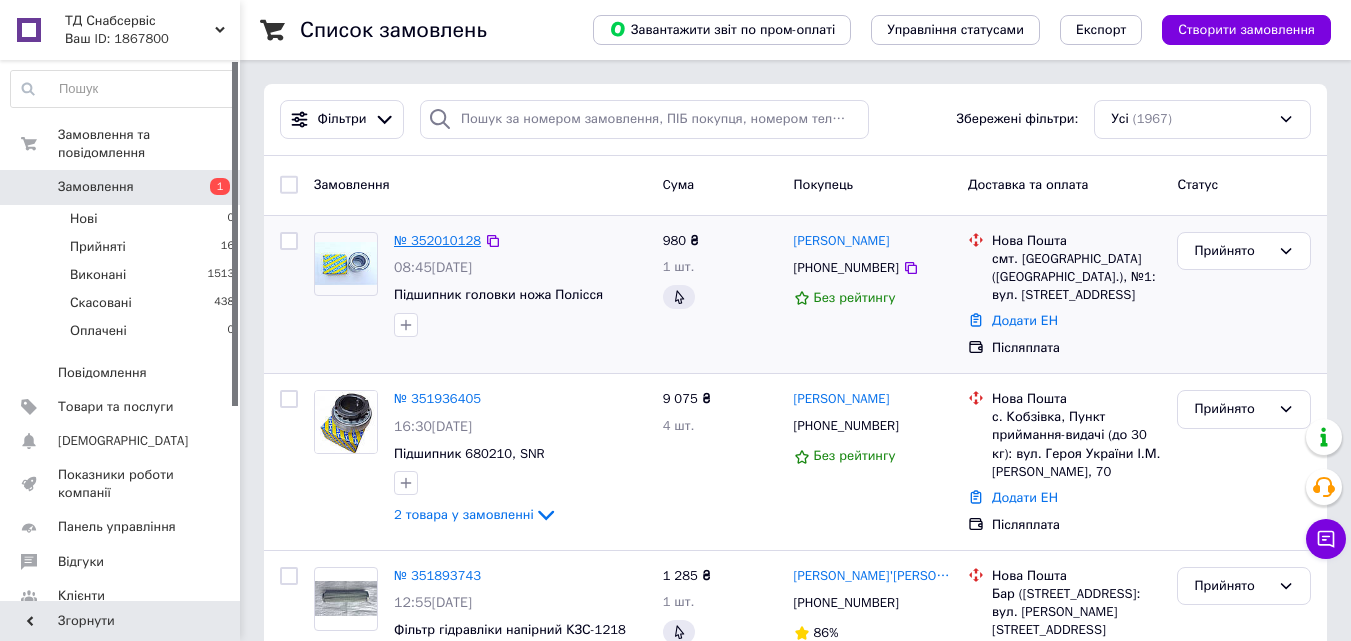 click on "№ 352010128" at bounding box center [437, 240] 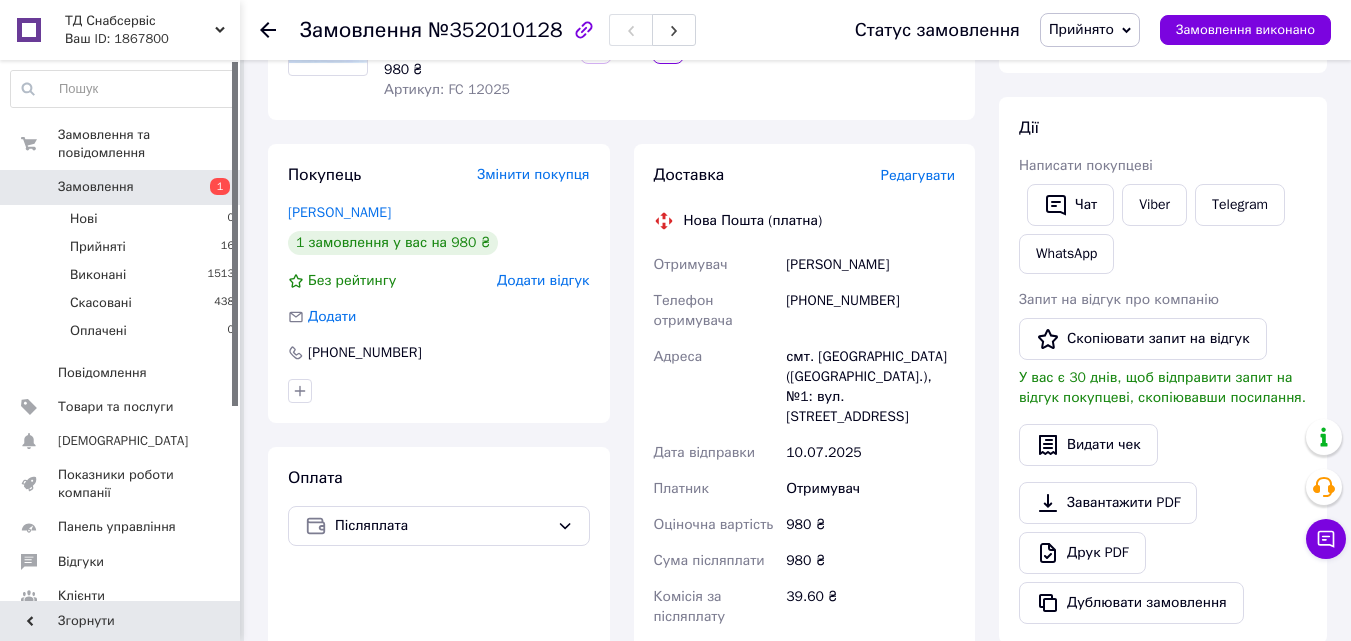 scroll, scrollTop: 200, scrollLeft: 0, axis: vertical 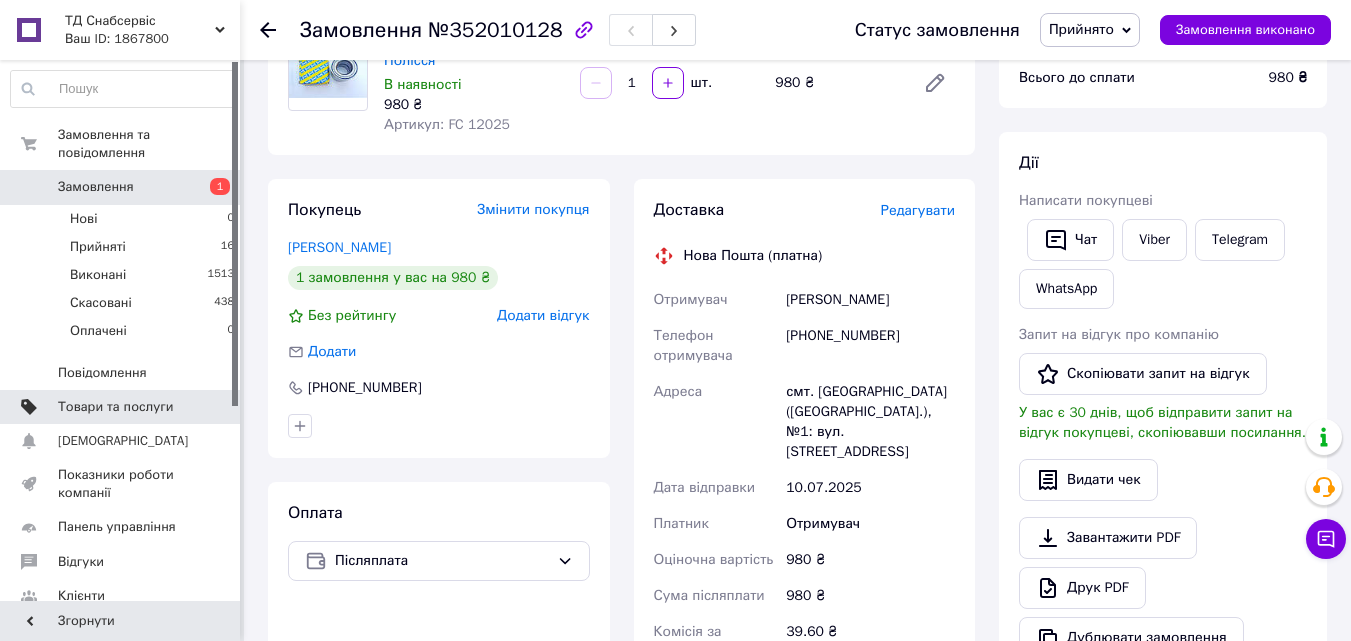 click on "Товари та послуги" at bounding box center [115, 407] 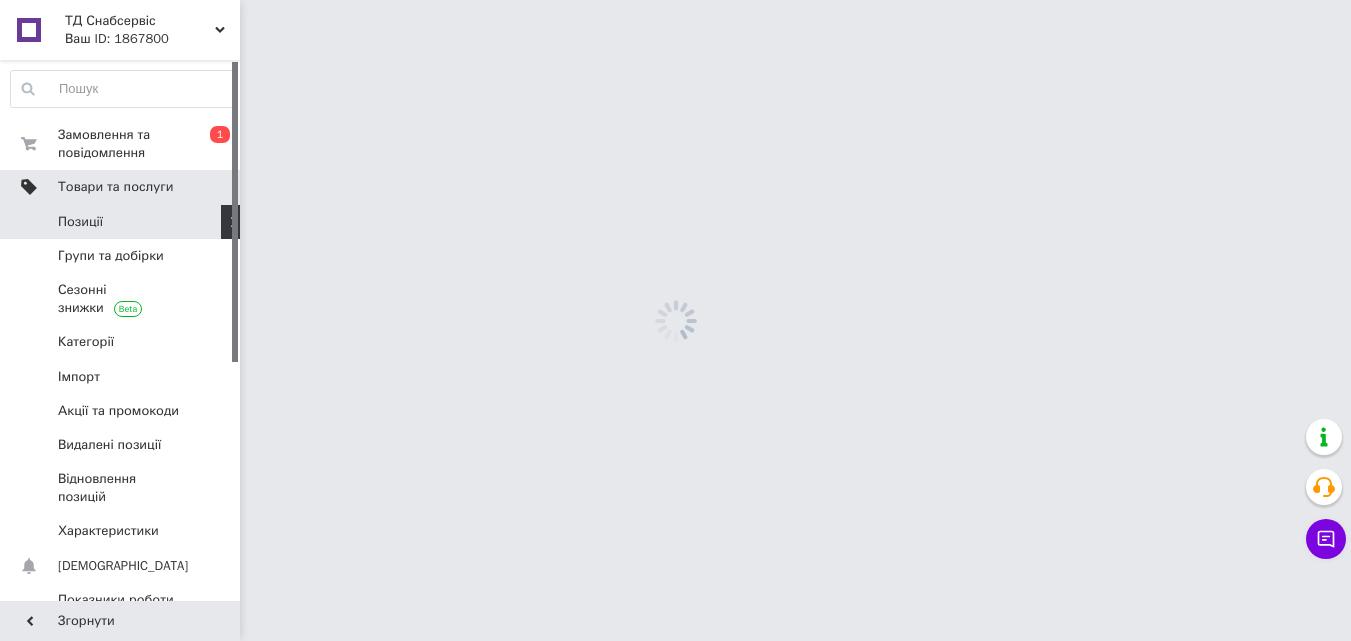 scroll, scrollTop: 0, scrollLeft: 0, axis: both 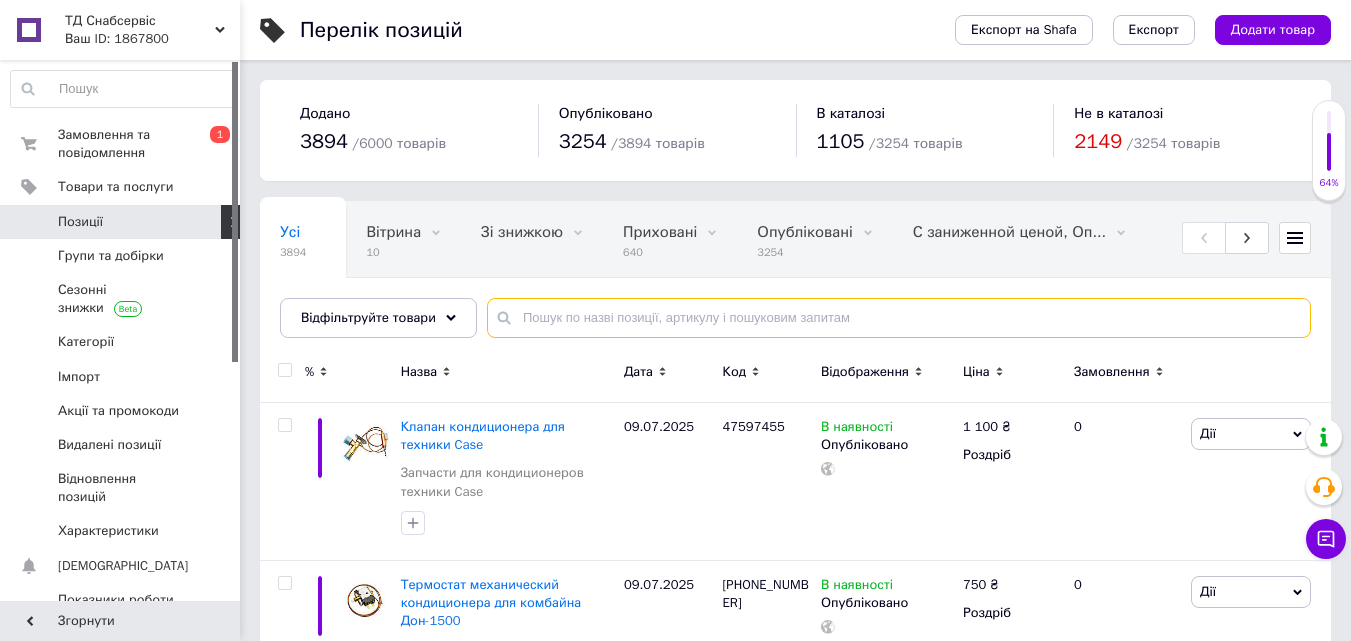 click at bounding box center [899, 318] 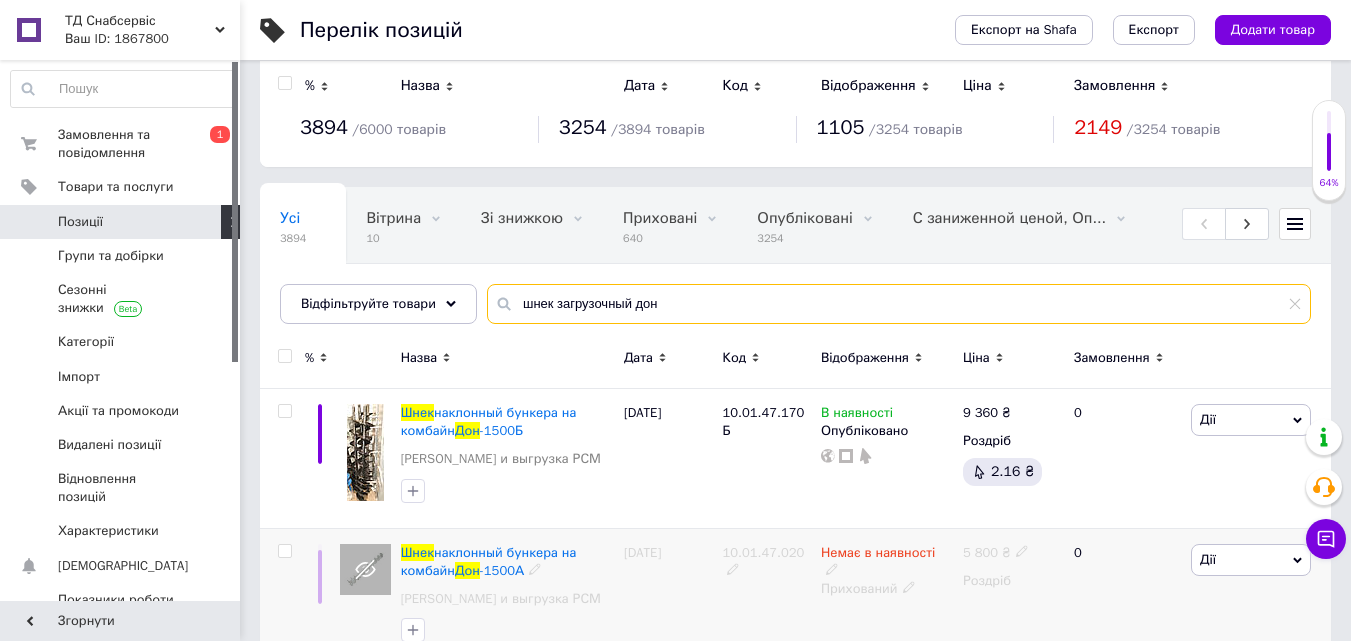 scroll, scrollTop: 0, scrollLeft: 0, axis: both 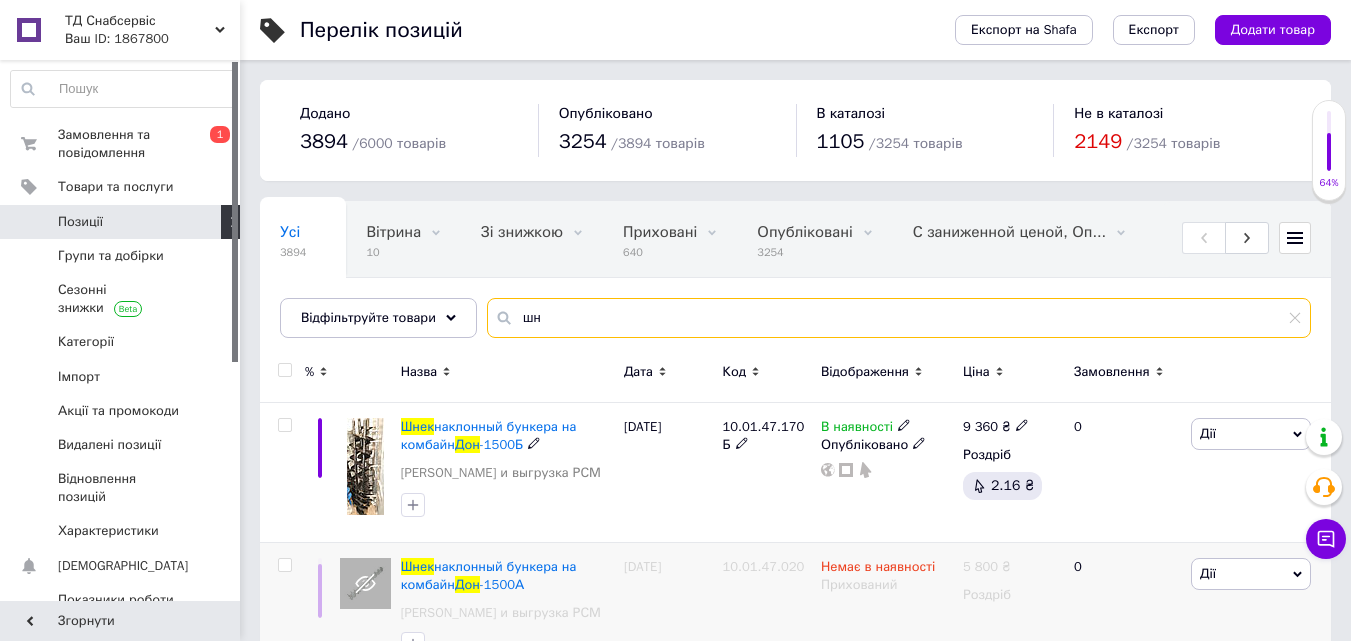 type on "ш" 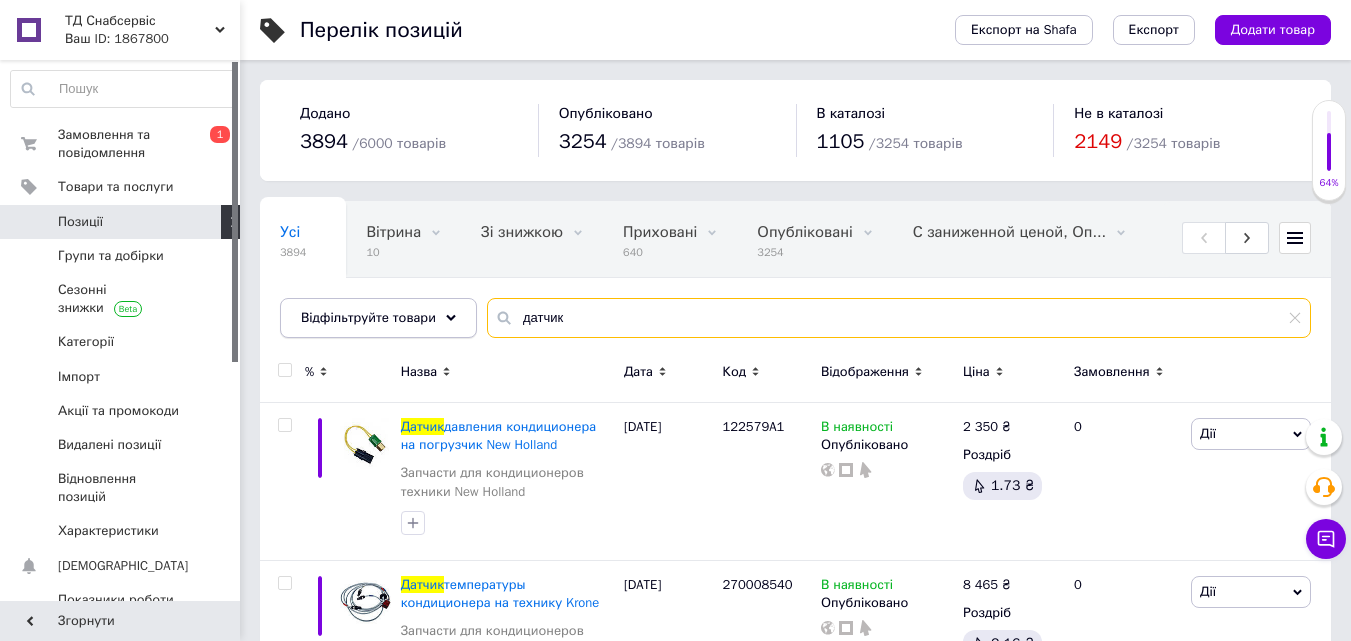 drag, startPoint x: 586, startPoint y: 310, endPoint x: 388, endPoint y: 333, distance: 199.33138 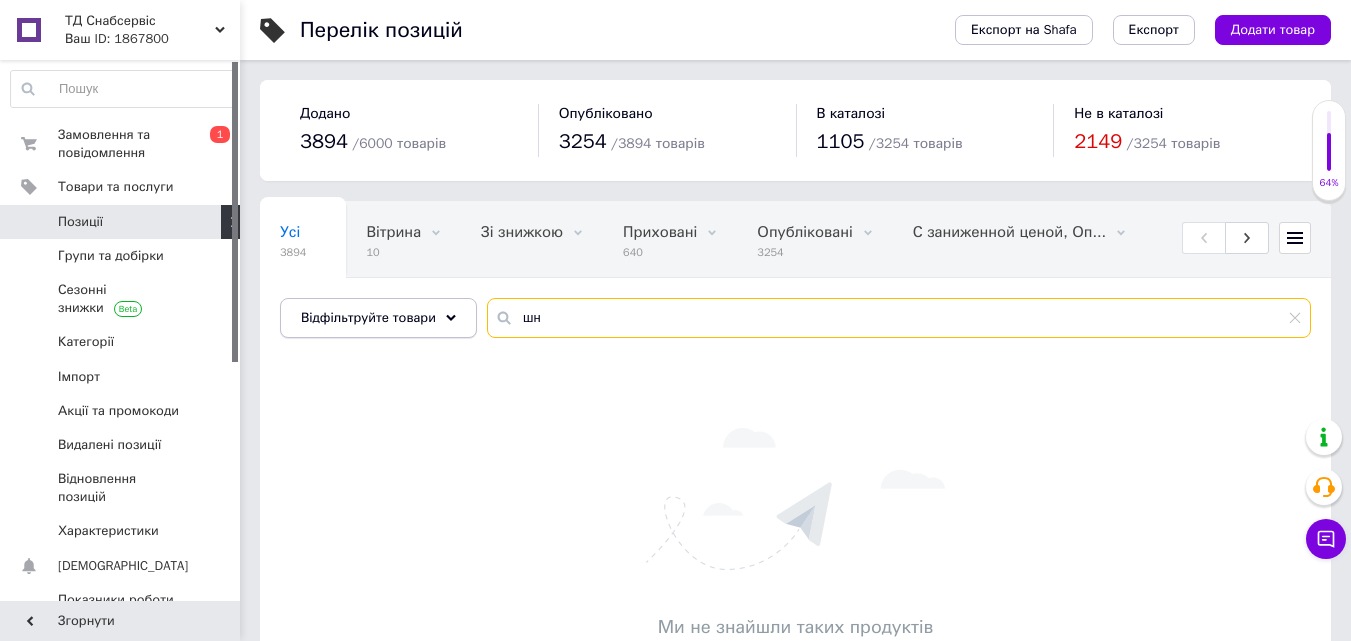 type on "ш" 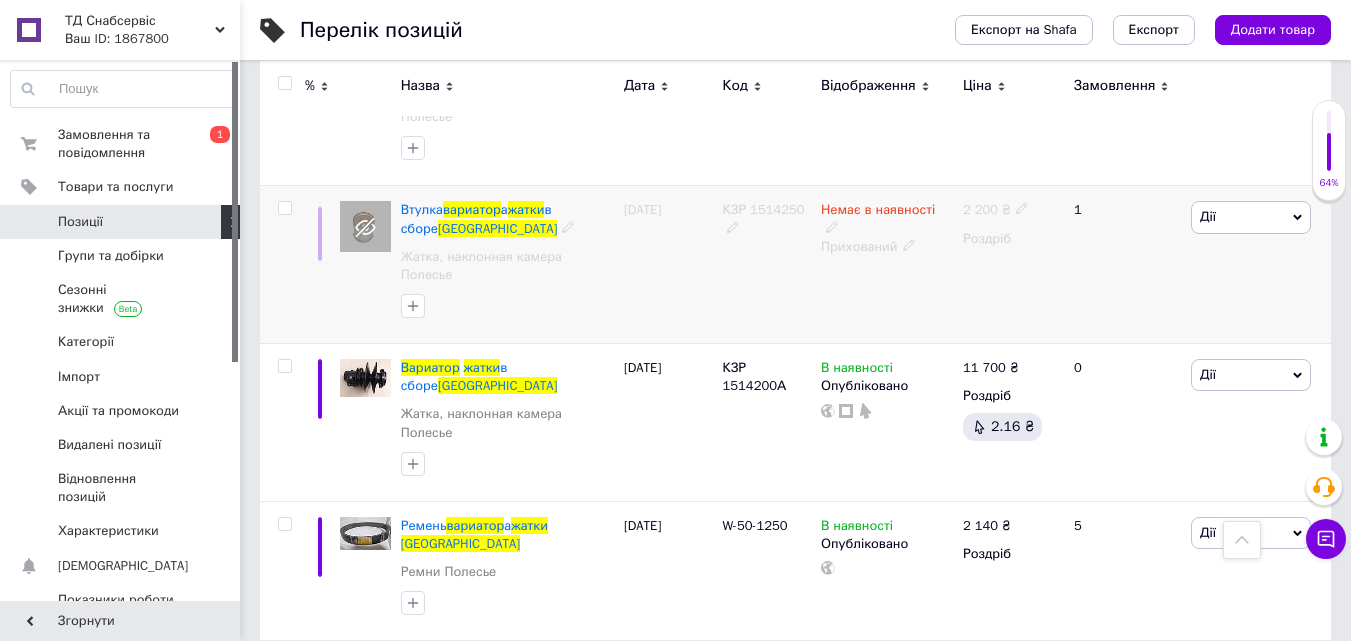scroll, scrollTop: 700, scrollLeft: 0, axis: vertical 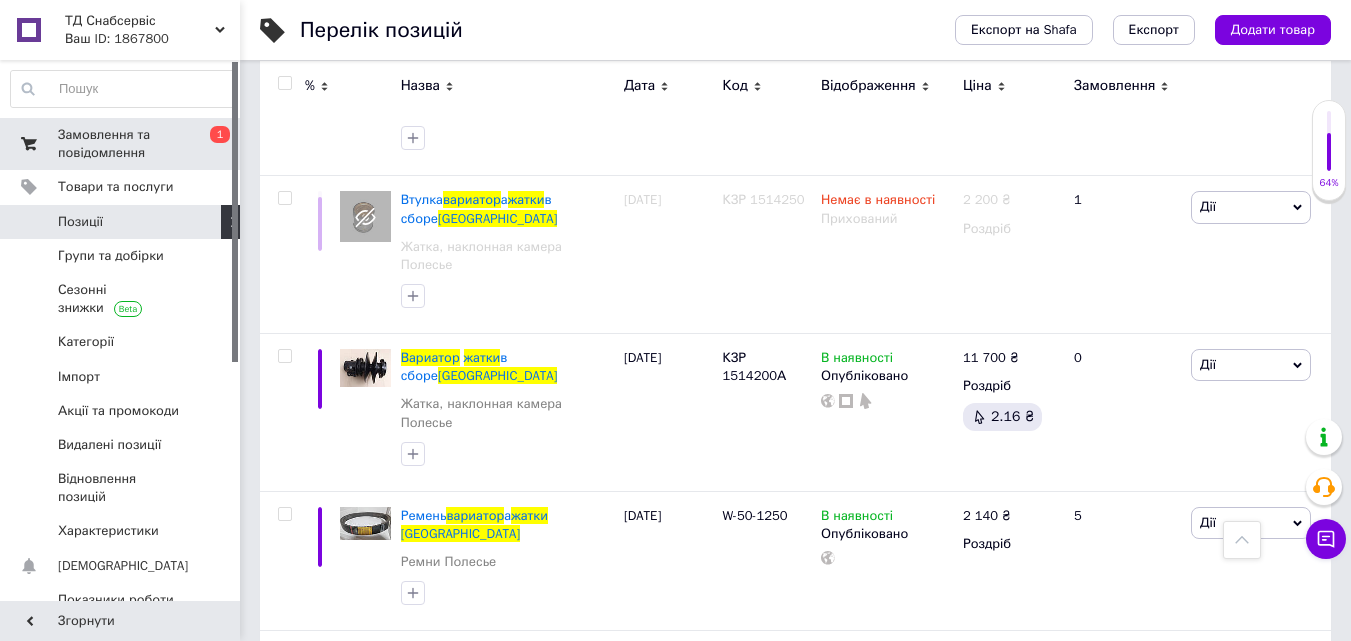 type on "вариатор жатки полесье" 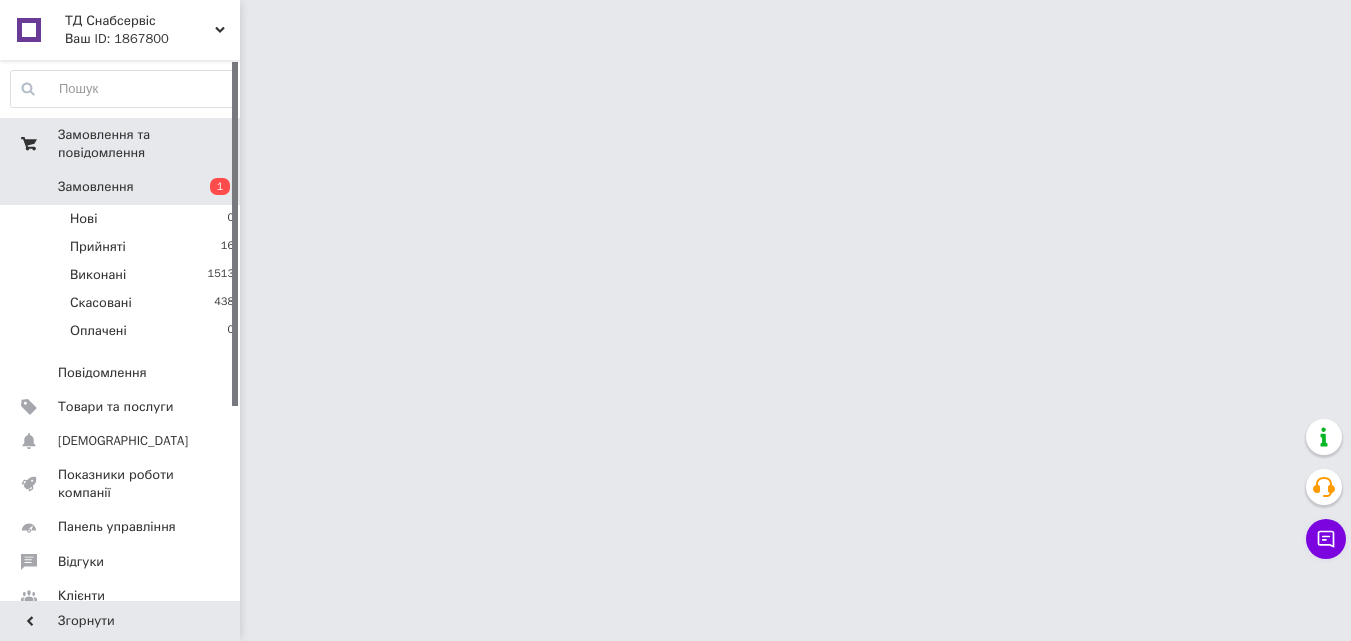 scroll, scrollTop: 0, scrollLeft: 0, axis: both 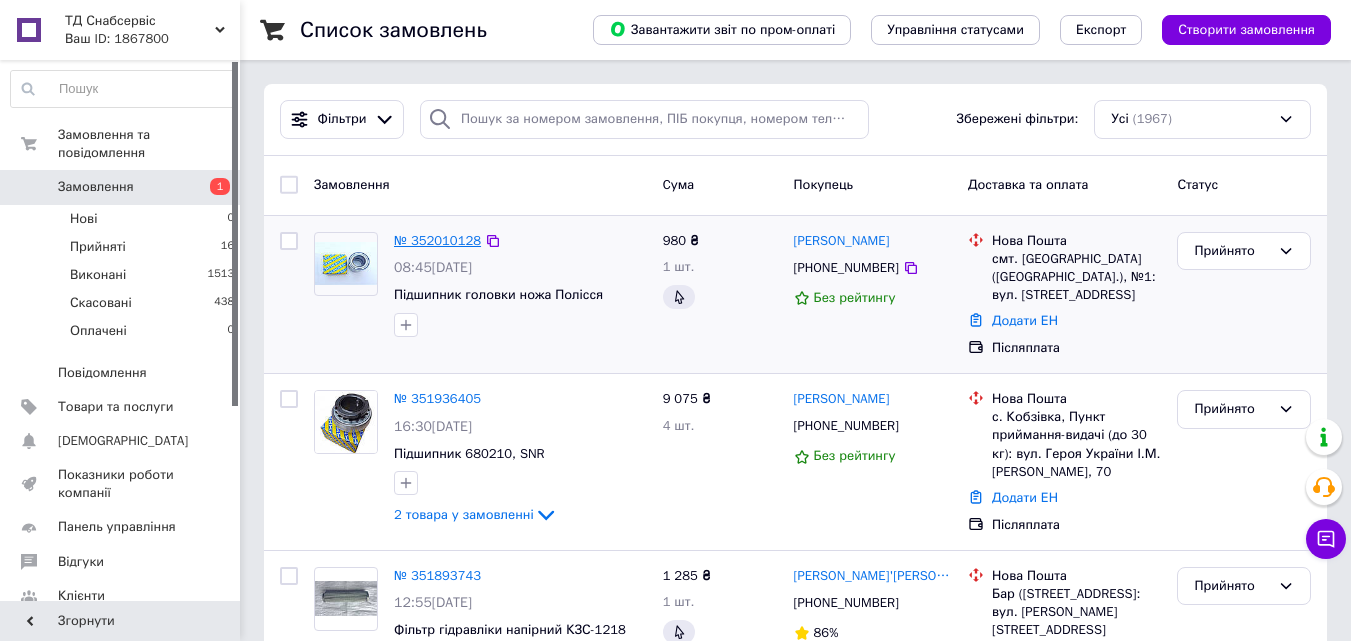 click on "№ 352010128" at bounding box center [437, 240] 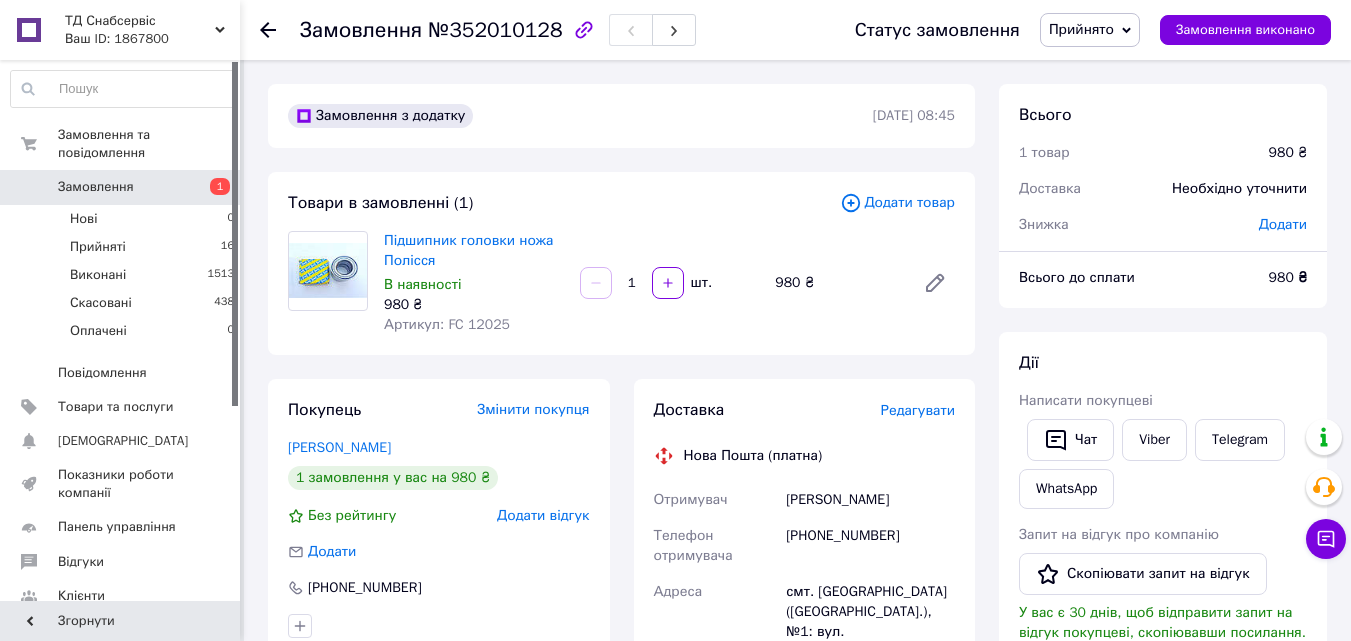 click on "Замовлення" at bounding box center (96, 187) 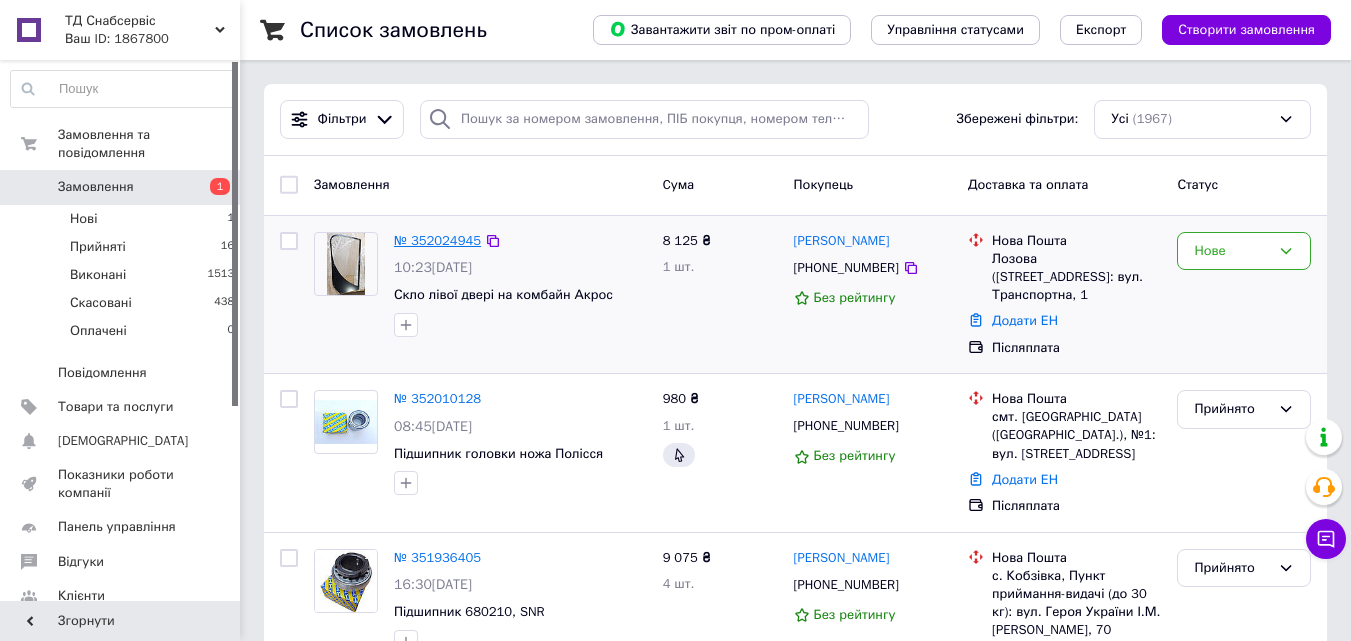 click on "№ 352024945" at bounding box center (437, 240) 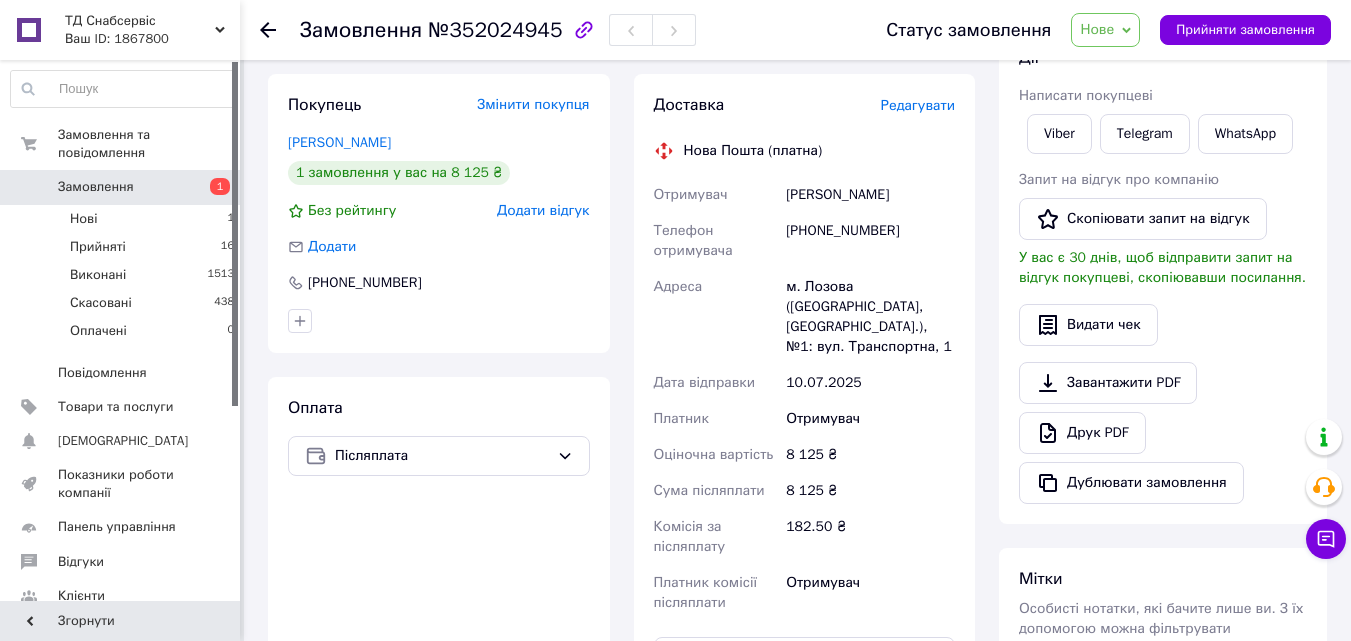 scroll, scrollTop: 300, scrollLeft: 0, axis: vertical 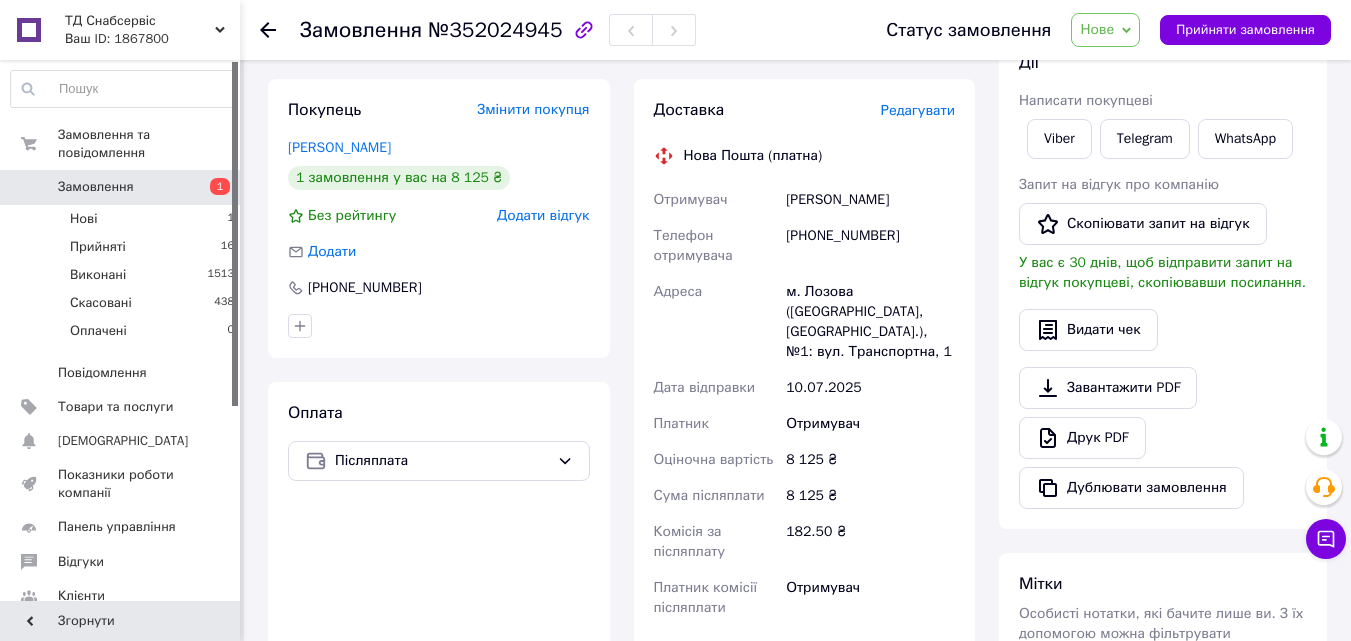 click on "Нове" at bounding box center (1105, 30) 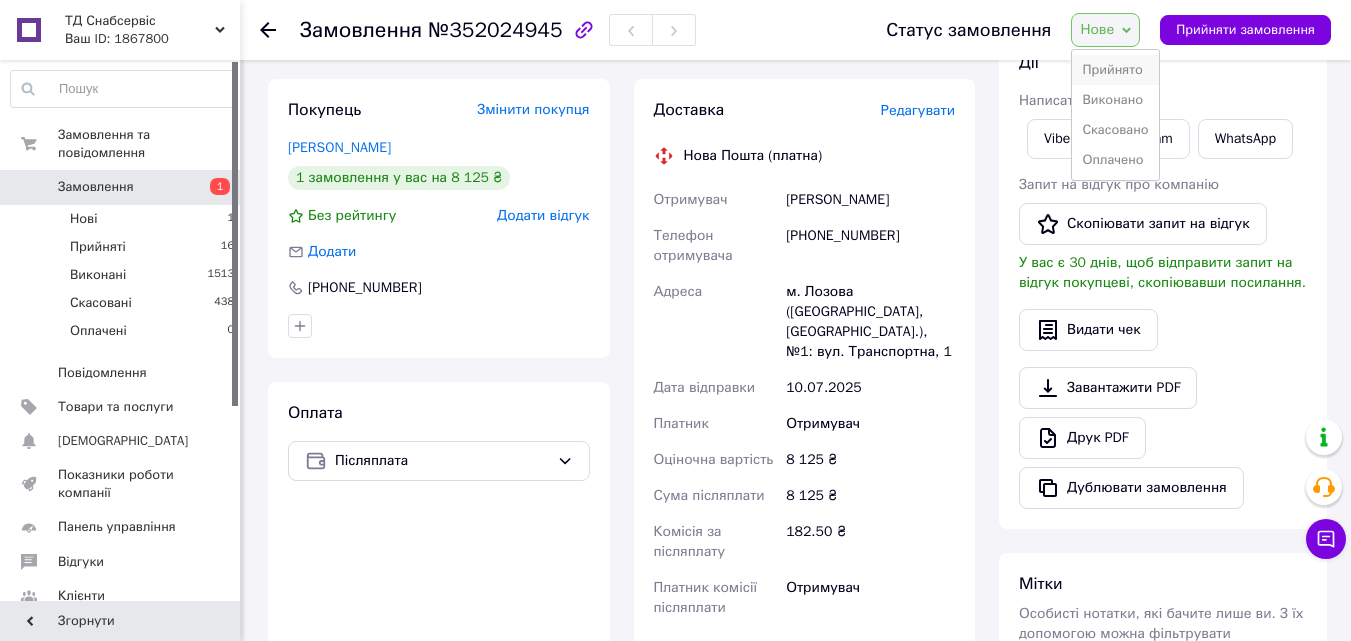 click on "Прийнято" at bounding box center (1115, 70) 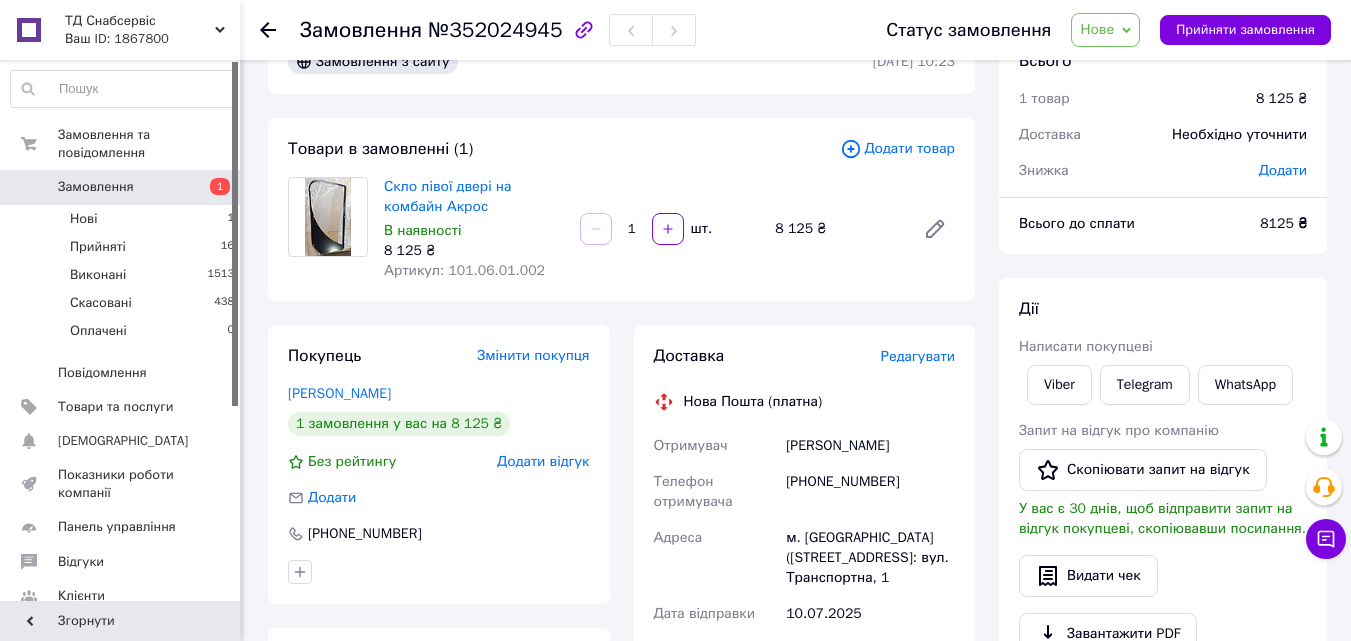 scroll, scrollTop: 100, scrollLeft: 0, axis: vertical 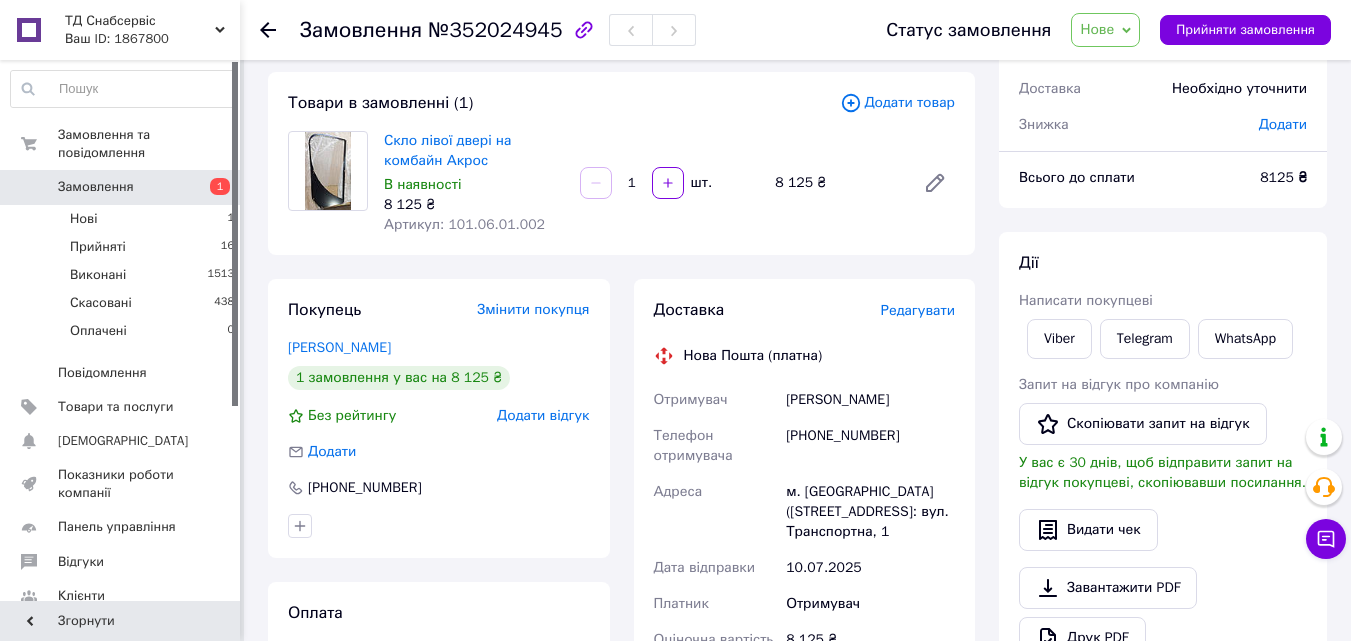 click on "Замовлення" at bounding box center (96, 187) 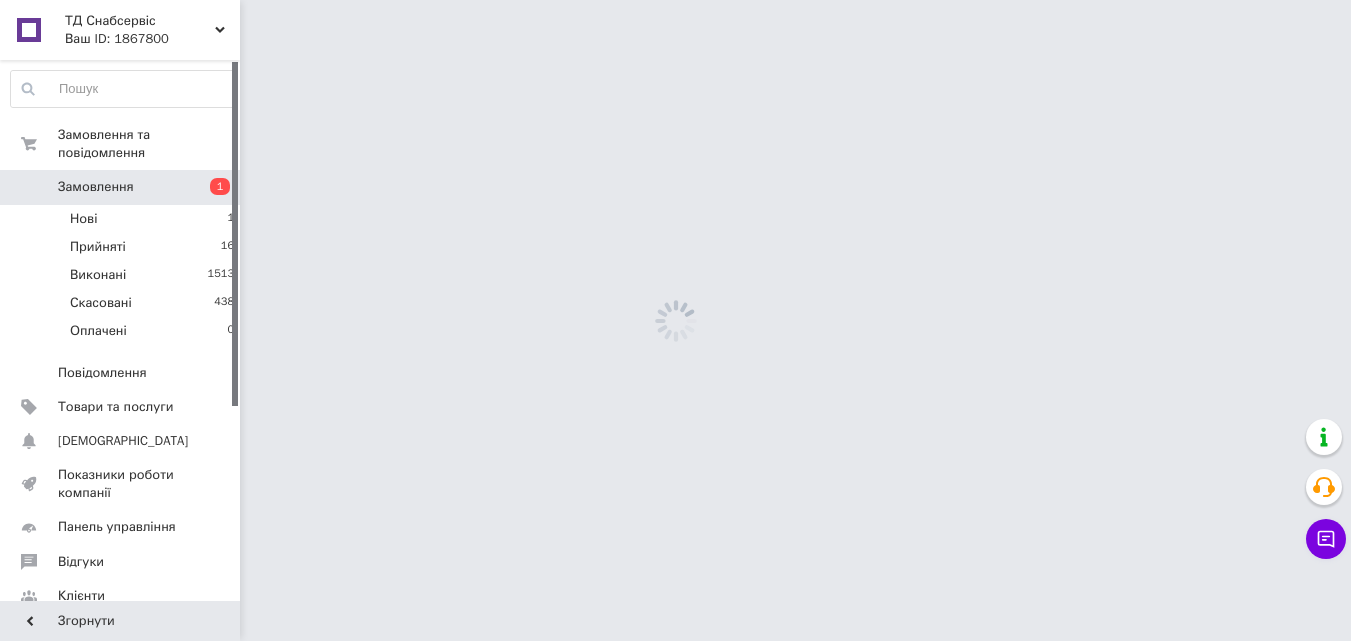 scroll, scrollTop: 0, scrollLeft: 0, axis: both 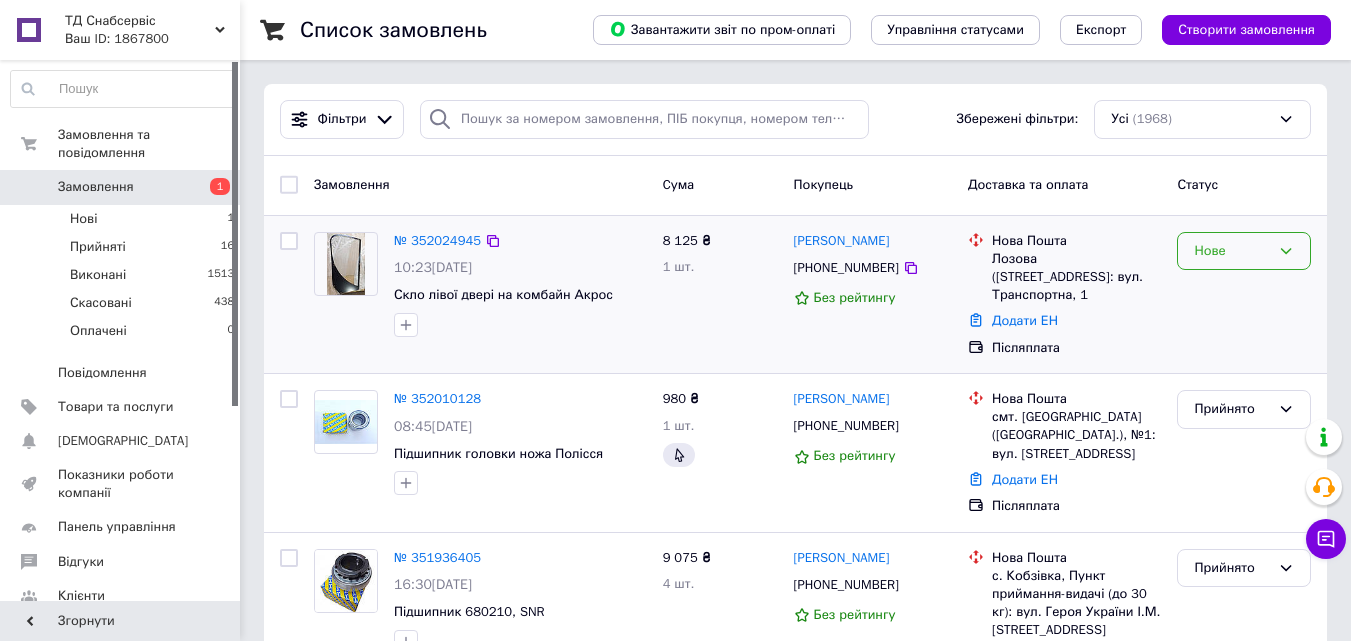 click on "Нове" at bounding box center (1244, 251) 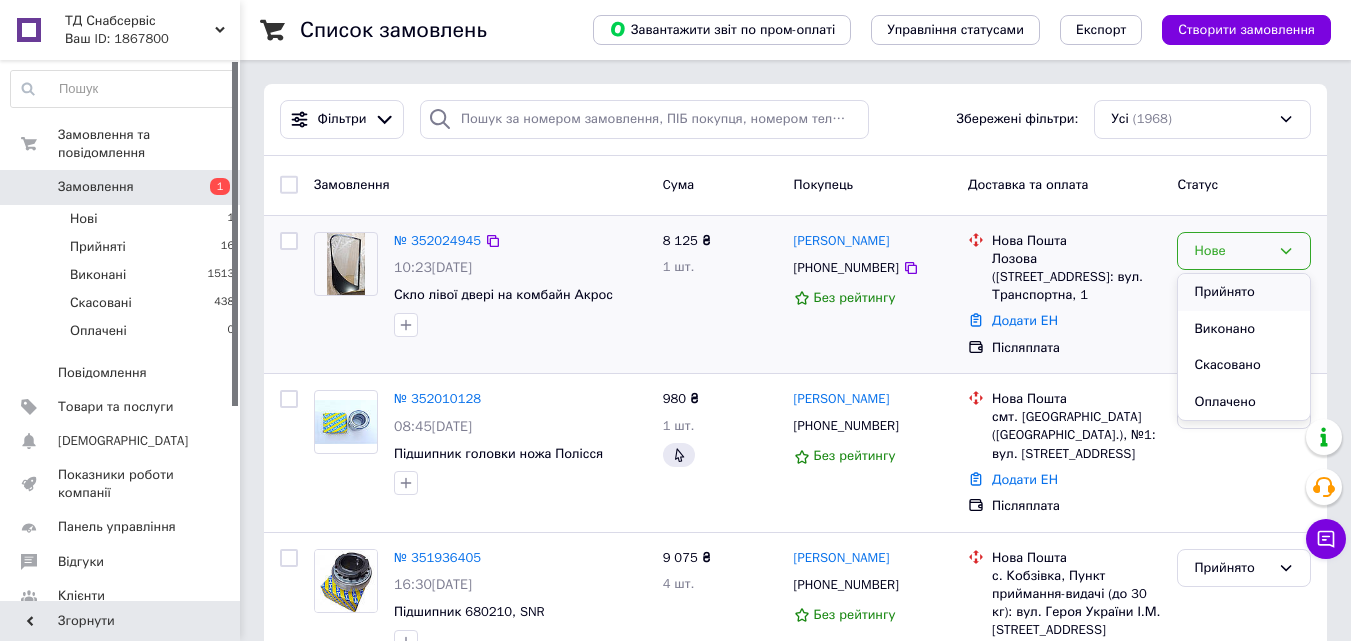 click on "Прийнято" at bounding box center [1244, 292] 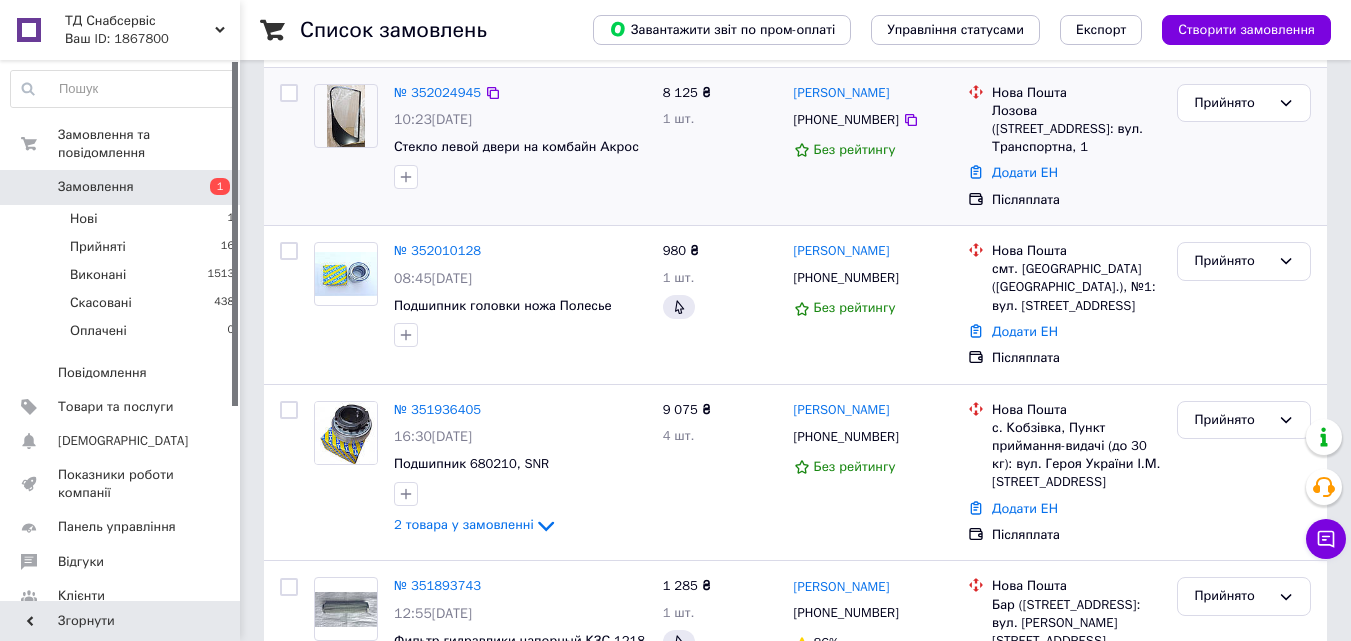 scroll, scrollTop: 0, scrollLeft: 0, axis: both 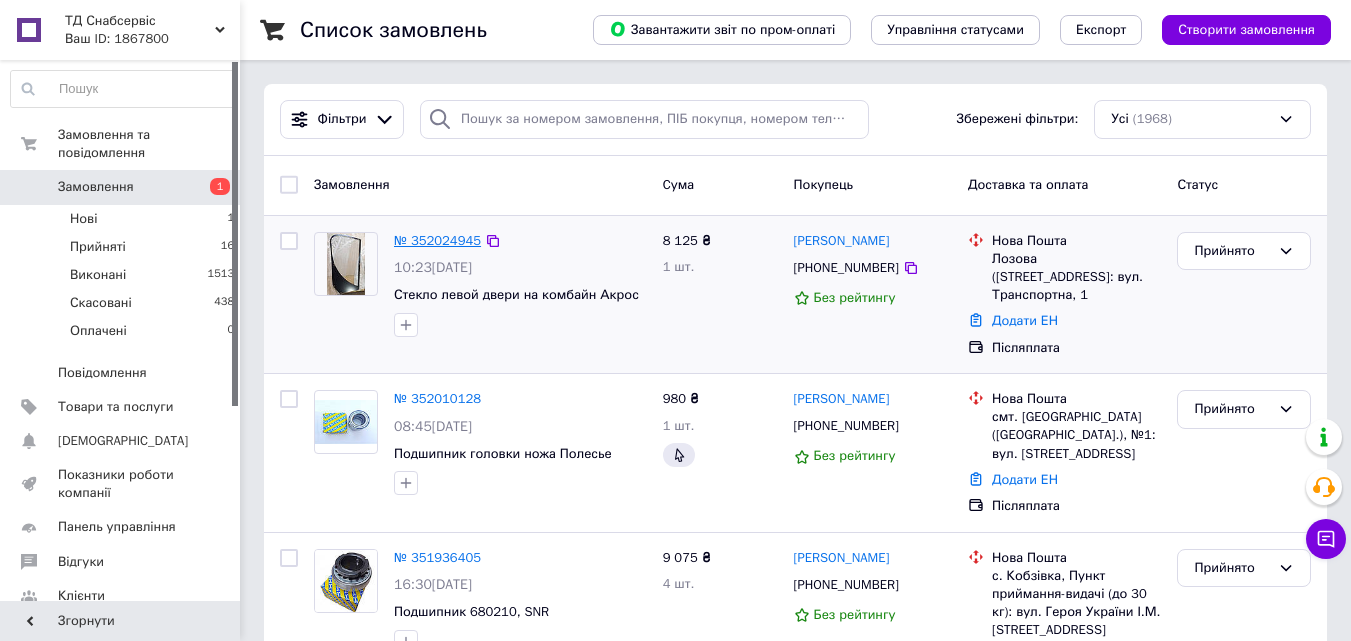 click on "№ 352024945" at bounding box center [437, 240] 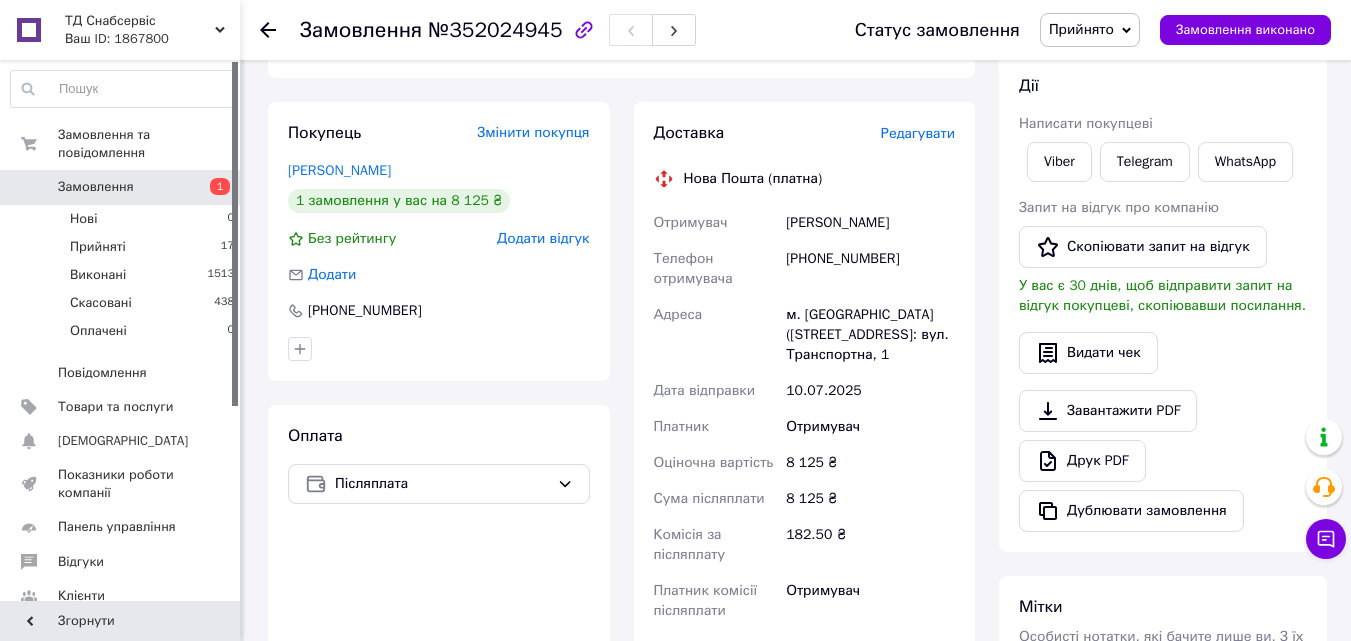 scroll, scrollTop: 300, scrollLeft: 0, axis: vertical 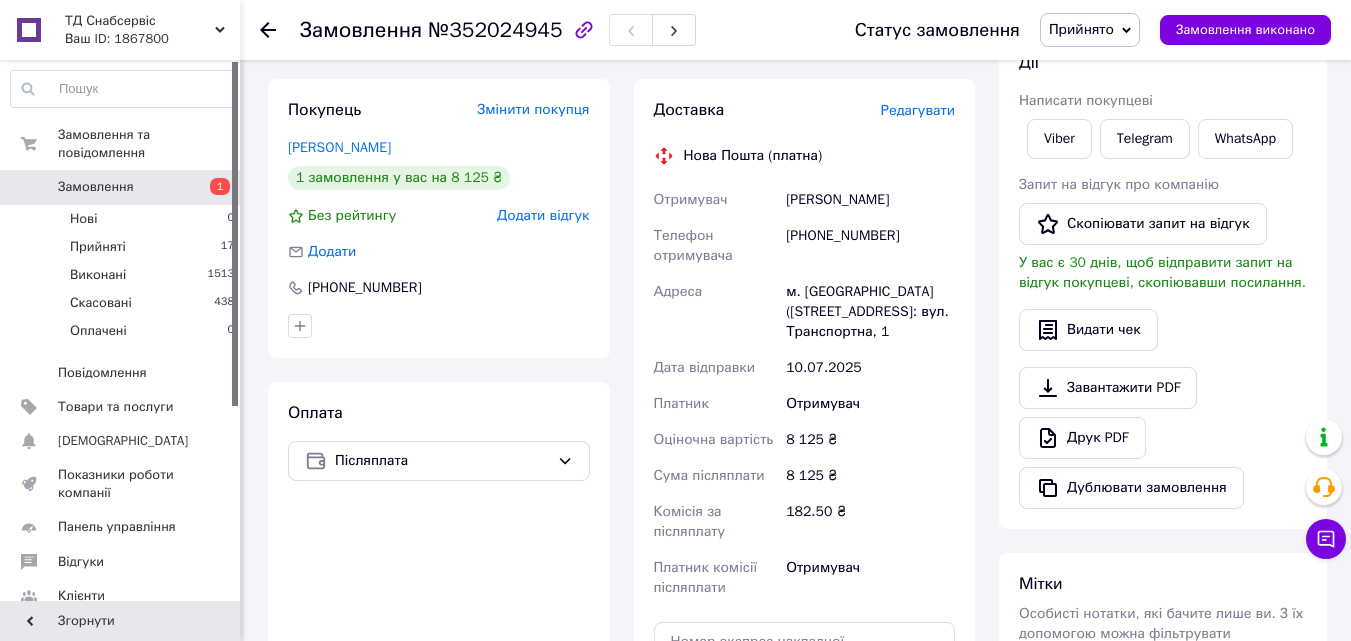 click on "Замовлення" at bounding box center (96, 187) 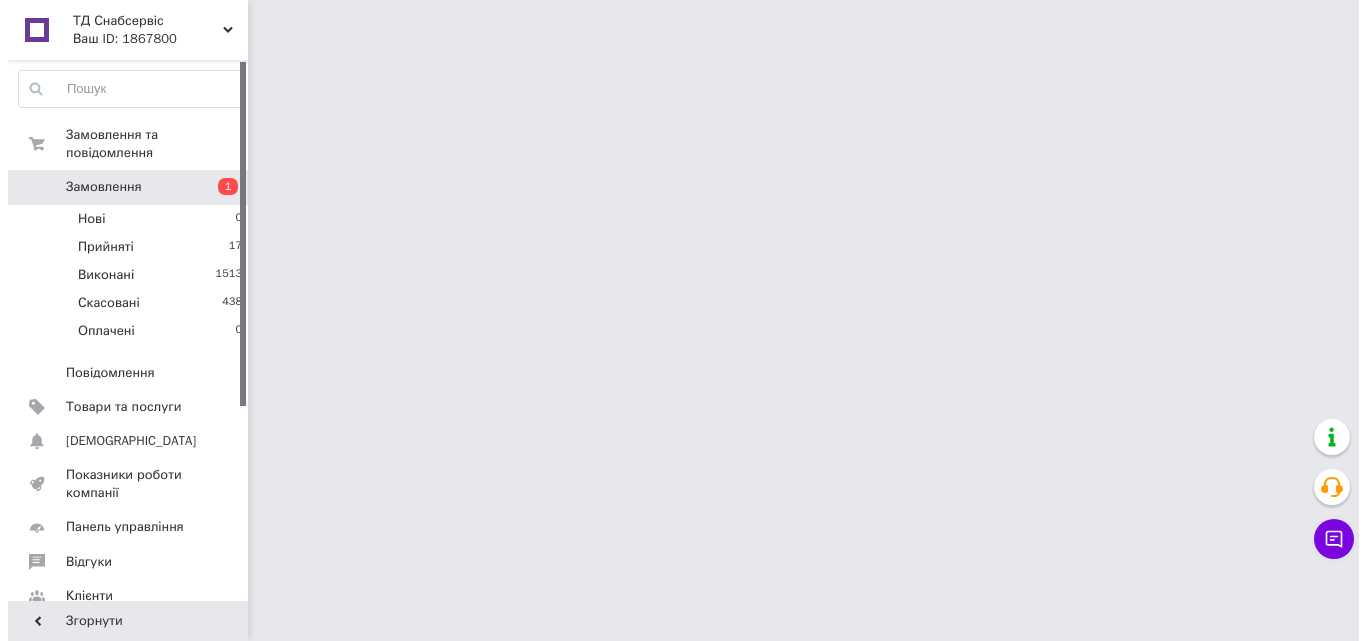 scroll, scrollTop: 0, scrollLeft: 0, axis: both 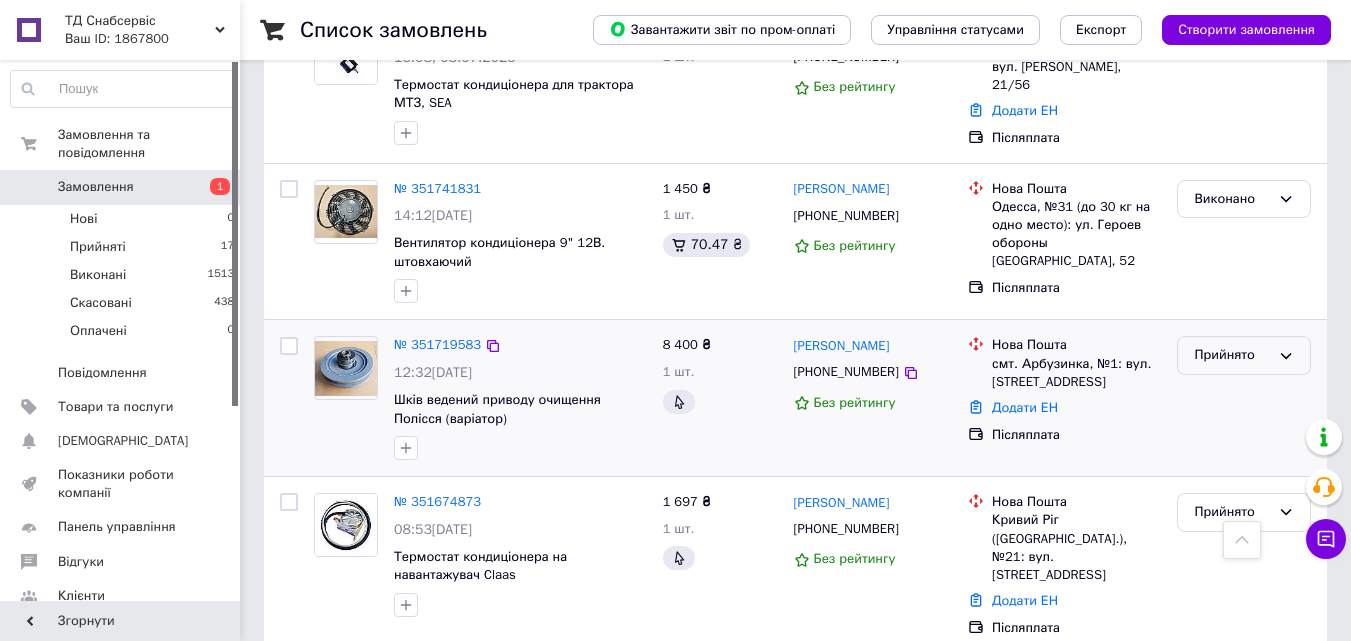 click on "Прийнято" at bounding box center (1232, 355) 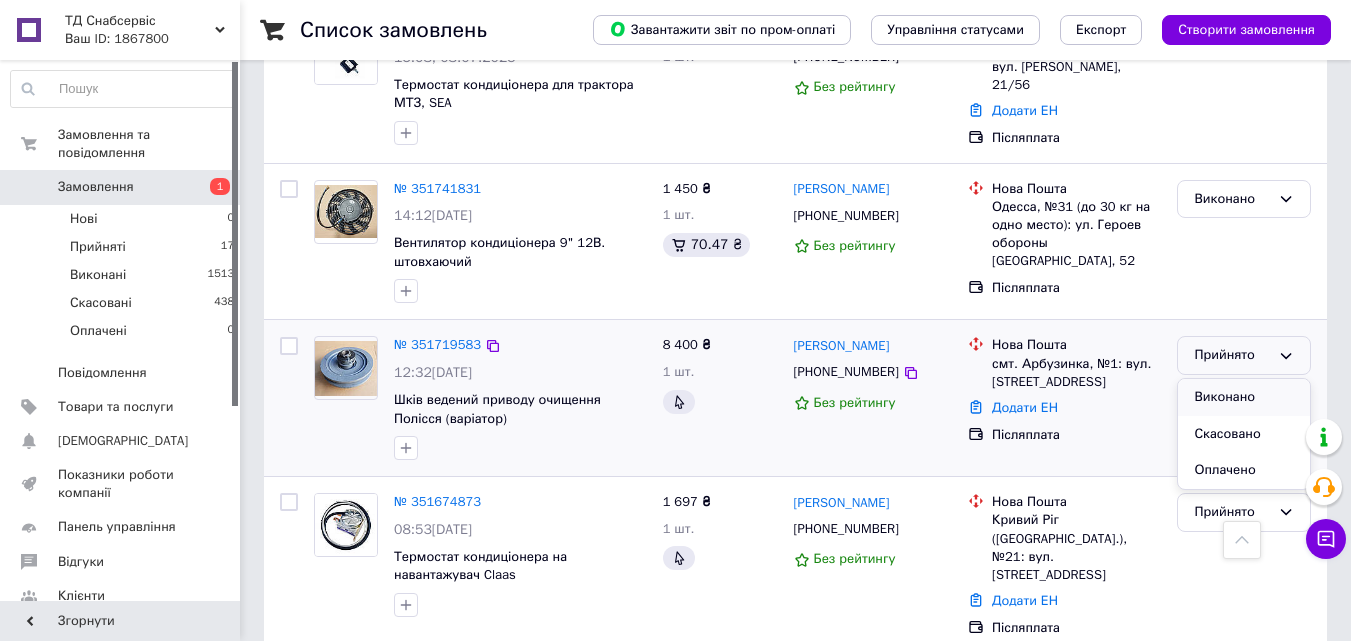 click on "Виконано" at bounding box center [1244, 397] 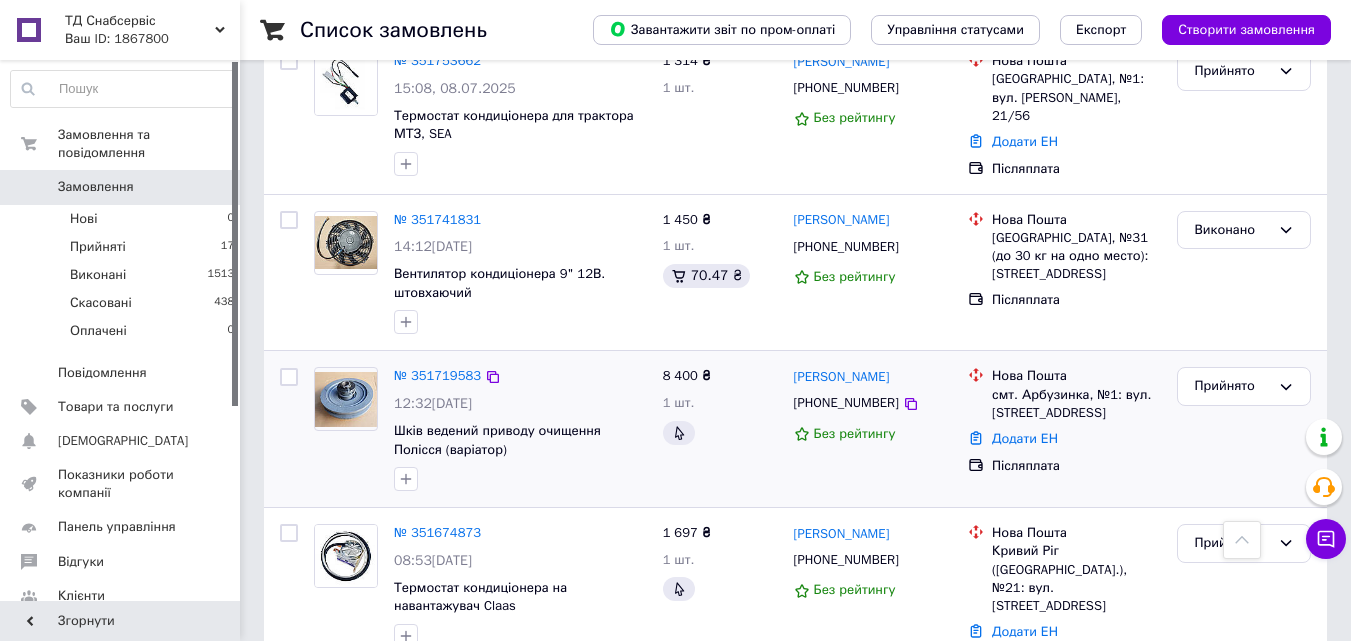 scroll, scrollTop: 1700, scrollLeft: 0, axis: vertical 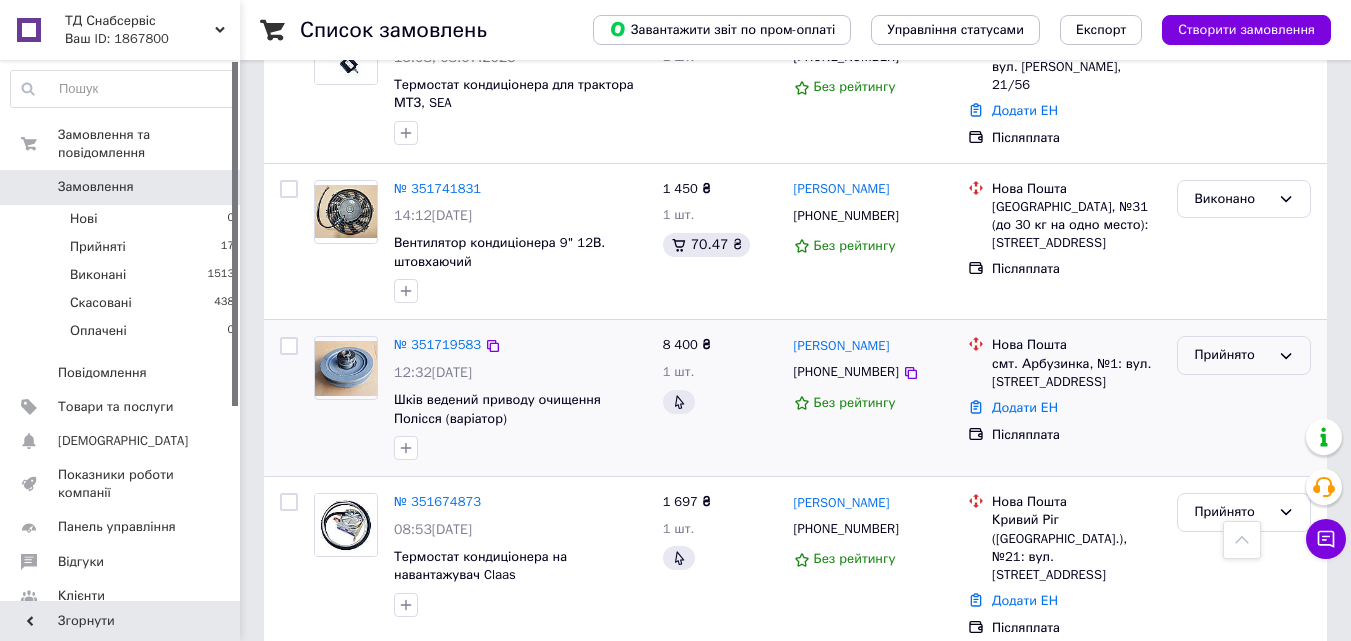 click on "Прийнято" at bounding box center [1232, 355] 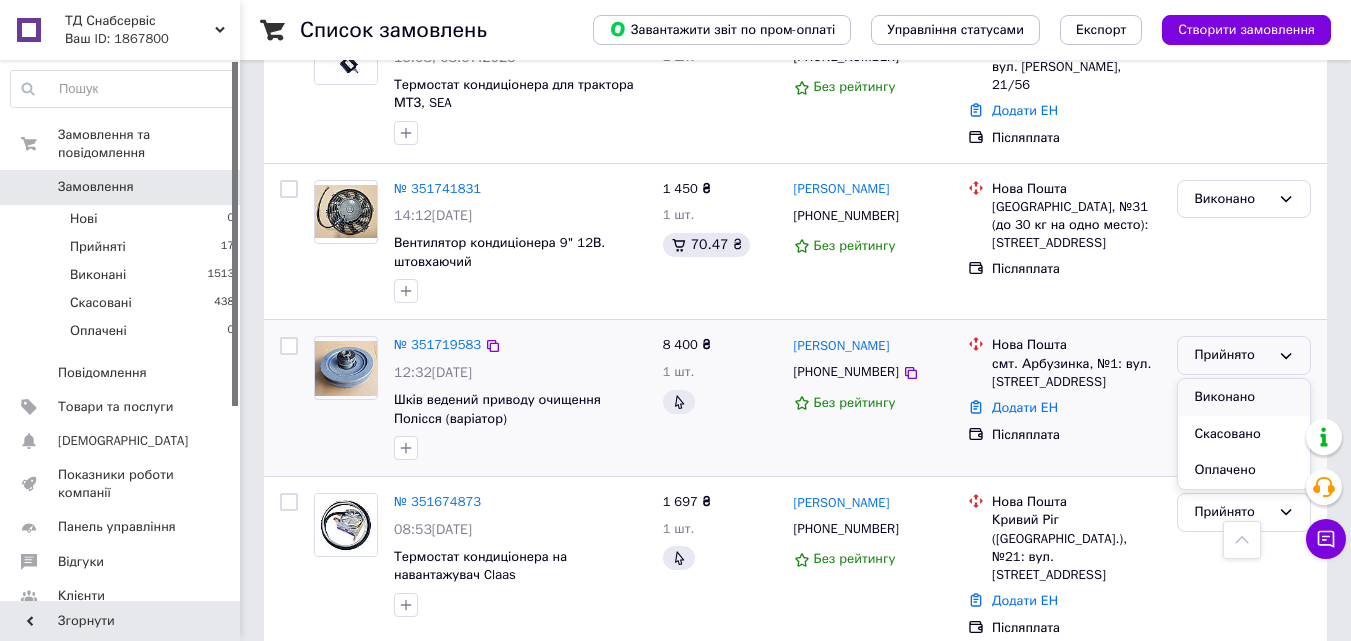 click on "Виконано" at bounding box center [1244, 397] 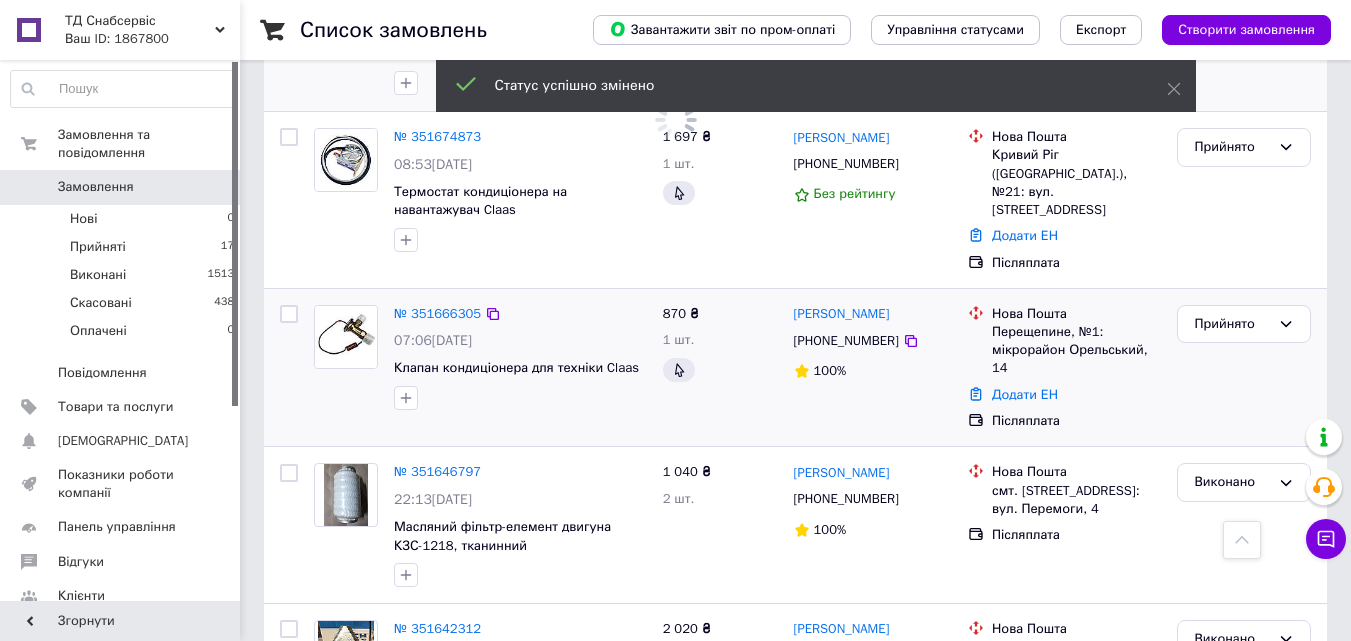 scroll, scrollTop: 2100, scrollLeft: 0, axis: vertical 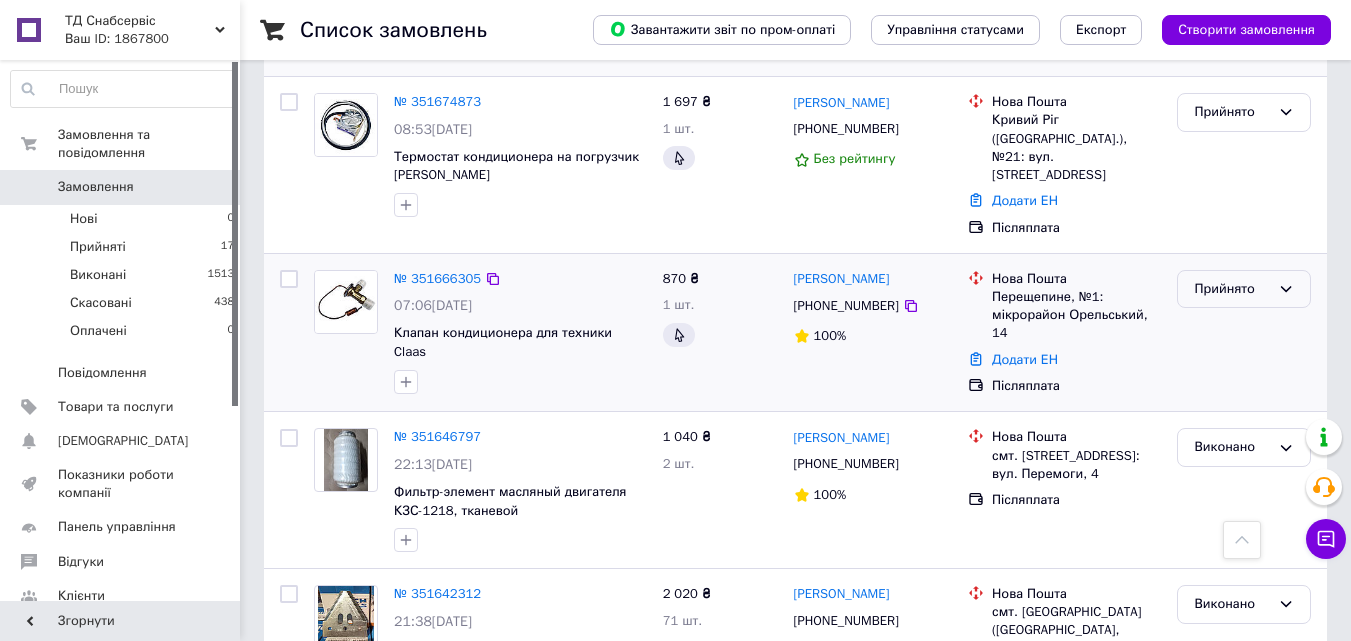 click on "Прийнято" at bounding box center (1232, 289) 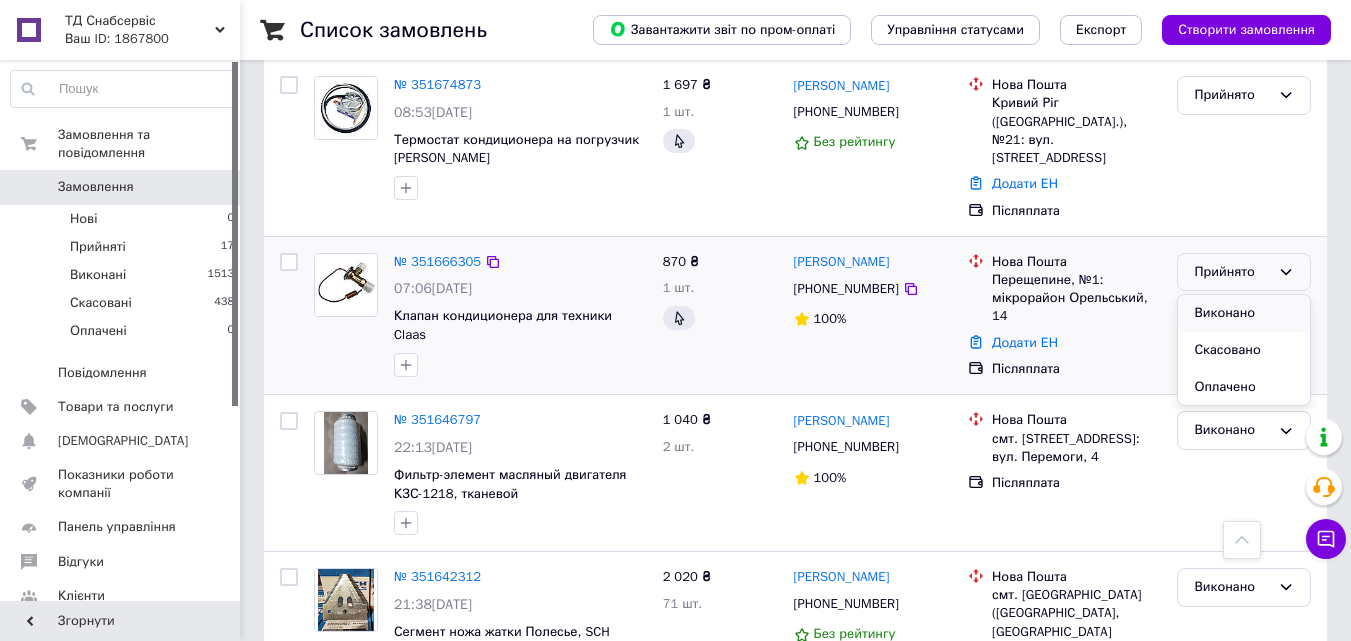 click on "Виконано" at bounding box center [1244, 313] 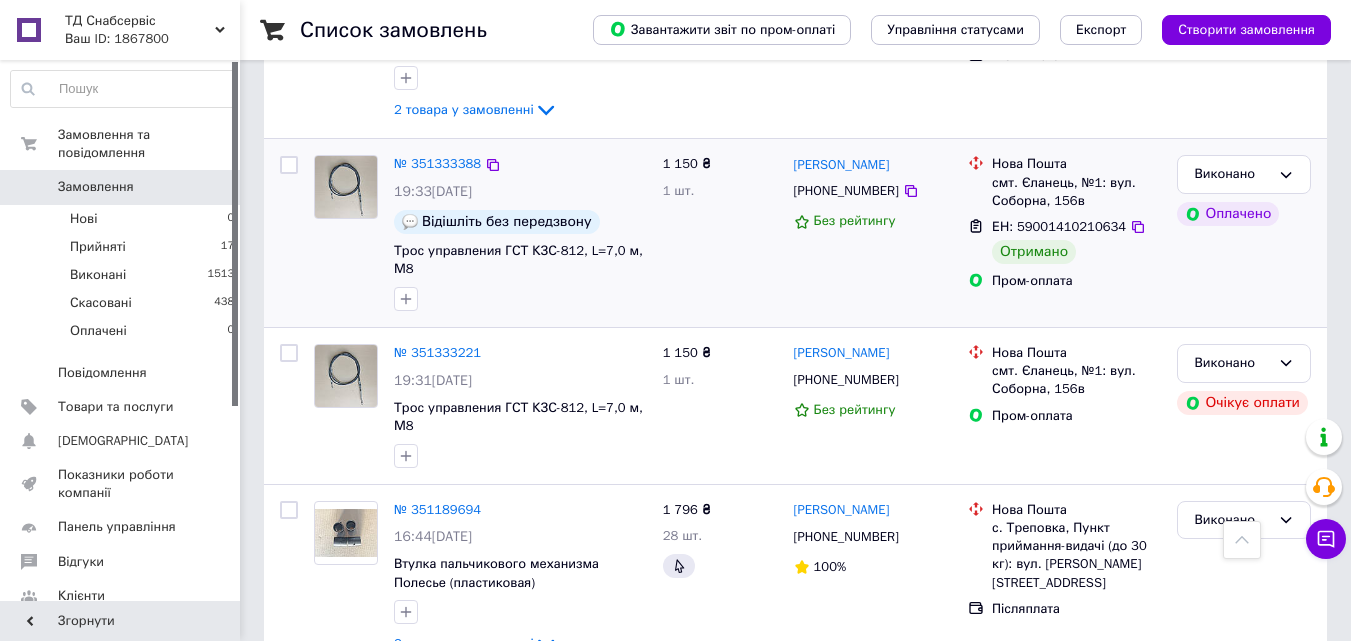 scroll, scrollTop: 5015, scrollLeft: 0, axis: vertical 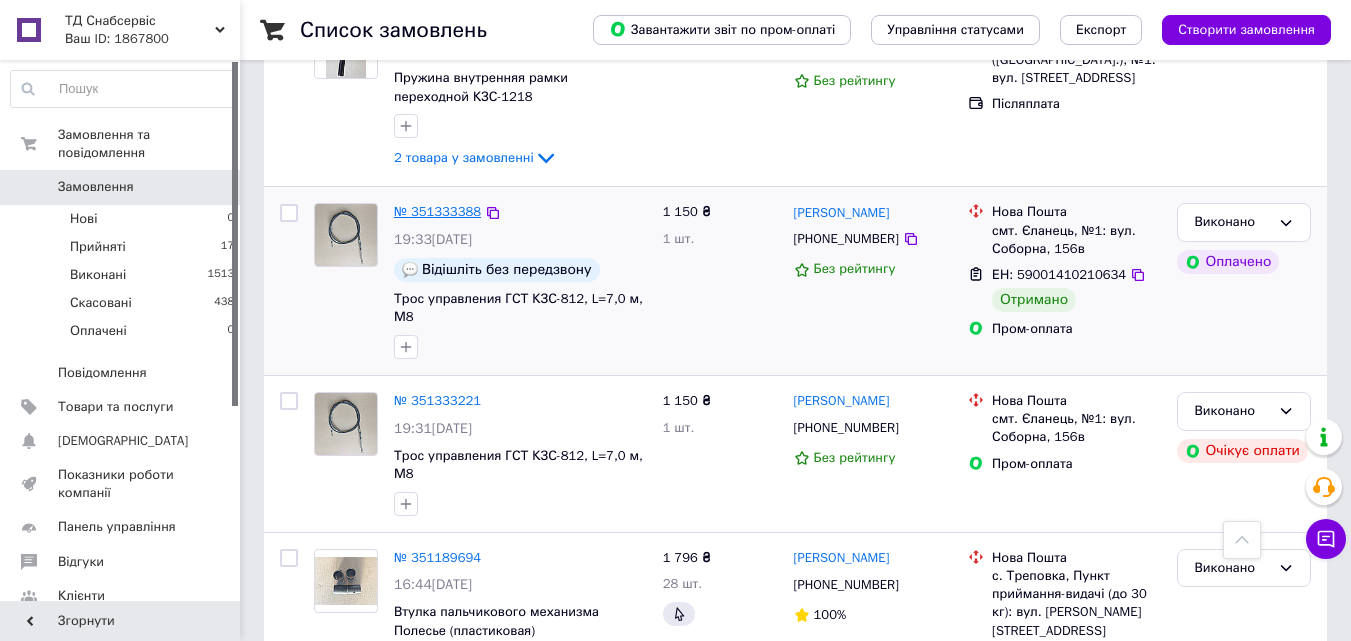 click on "№ 351333388" at bounding box center [437, 211] 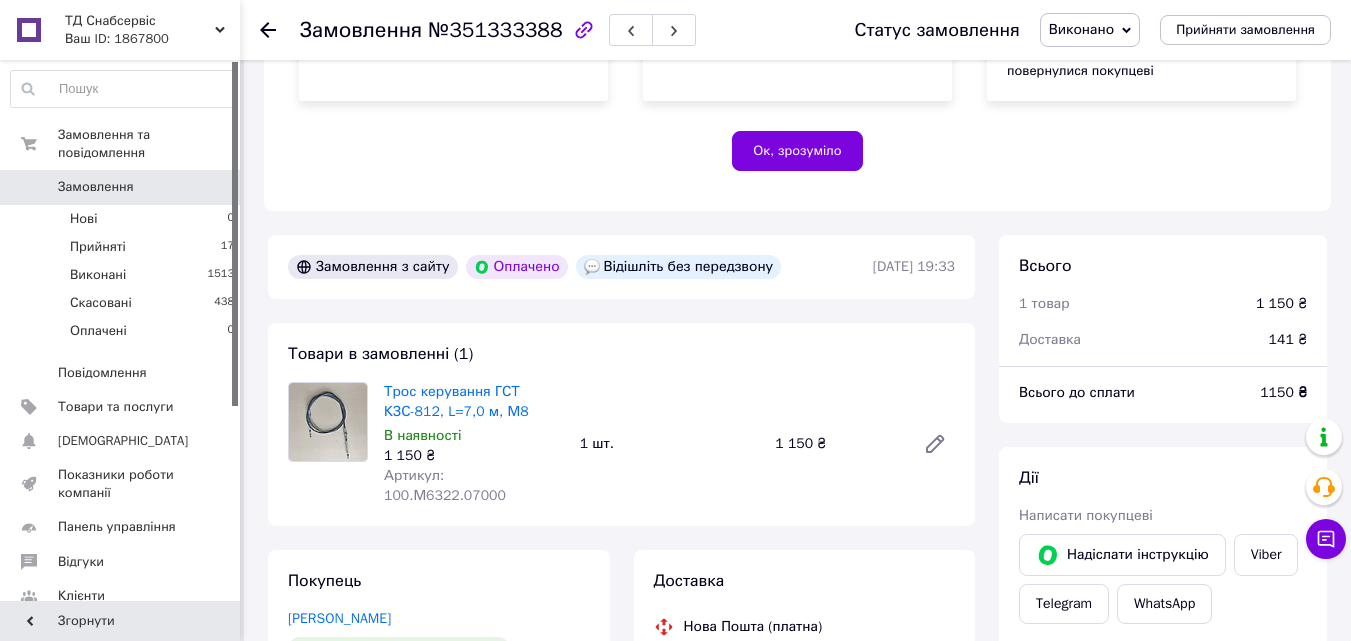 scroll, scrollTop: 665, scrollLeft: 0, axis: vertical 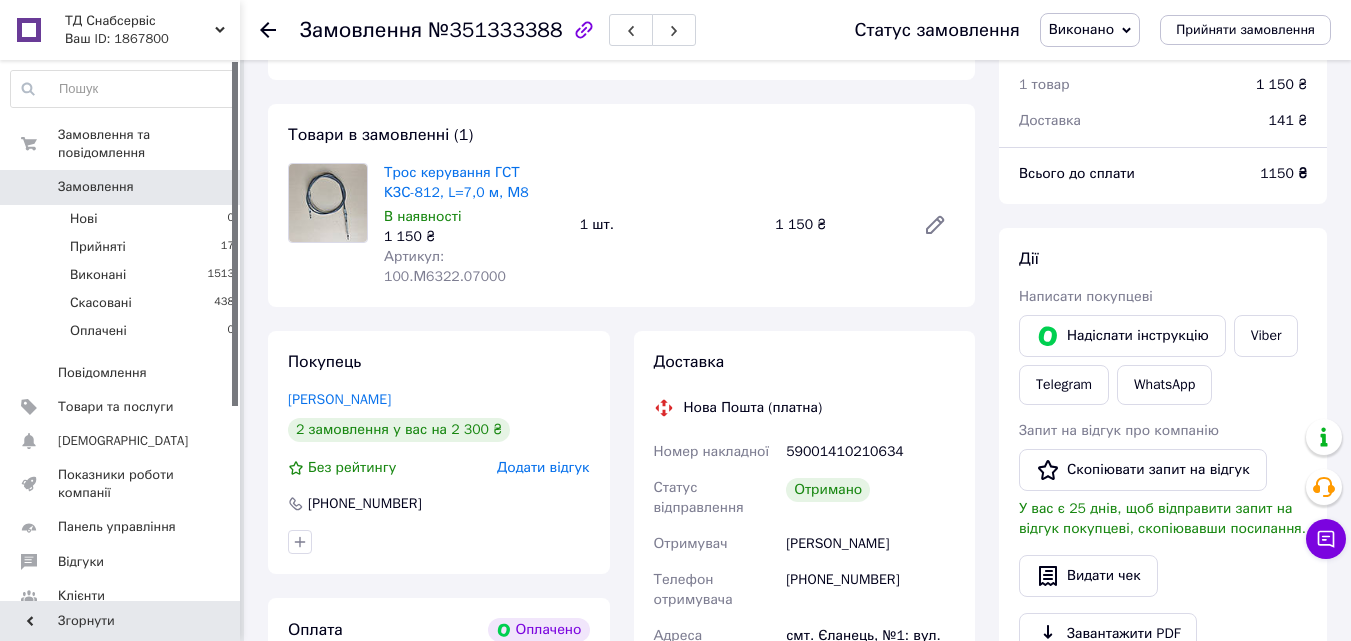 click on "Замовлення" at bounding box center (96, 187) 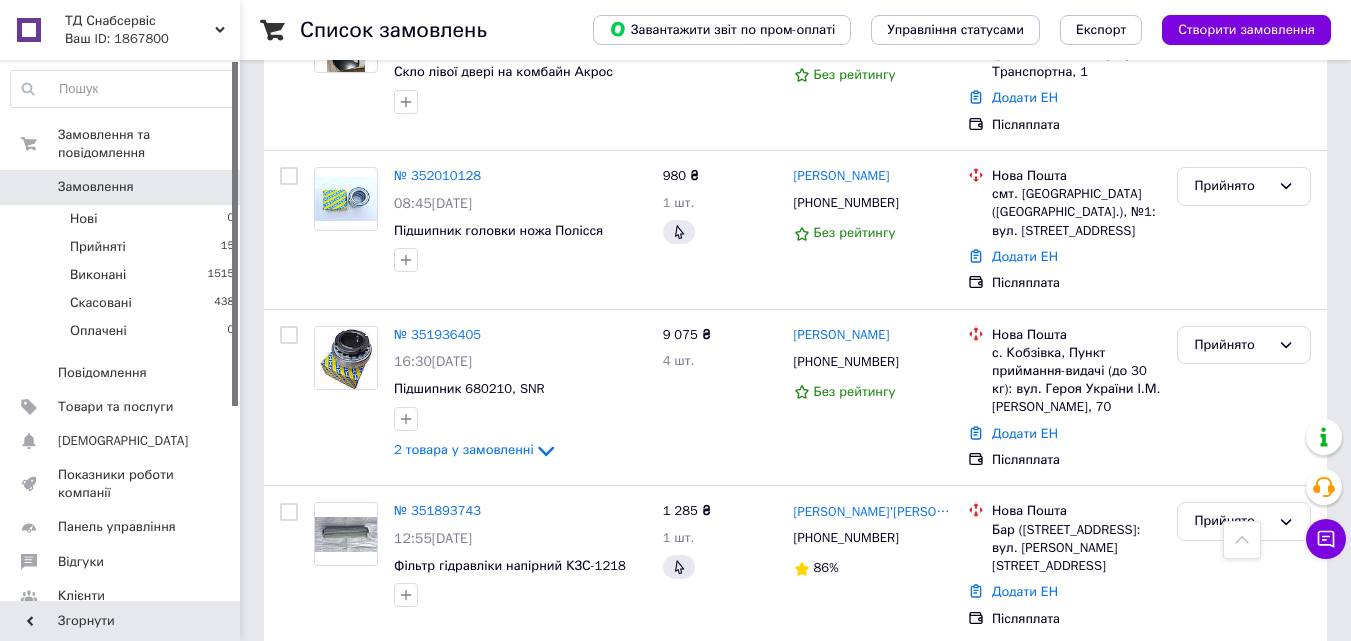 scroll, scrollTop: 0, scrollLeft: 0, axis: both 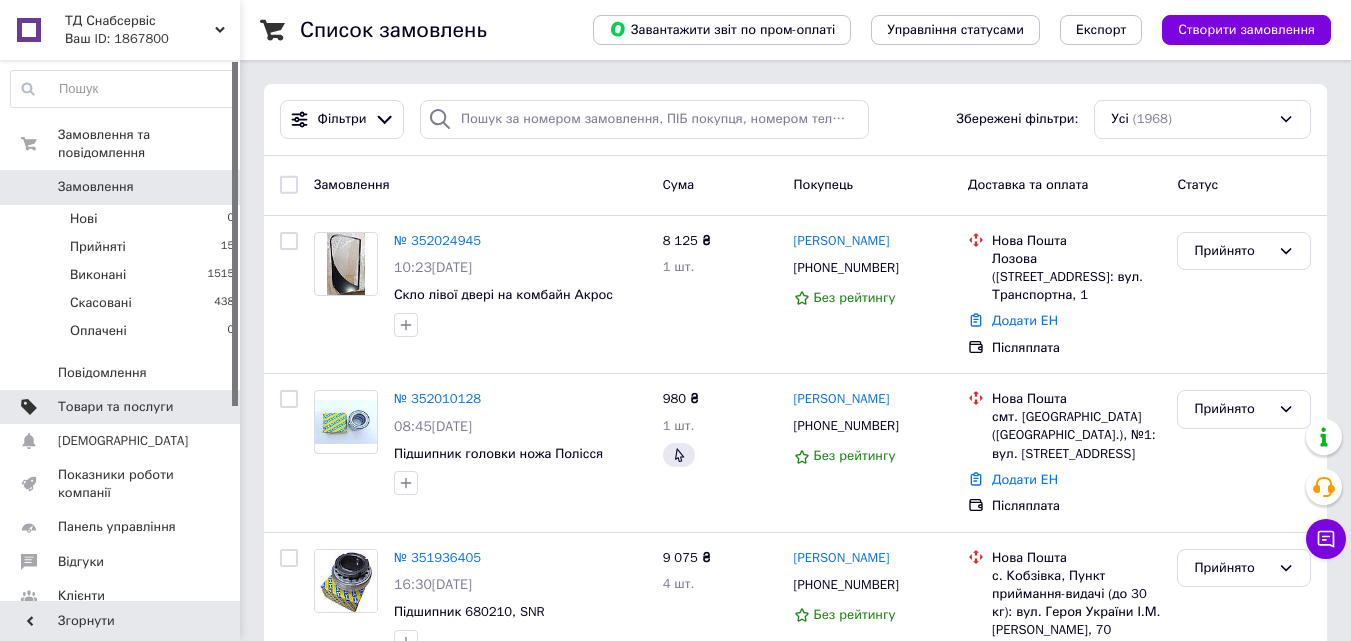 click on "Товари та послуги" at bounding box center [115, 407] 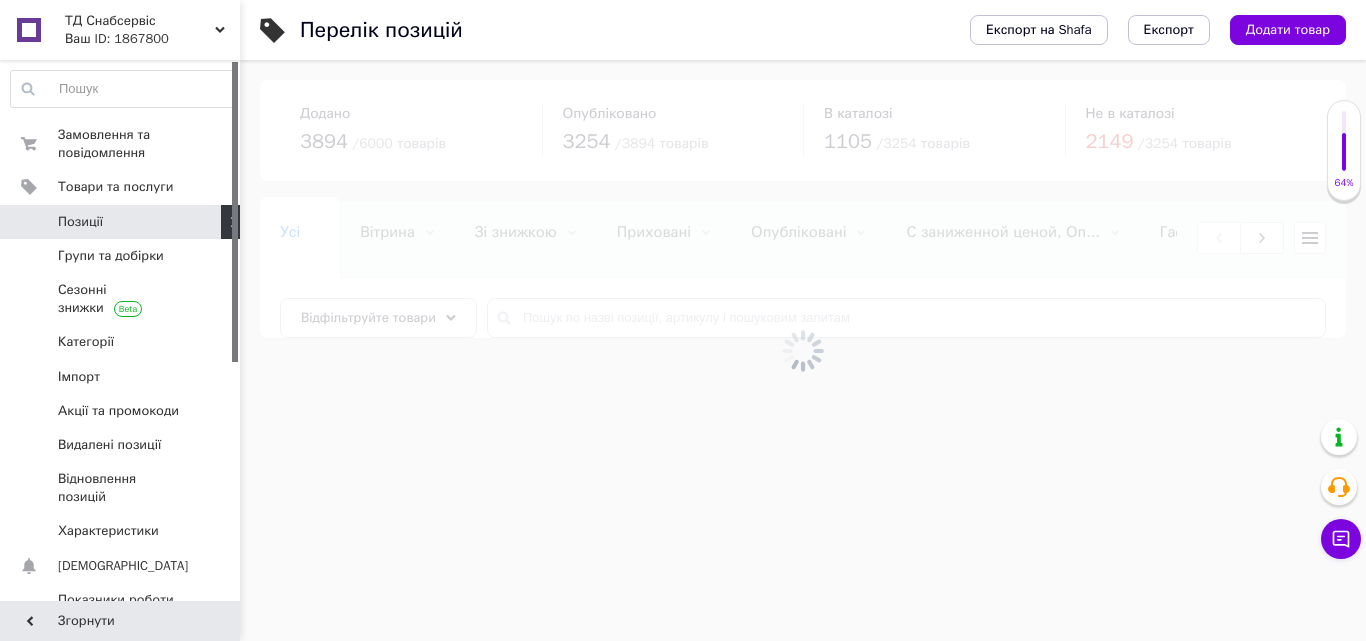 click at bounding box center [803, 350] 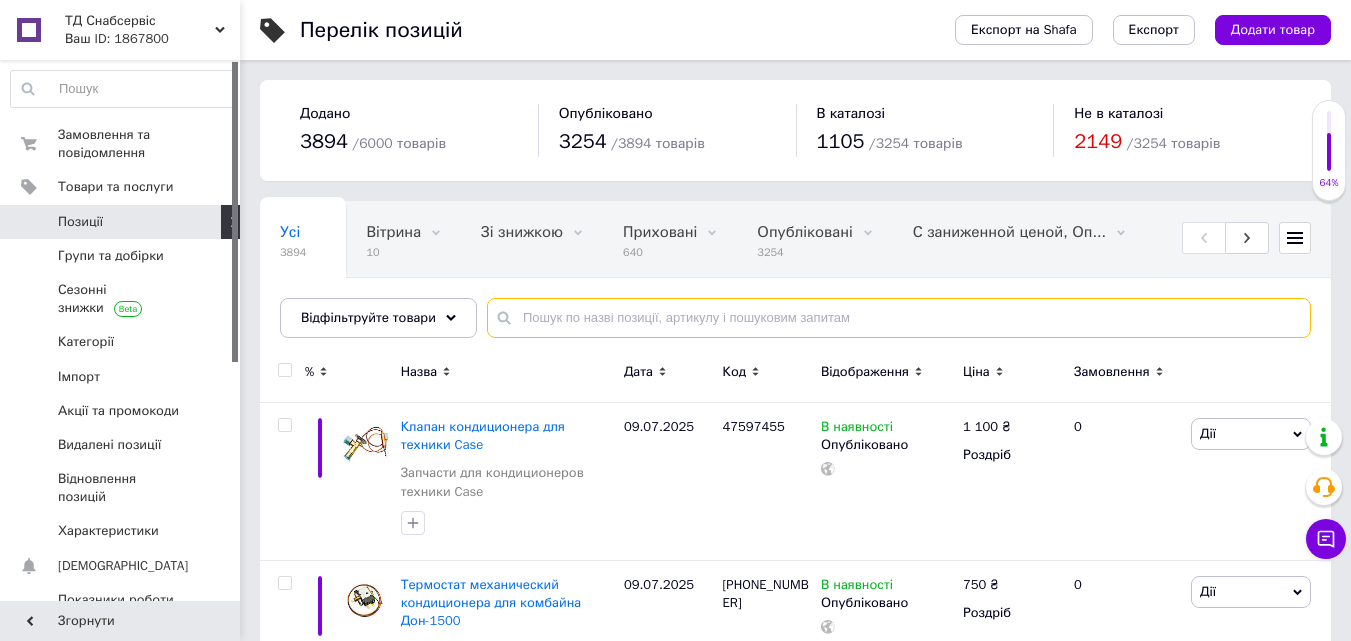 click at bounding box center (899, 318) 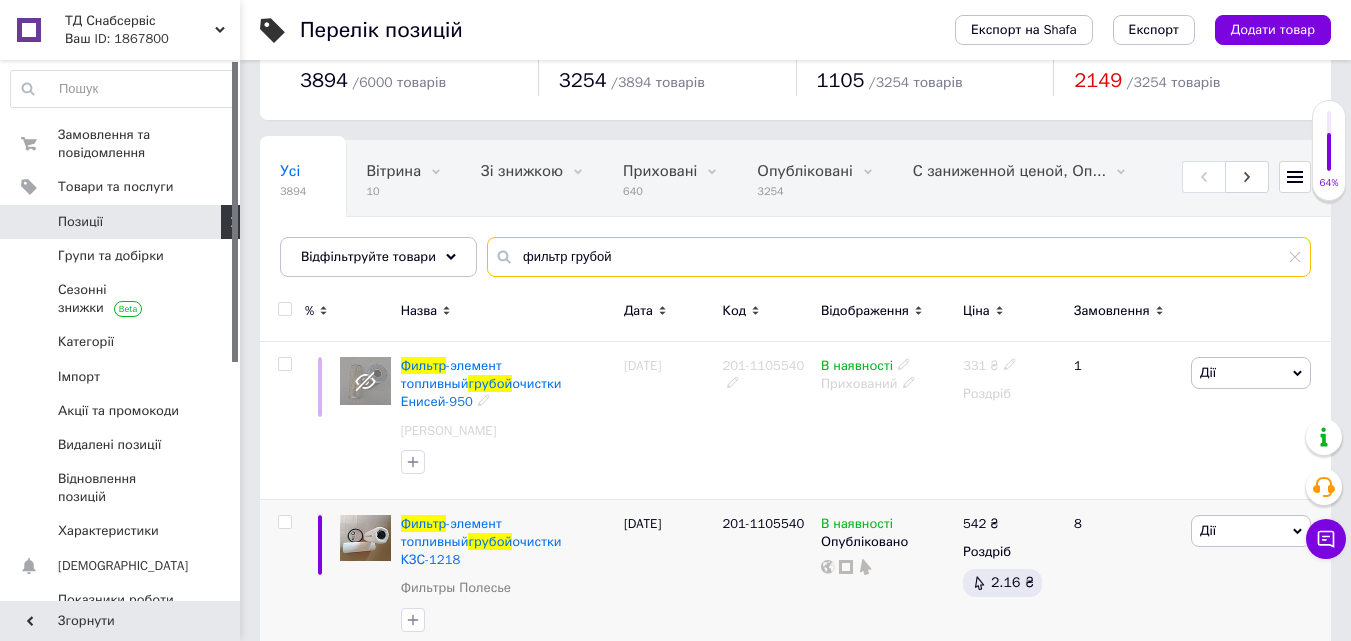 scroll, scrollTop: 300, scrollLeft: 0, axis: vertical 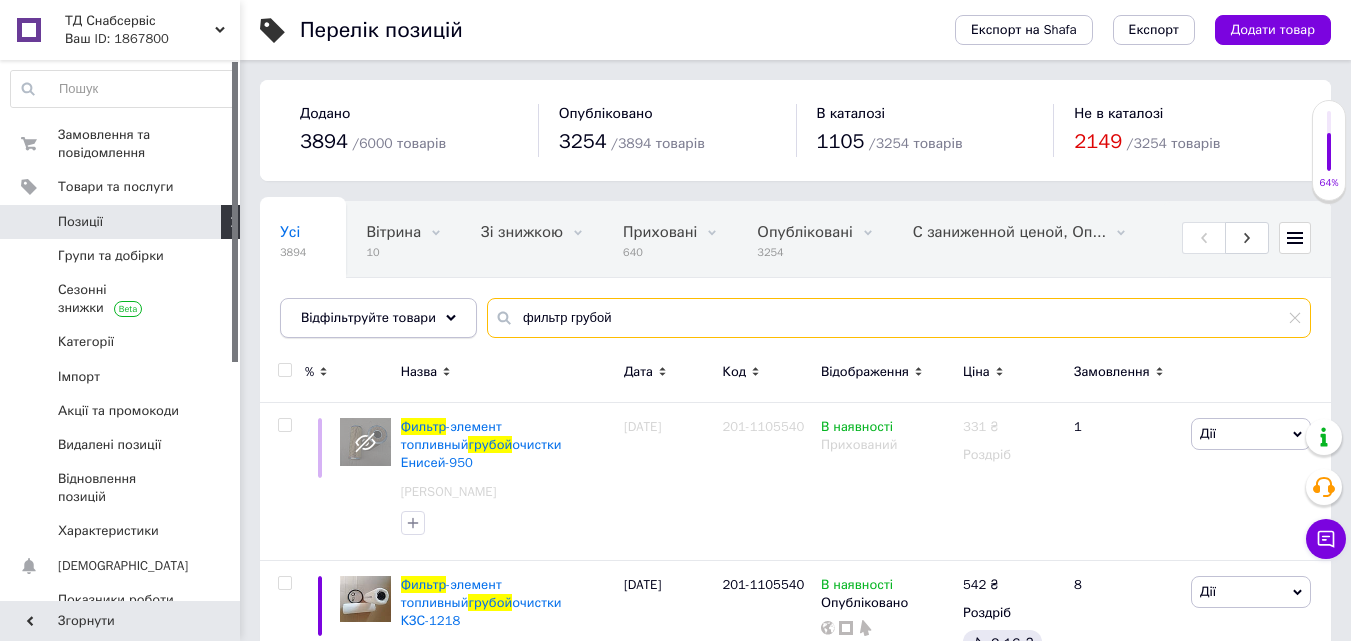 drag, startPoint x: 587, startPoint y: 325, endPoint x: 457, endPoint y: 323, distance: 130.01538 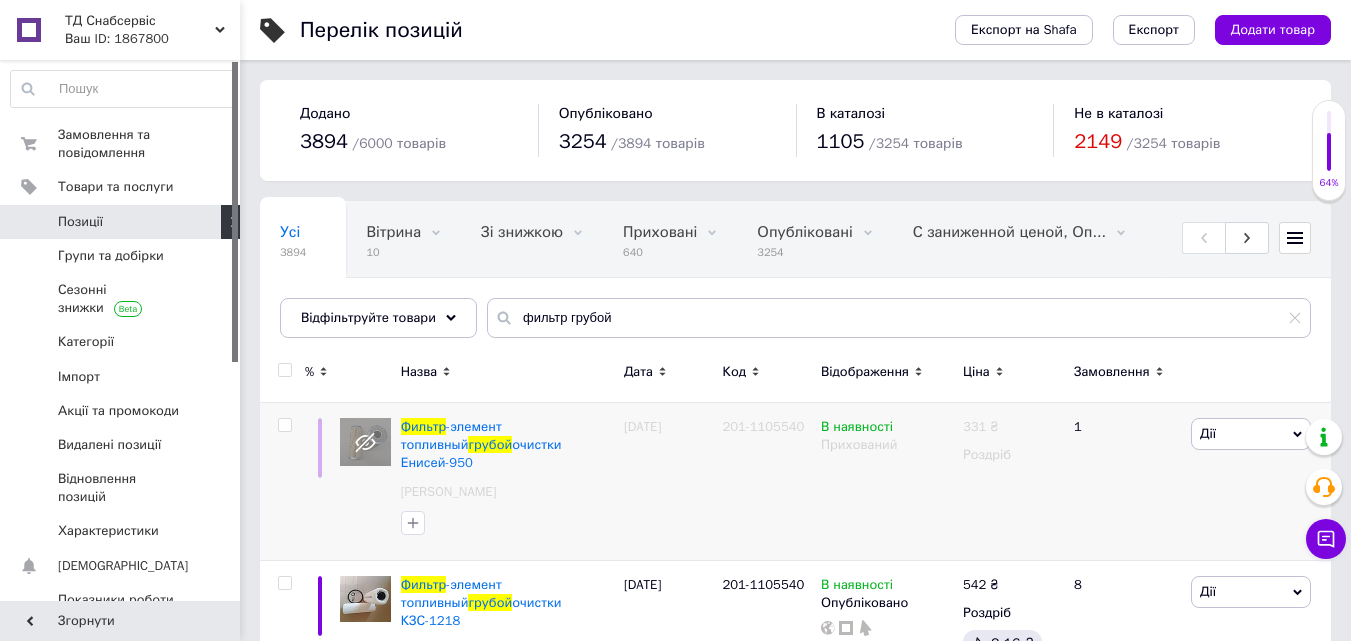 drag, startPoint x: 561, startPoint y: 312, endPoint x: 467, endPoint y: 529, distance: 236.48466 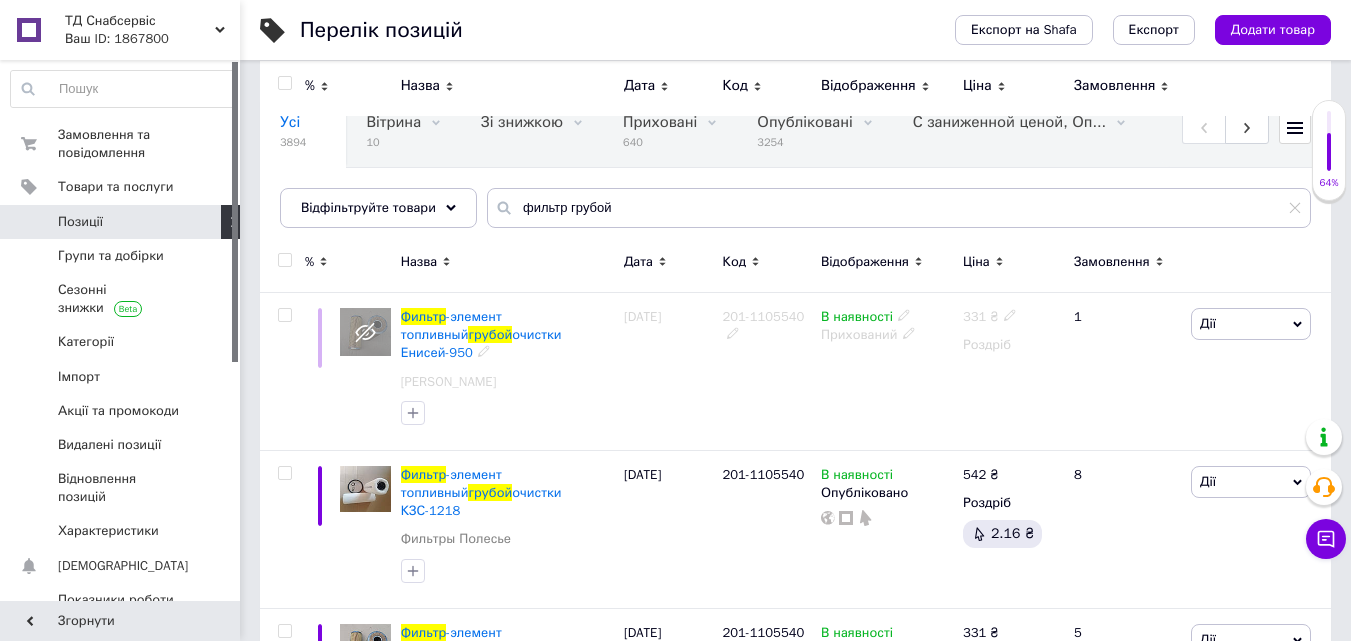 scroll, scrollTop: 0, scrollLeft: 0, axis: both 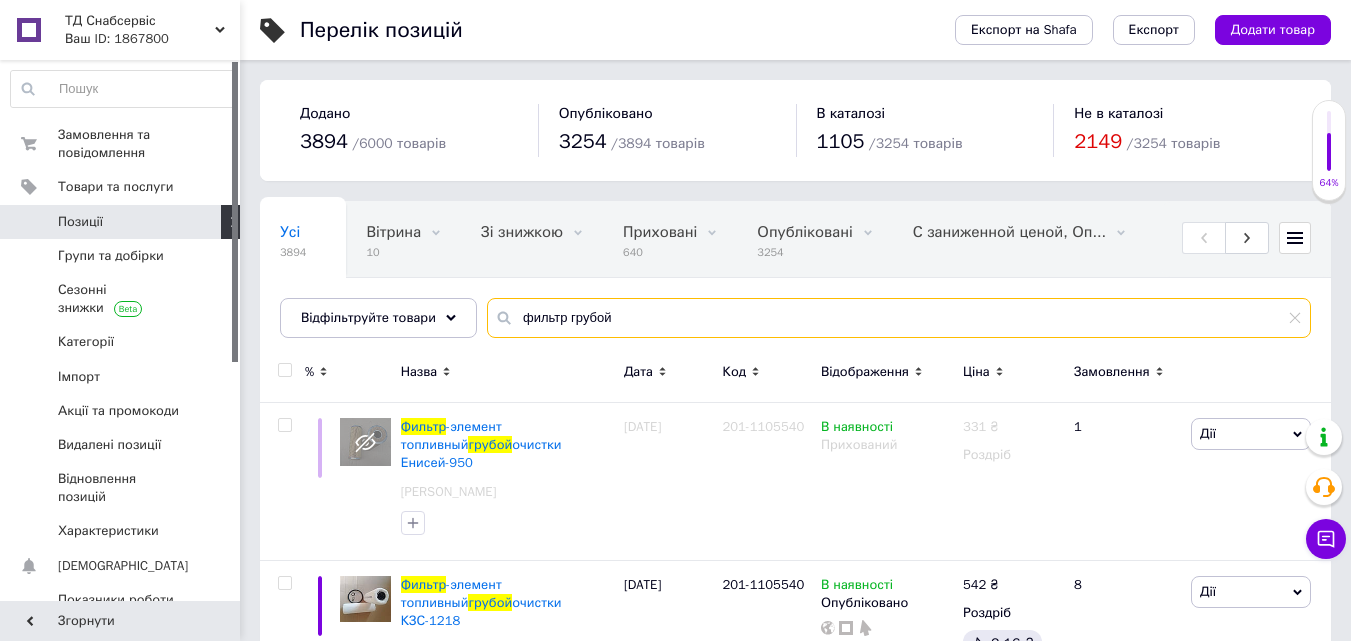 drag, startPoint x: 611, startPoint y: 311, endPoint x: 488, endPoint y: 309, distance: 123.01626 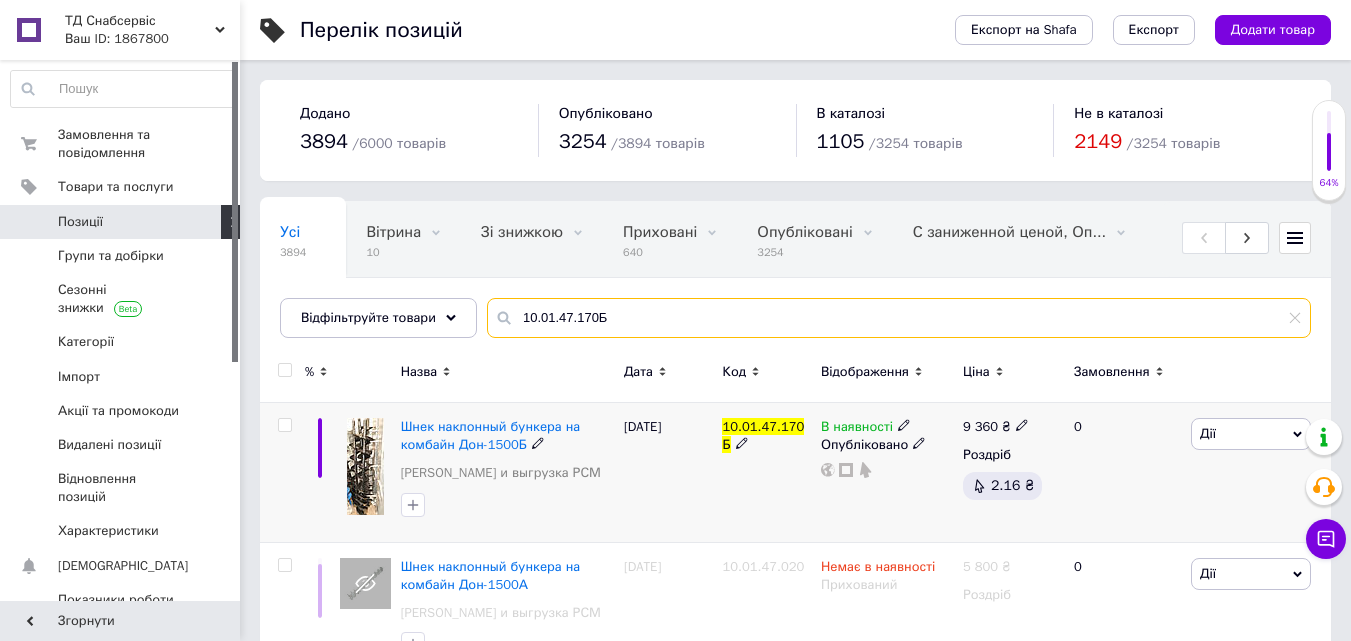 type on "10.01.47.170Б" 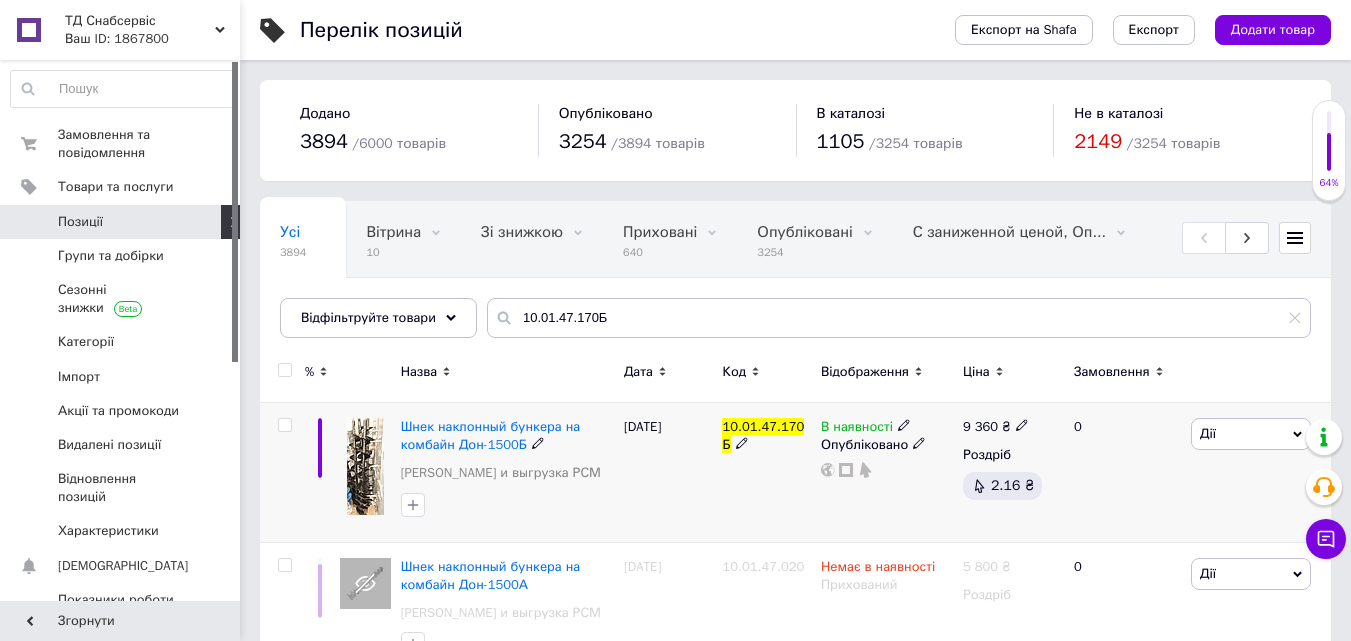 click 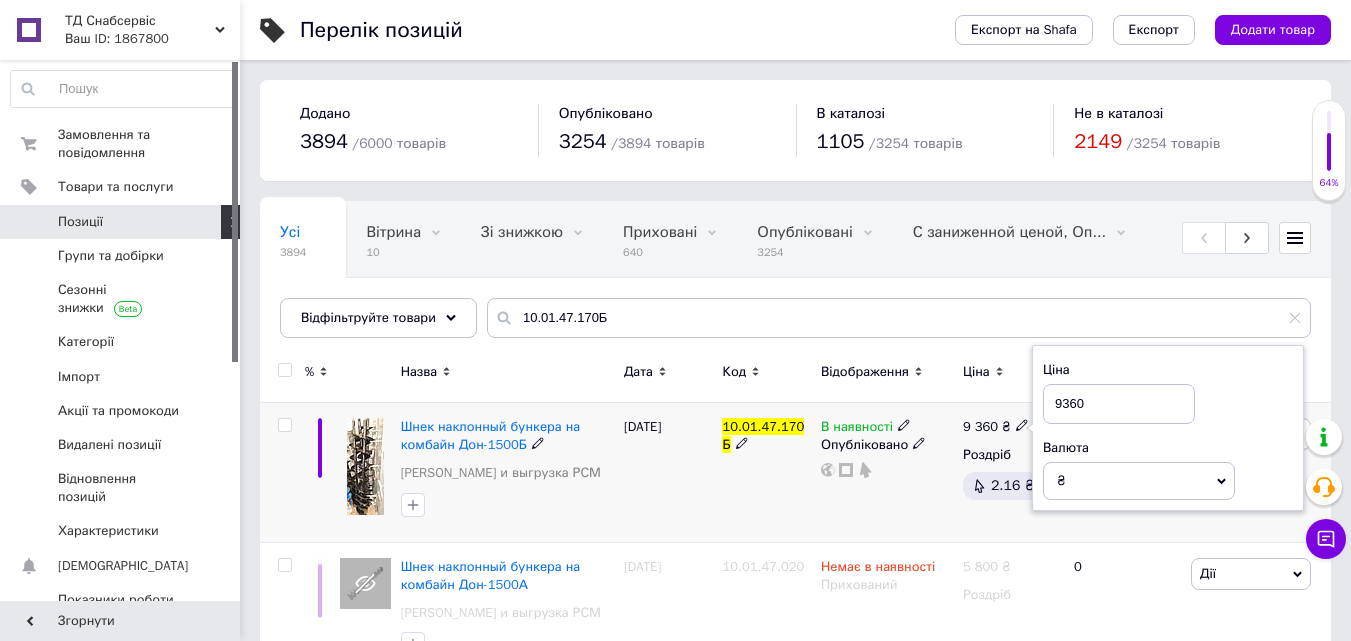 drag, startPoint x: 1095, startPoint y: 403, endPoint x: 1019, endPoint y: 396, distance: 76.321686 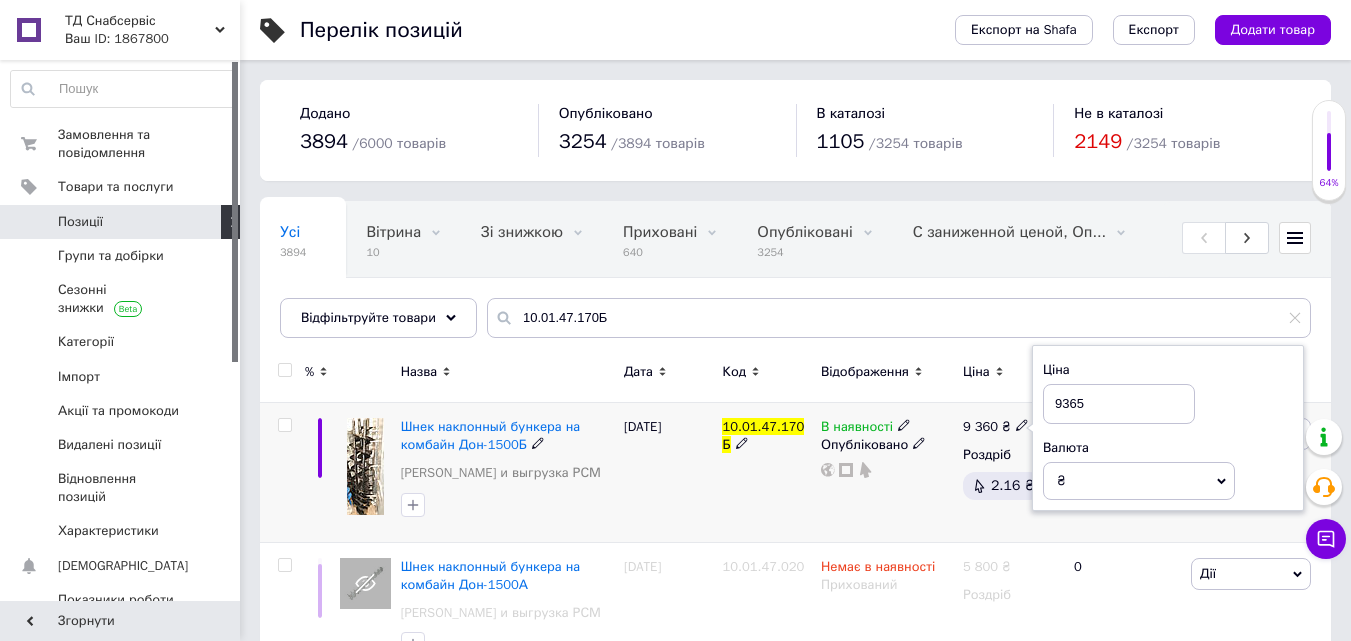 type on "9365" 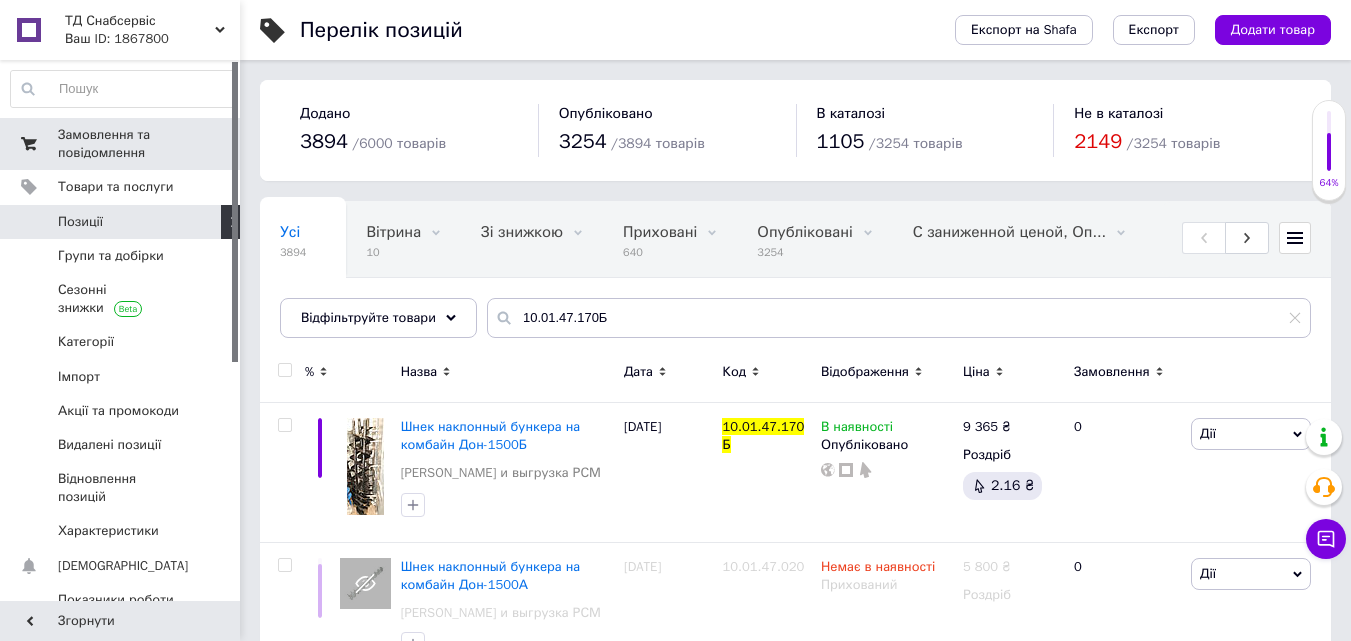 click on "Замовлення та повідомлення" at bounding box center [121, 144] 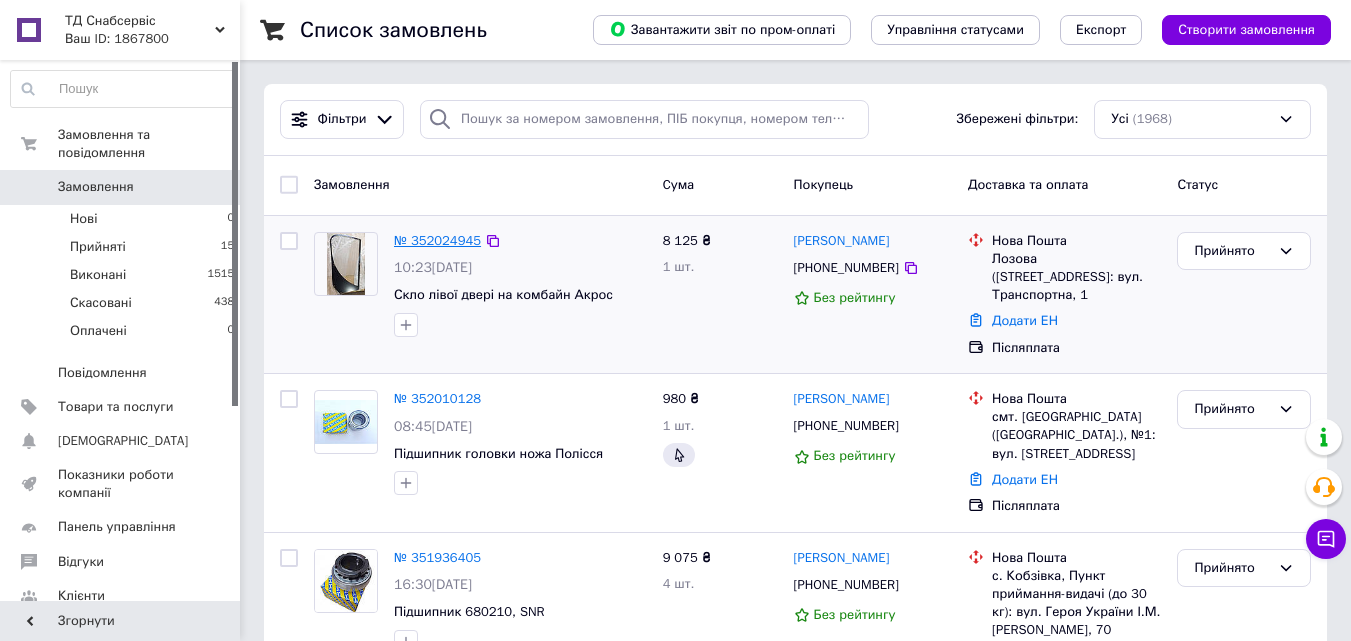 click on "№ 352024945" at bounding box center [437, 240] 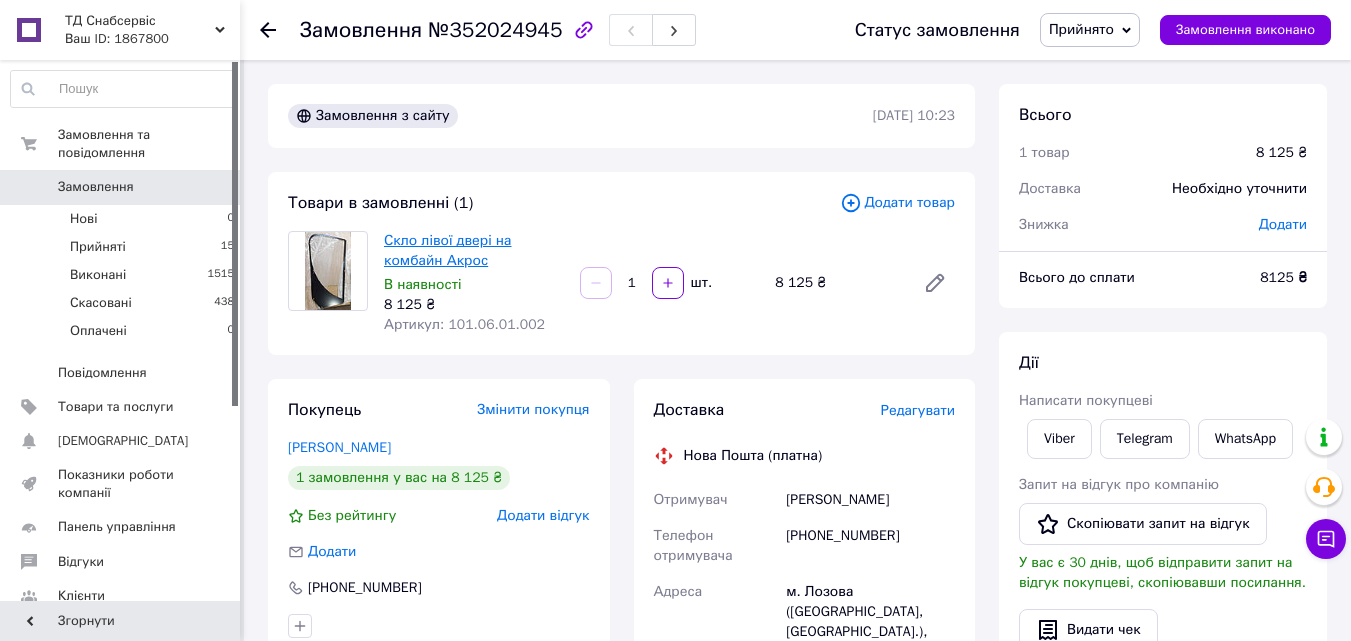 click on "Скло лівої двері на комбайн Акрос" at bounding box center (448, 250) 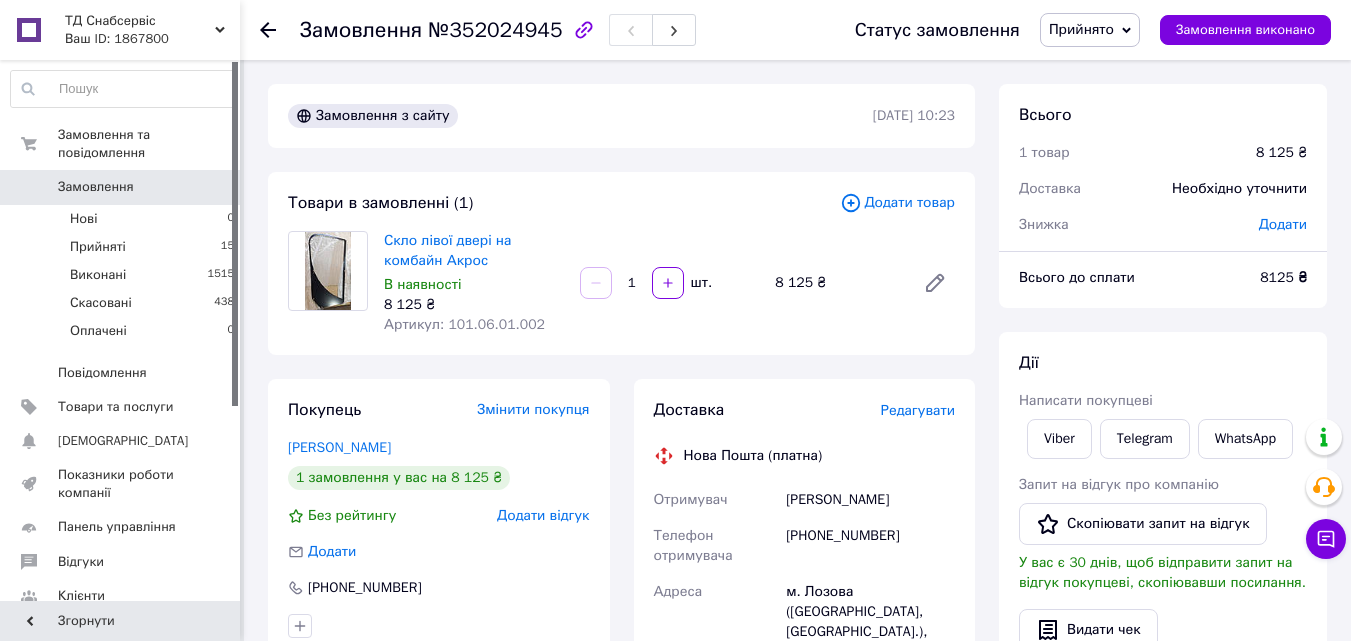 click on "Замовлення" at bounding box center [96, 187] 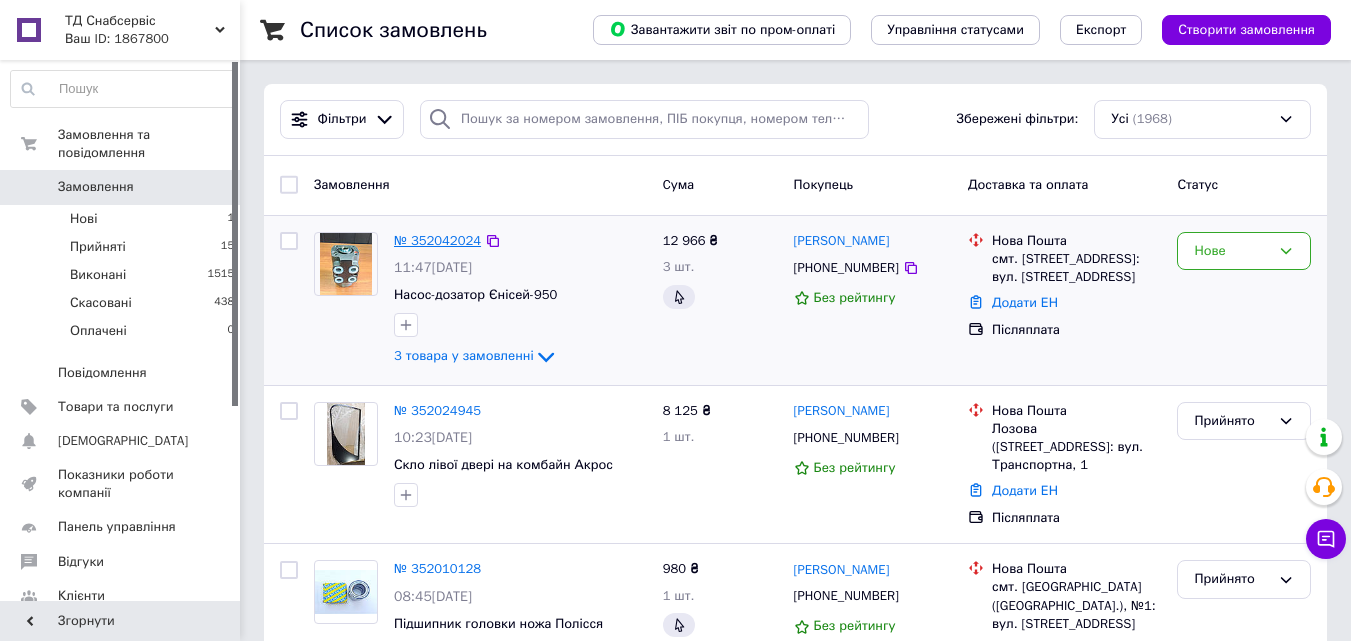 click on "№ 352042024" at bounding box center (437, 240) 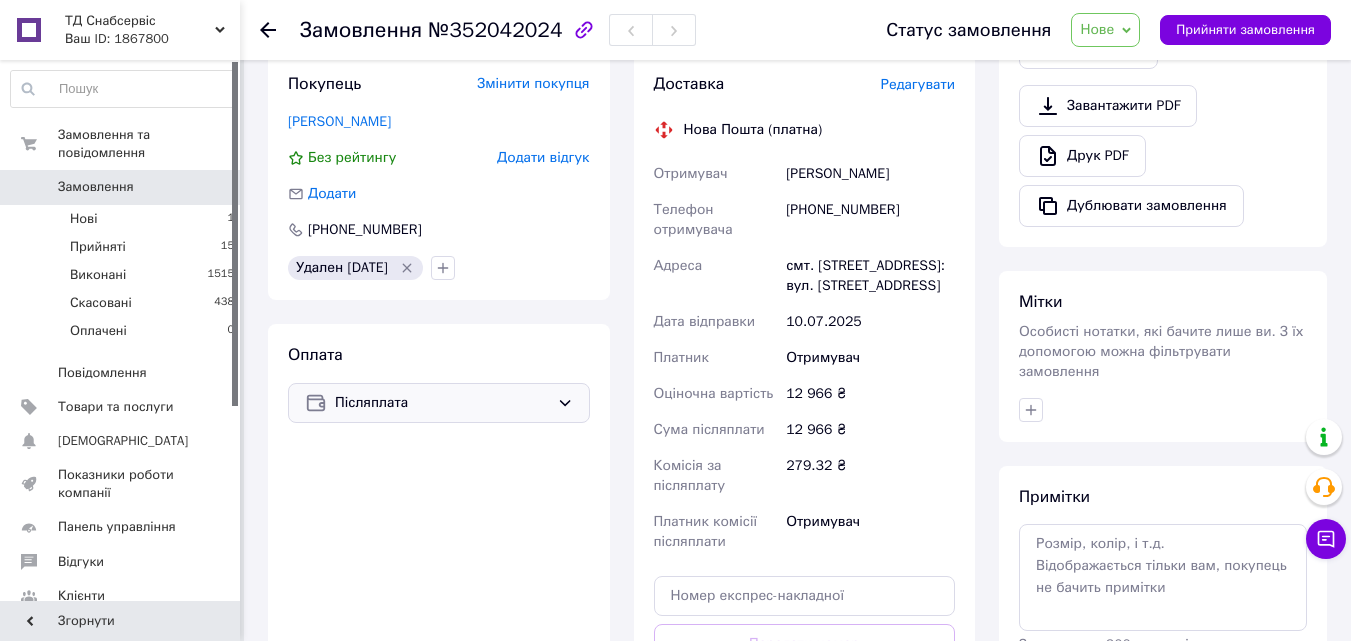 scroll, scrollTop: 600, scrollLeft: 0, axis: vertical 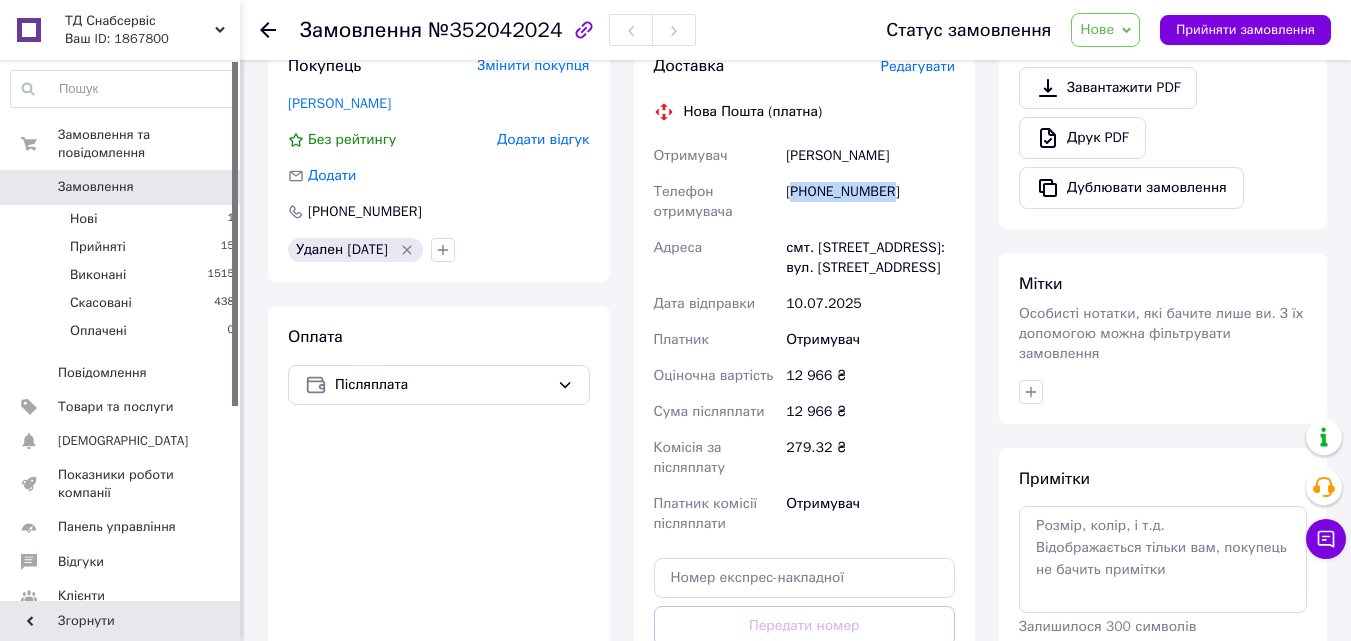 drag, startPoint x: 794, startPoint y: 194, endPoint x: 895, endPoint y: 188, distance: 101.17806 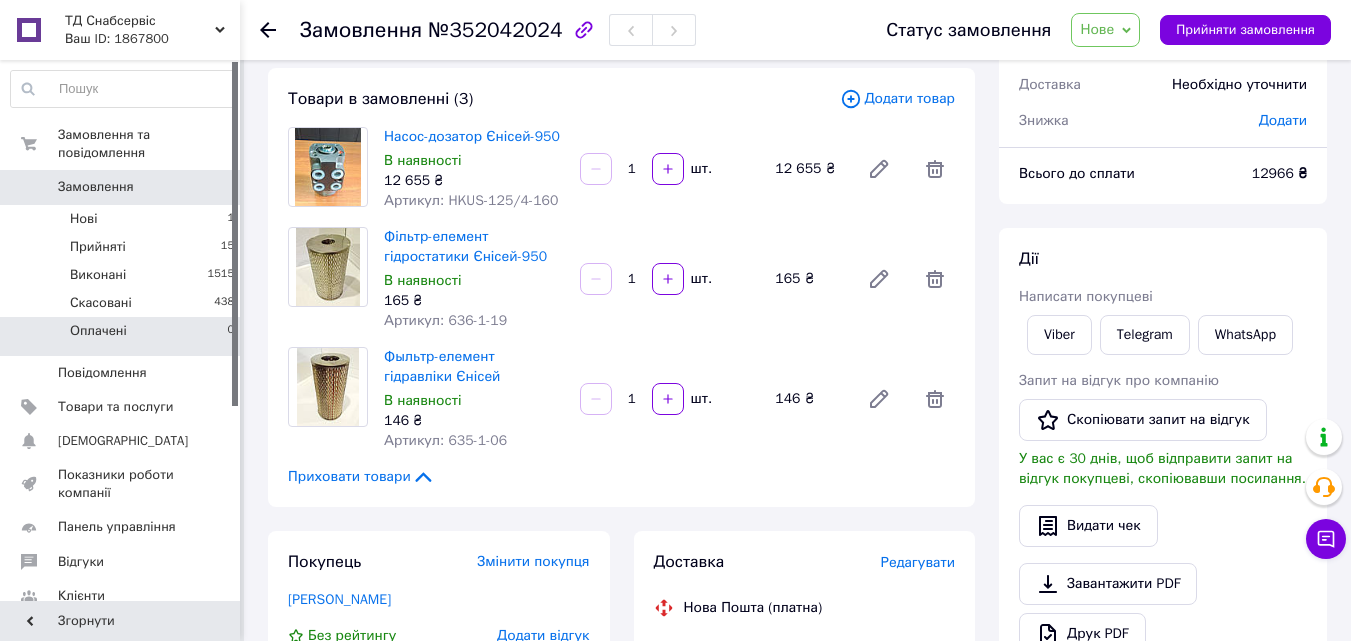 scroll, scrollTop: 100, scrollLeft: 0, axis: vertical 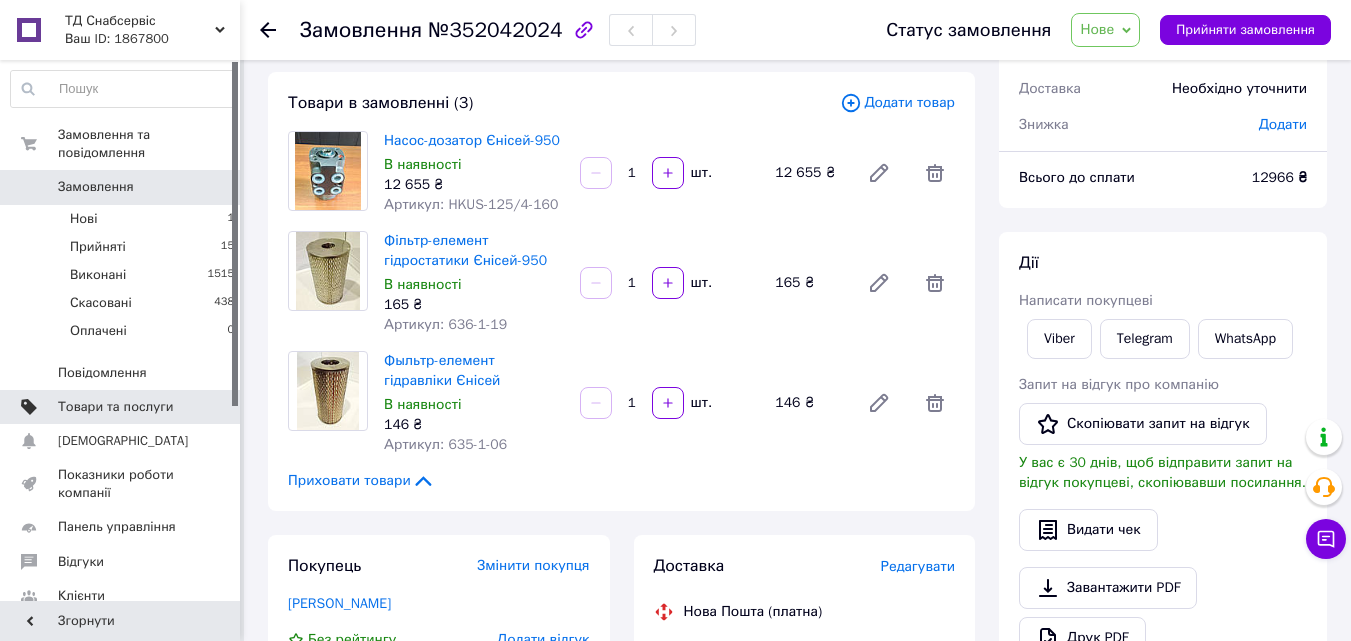 click on "Товари та послуги" at bounding box center [115, 407] 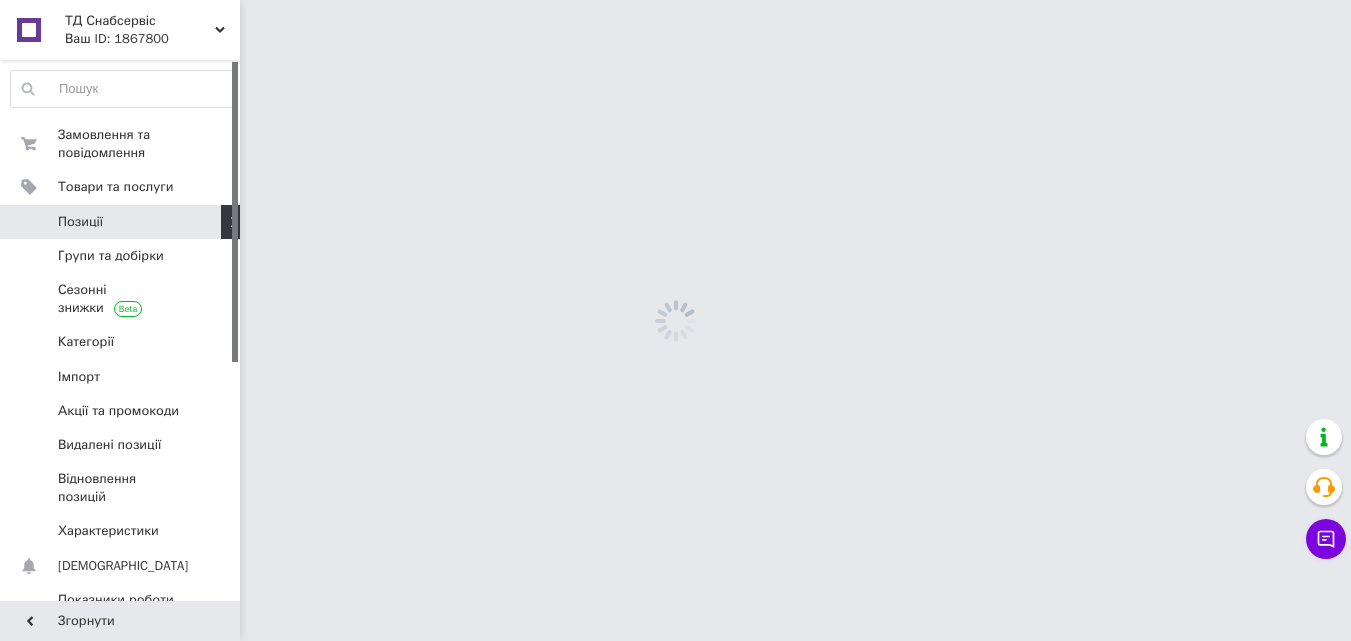scroll, scrollTop: 0, scrollLeft: 0, axis: both 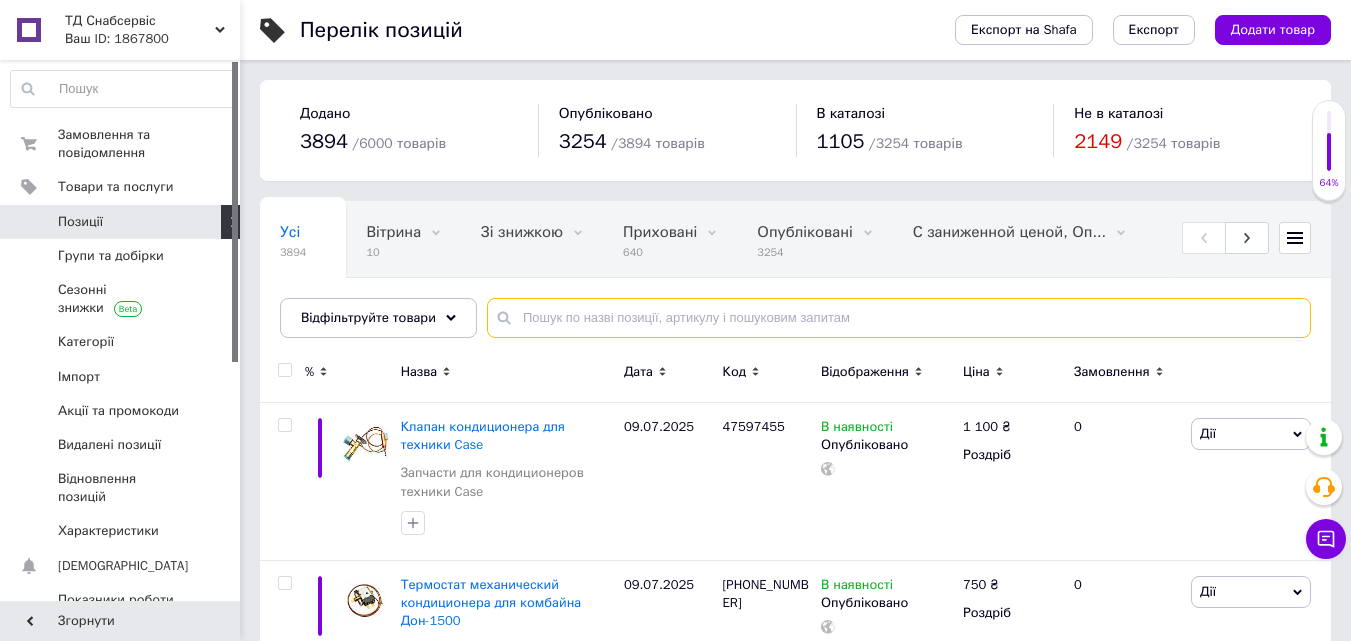 click at bounding box center [899, 318] 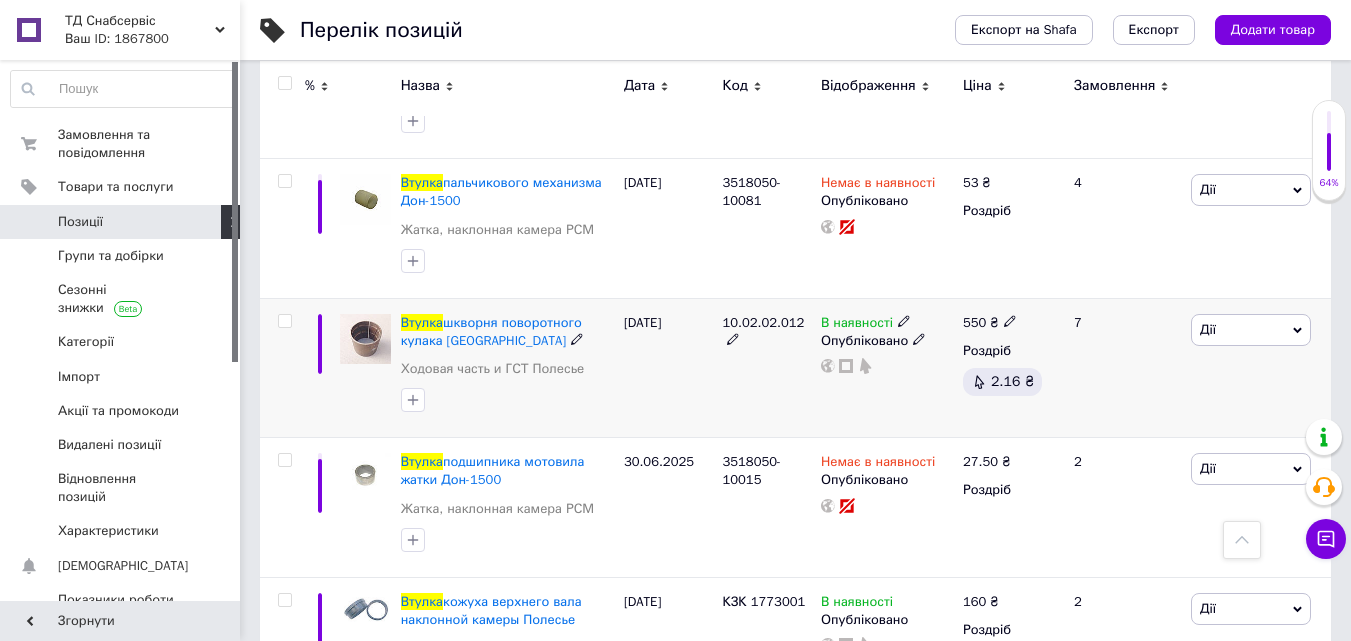 scroll, scrollTop: 700, scrollLeft: 0, axis: vertical 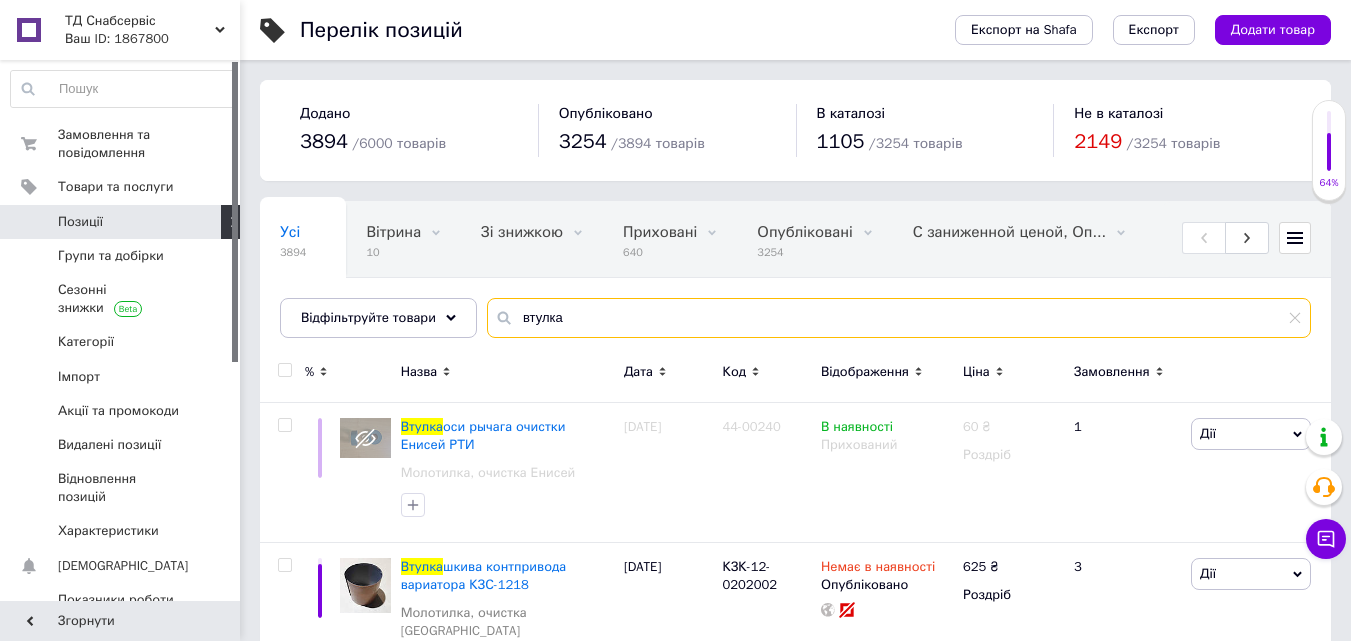 drag, startPoint x: 583, startPoint y: 309, endPoint x: 488, endPoint y: 306, distance: 95.047356 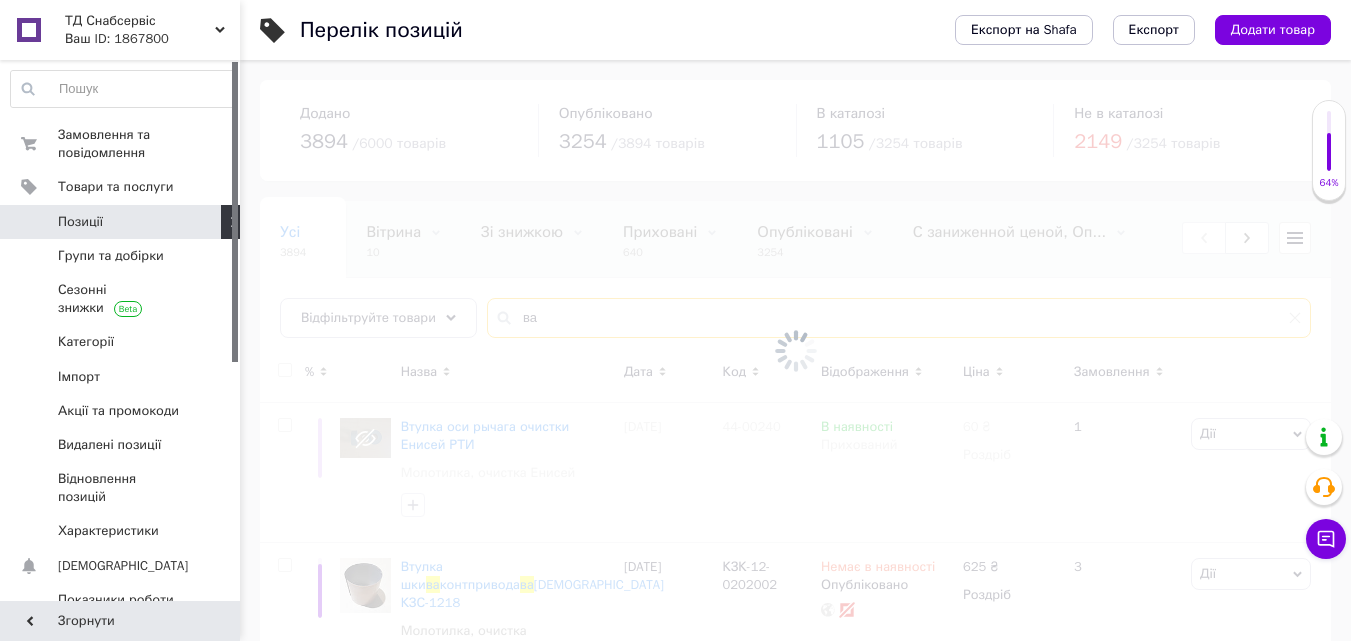type on "в" 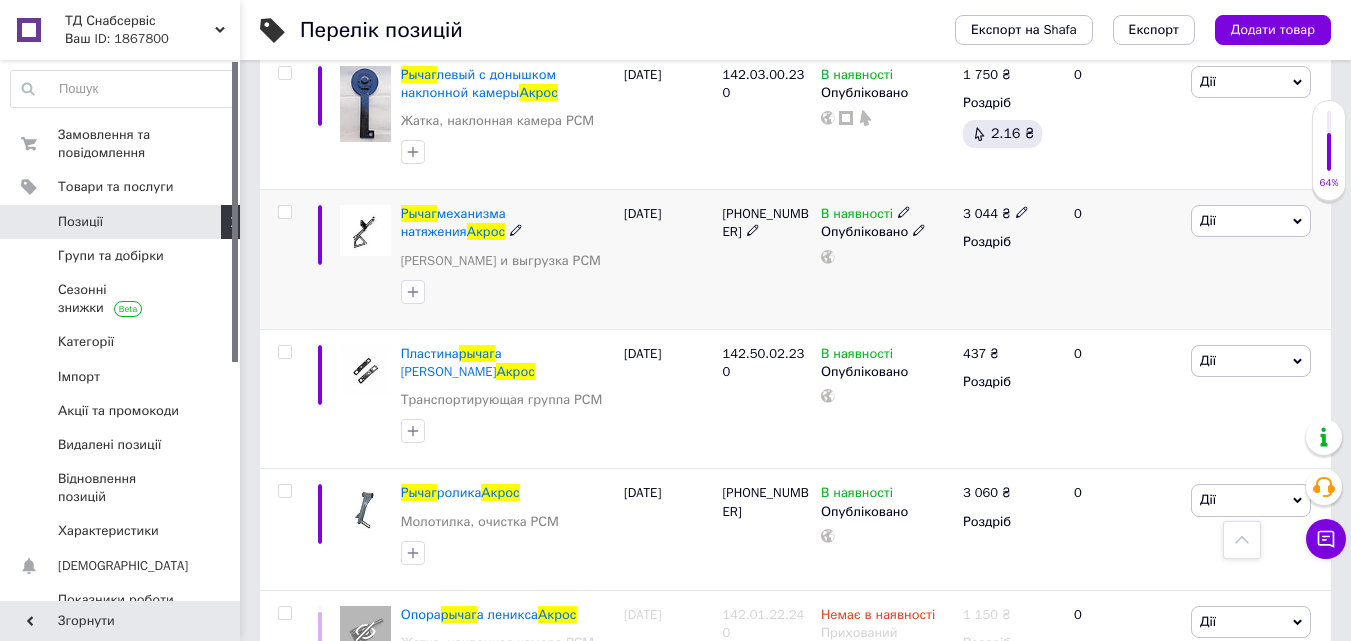 scroll, scrollTop: 500, scrollLeft: 0, axis: vertical 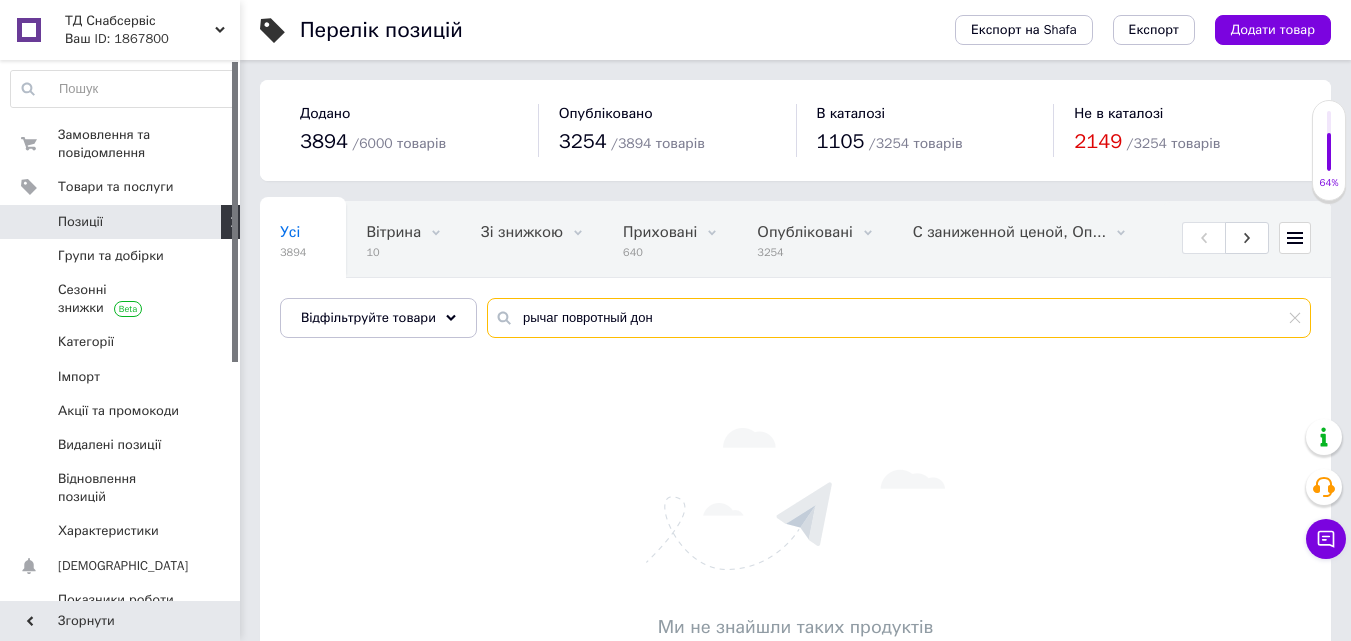 click on "рычаг повротный дон" at bounding box center (899, 318) 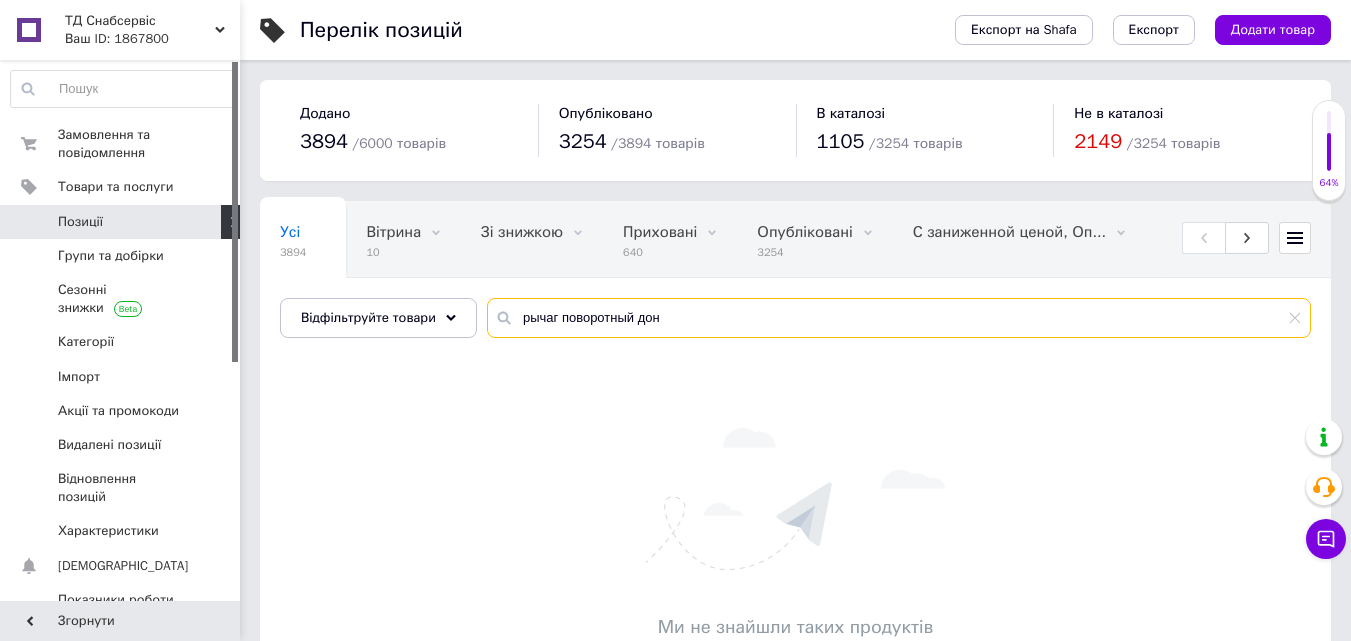 drag, startPoint x: 627, startPoint y: 320, endPoint x: 707, endPoint y: 325, distance: 80.1561 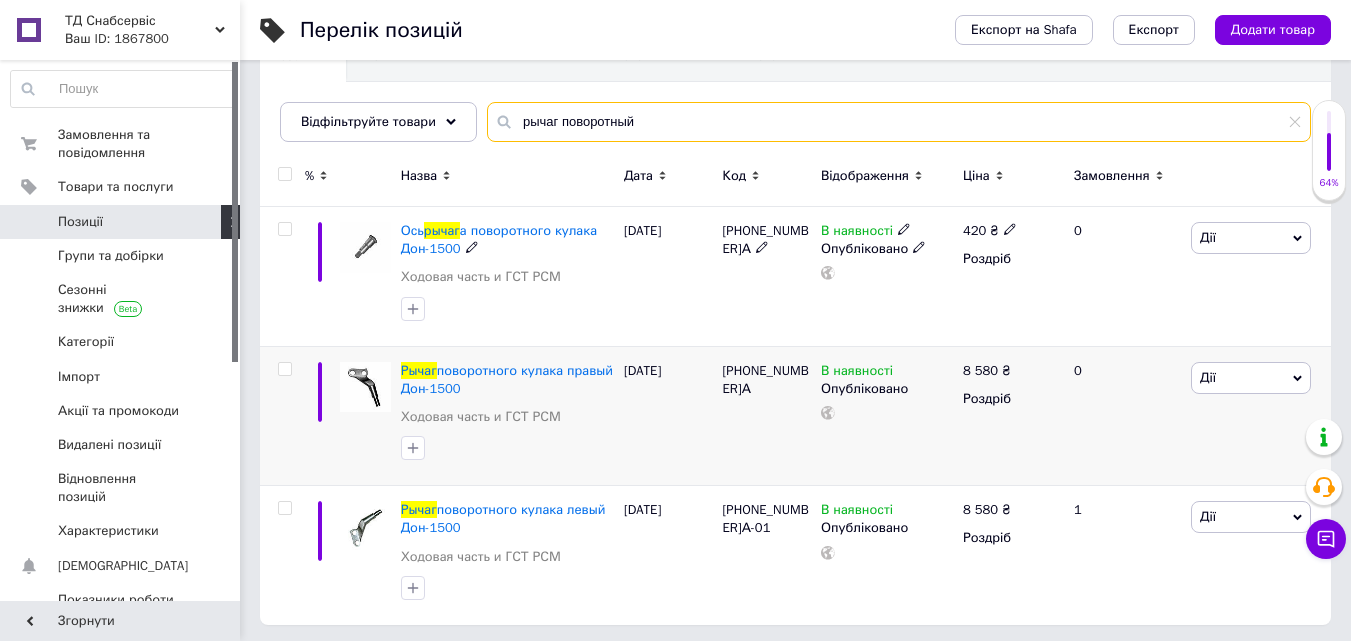 scroll, scrollTop: 200, scrollLeft: 0, axis: vertical 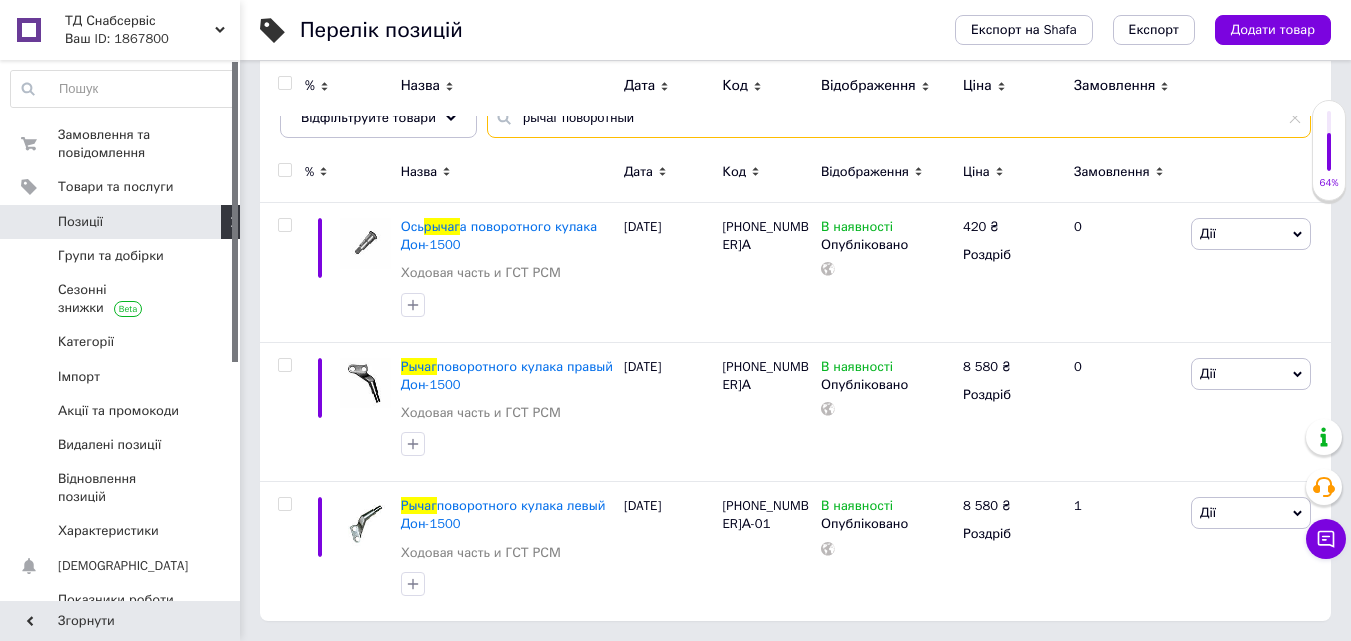 type on "рычаг поворотный" 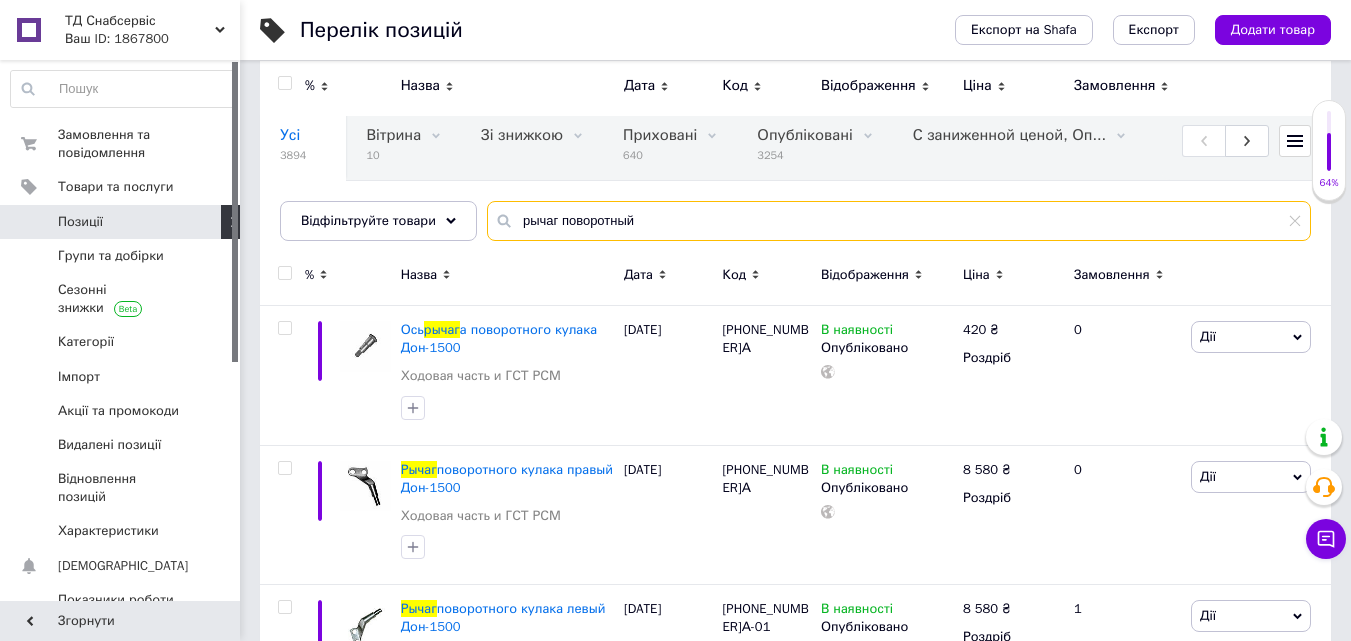 scroll, scrollTop: 0, scrollLeft: 0, axis: both 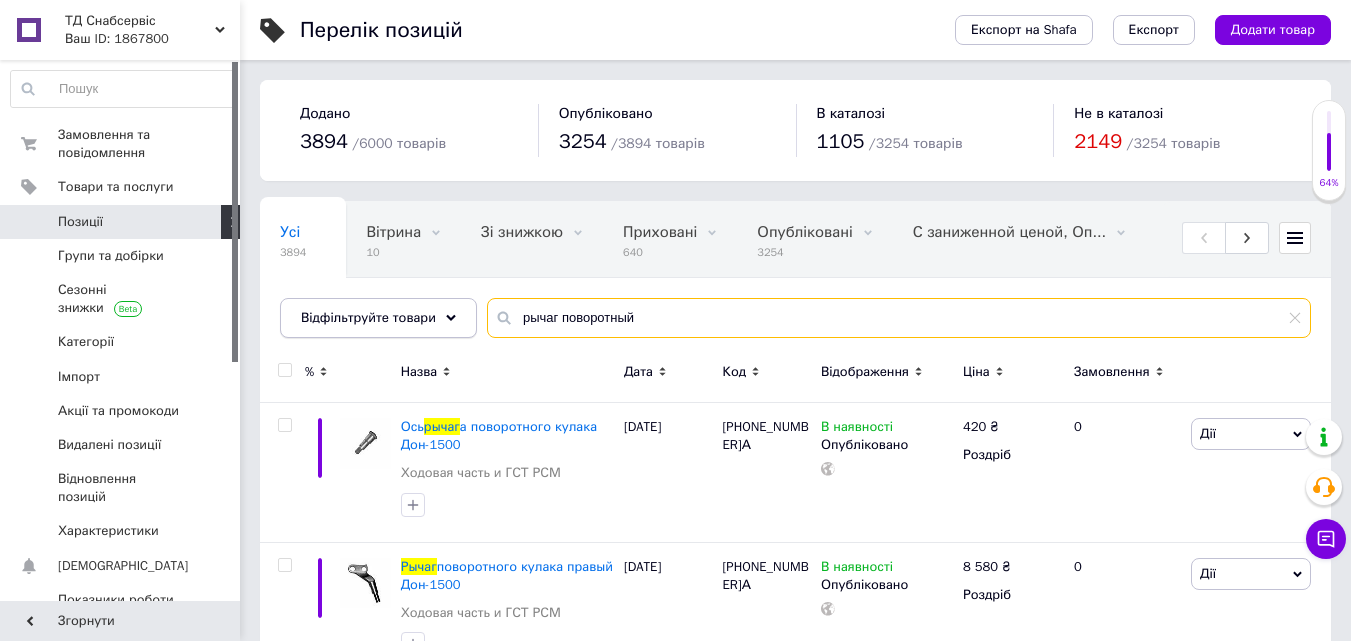 drag, startPoint x: 662, startPoint y: 317, endPoint x: 412, endPoint y: 314, distance: 250.018 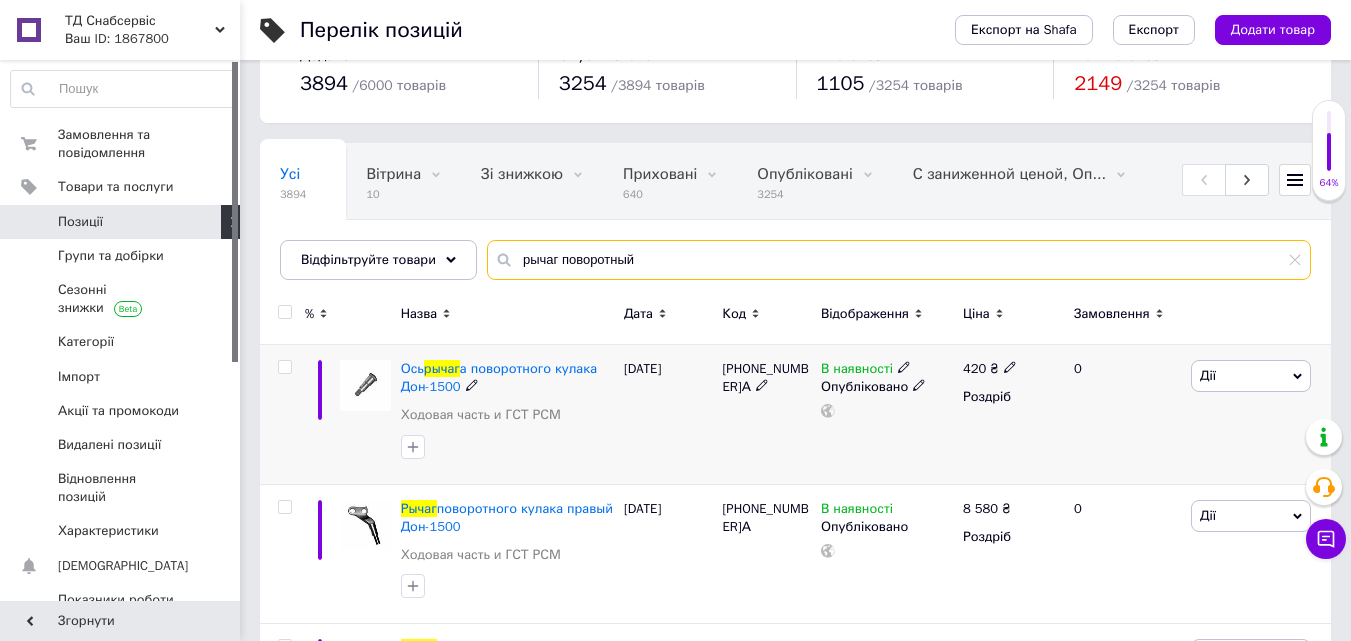 scroll, scrollTop: 200, scrollLeft: 0, axis: vertical 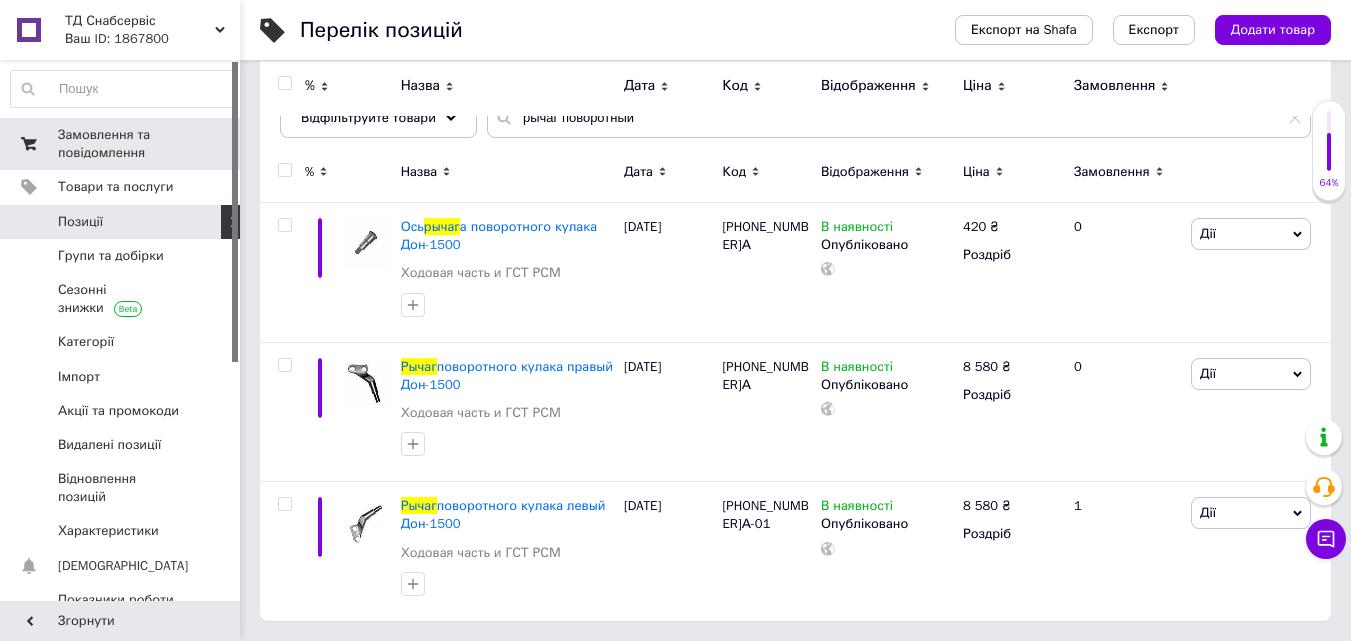 click on "Замовлення та повідомлення" at bounding box center (121, 144) 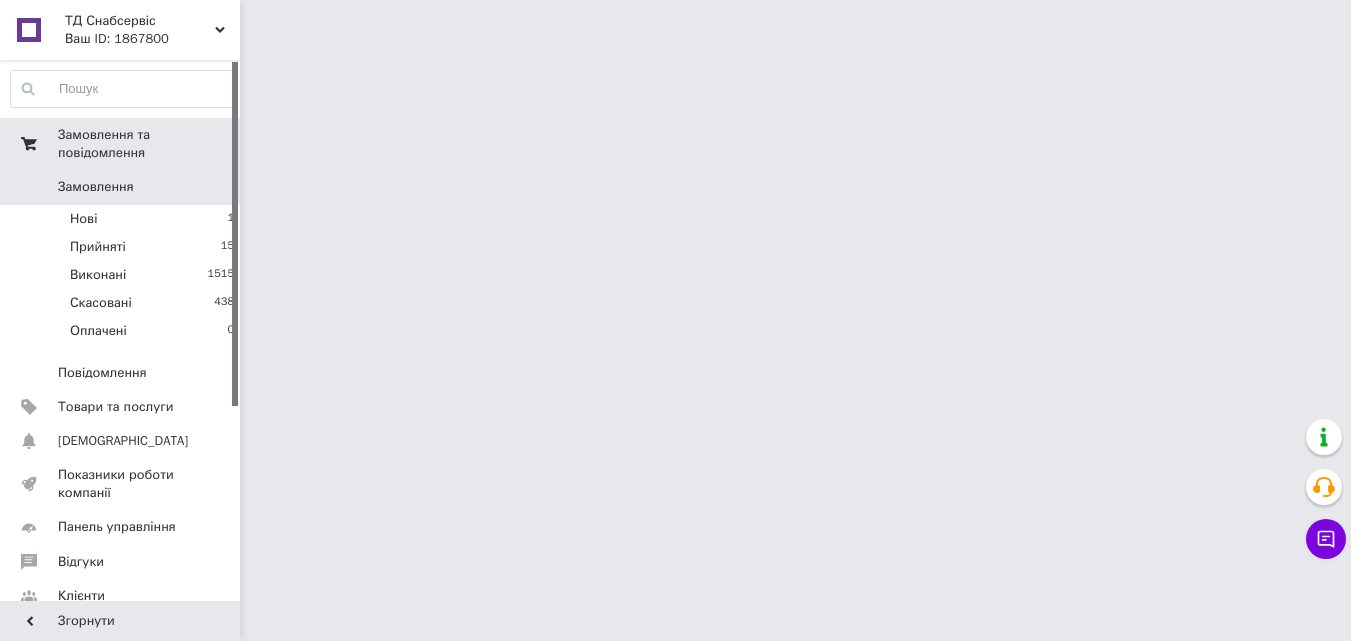 scroll, scrollTop: 0, scrollLeft: 0, axis: both 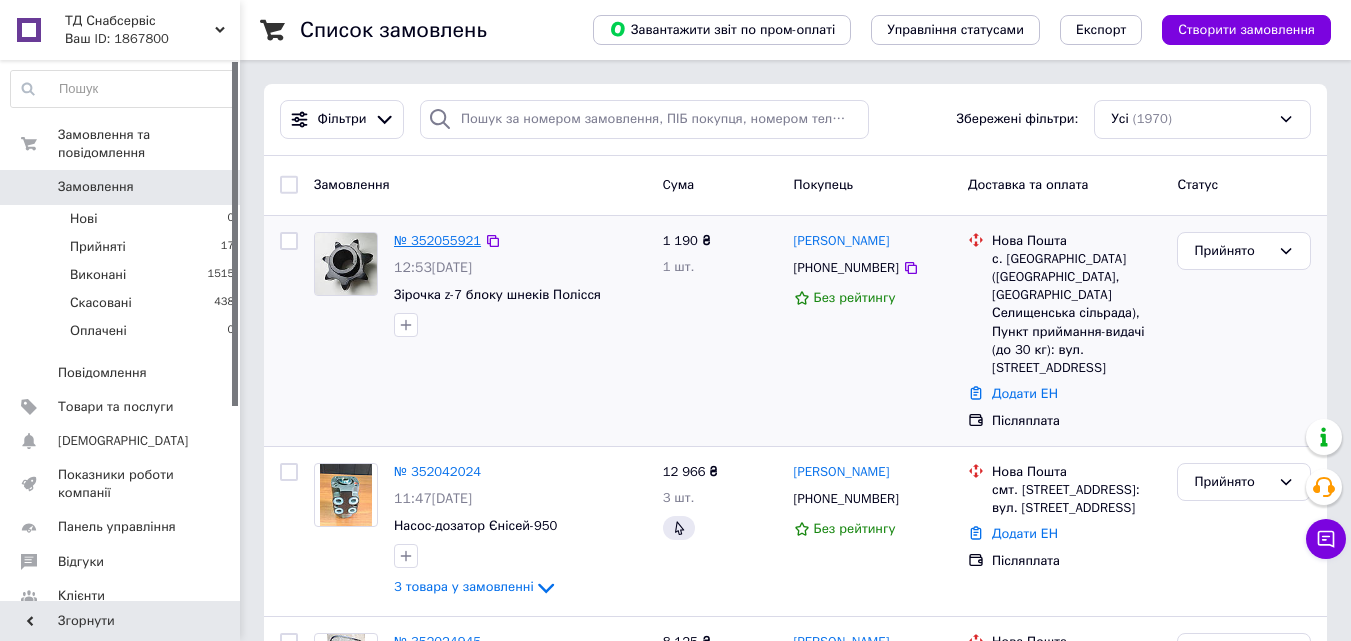 click on "№ 352055921" at bounding box center (437, 240) 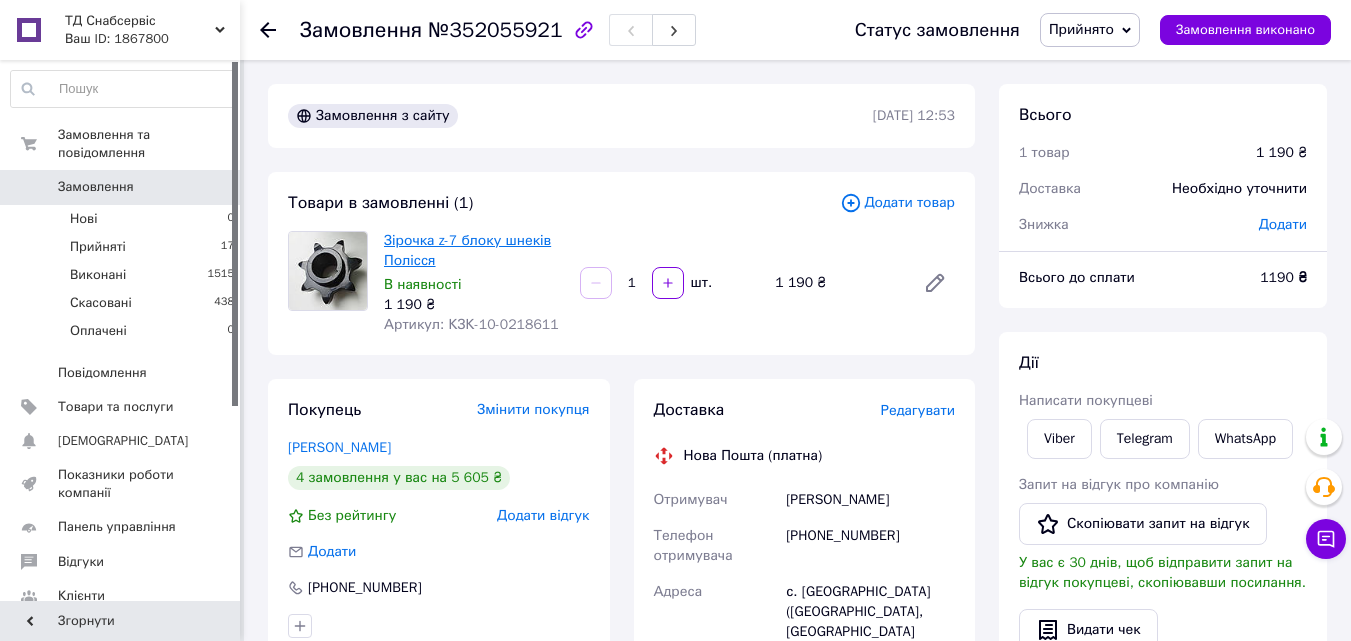 click on "Зірочка z-7 блоку шнеків Полісся" at bounding box center (467, 250) 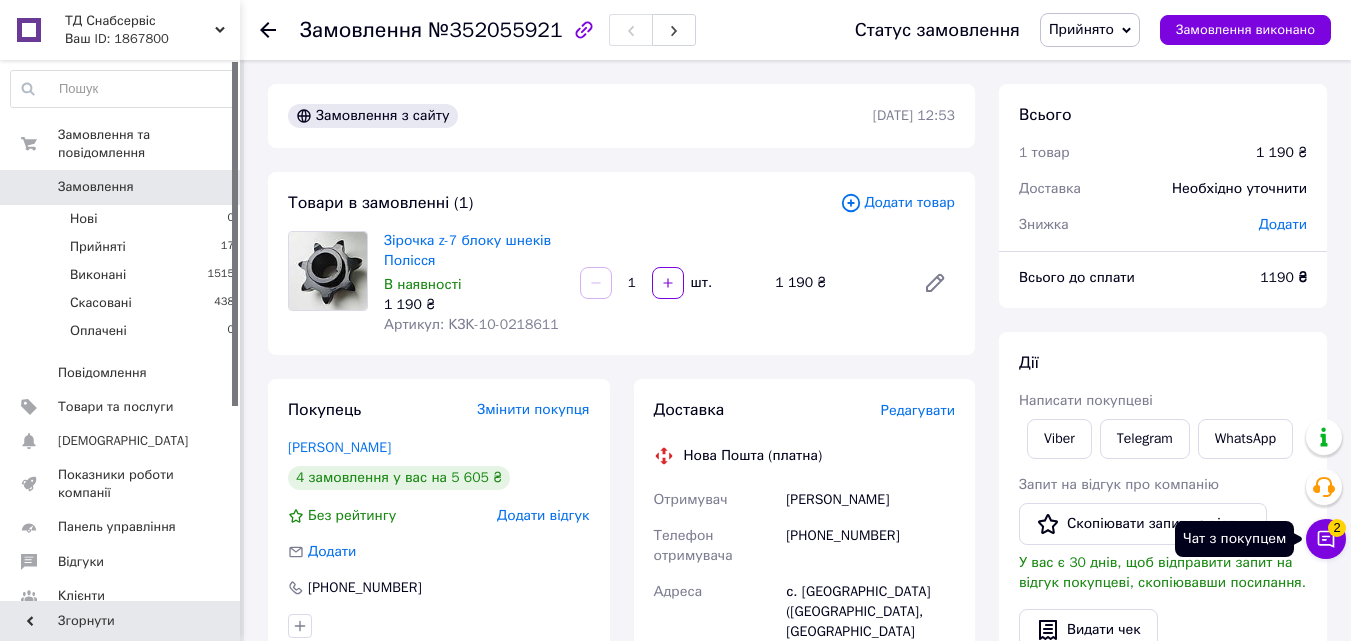 click on "Чат з покупцем 2" at bounding box center [1326, 539] 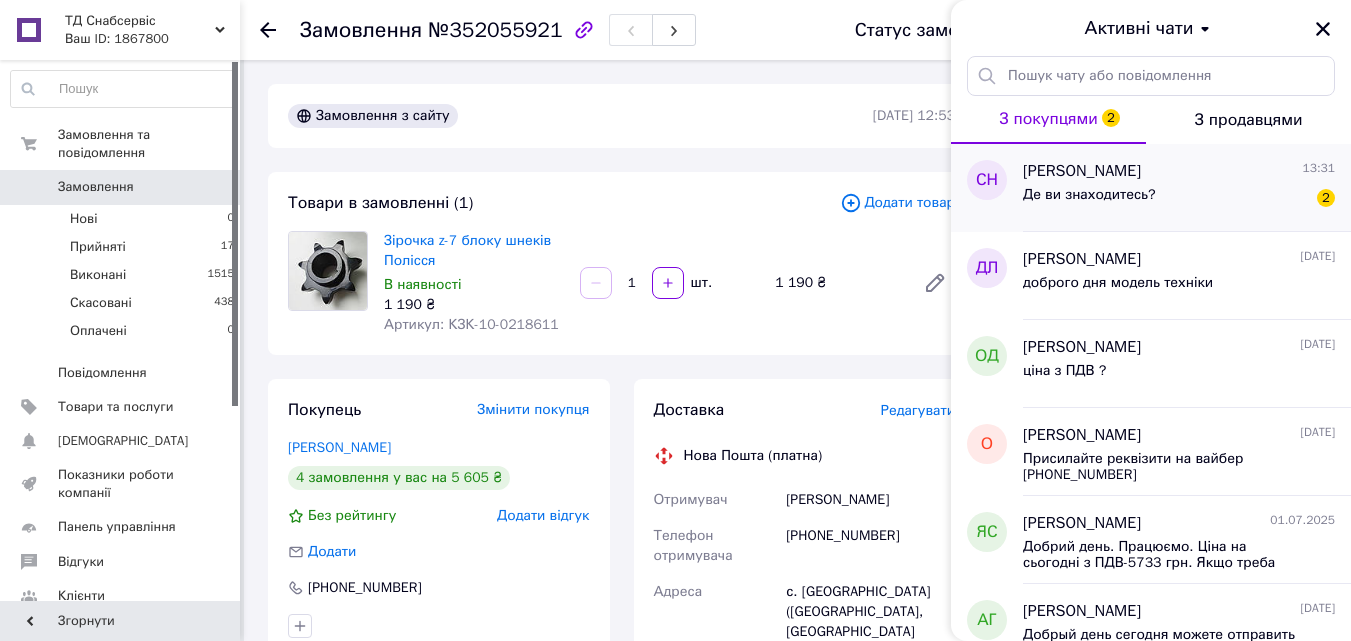 click on "Де ви знаходитесь? 2" at bounding box center (1179, 199) 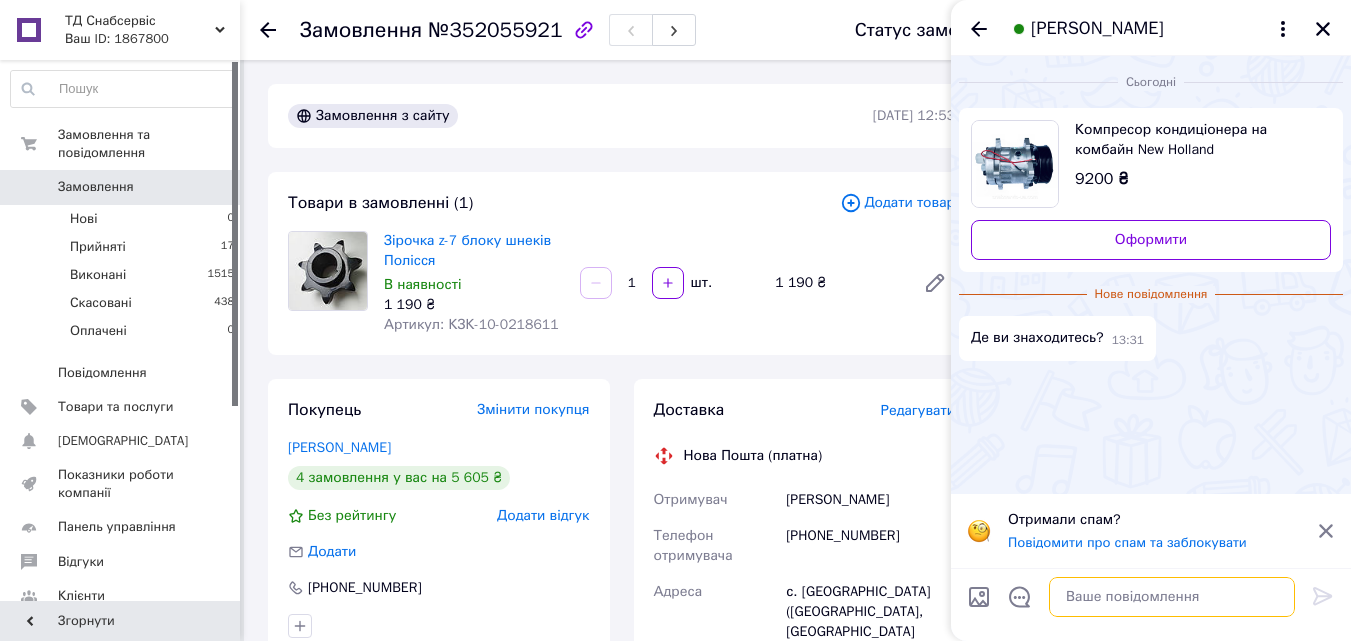 click at bounding box center [1172, 597] 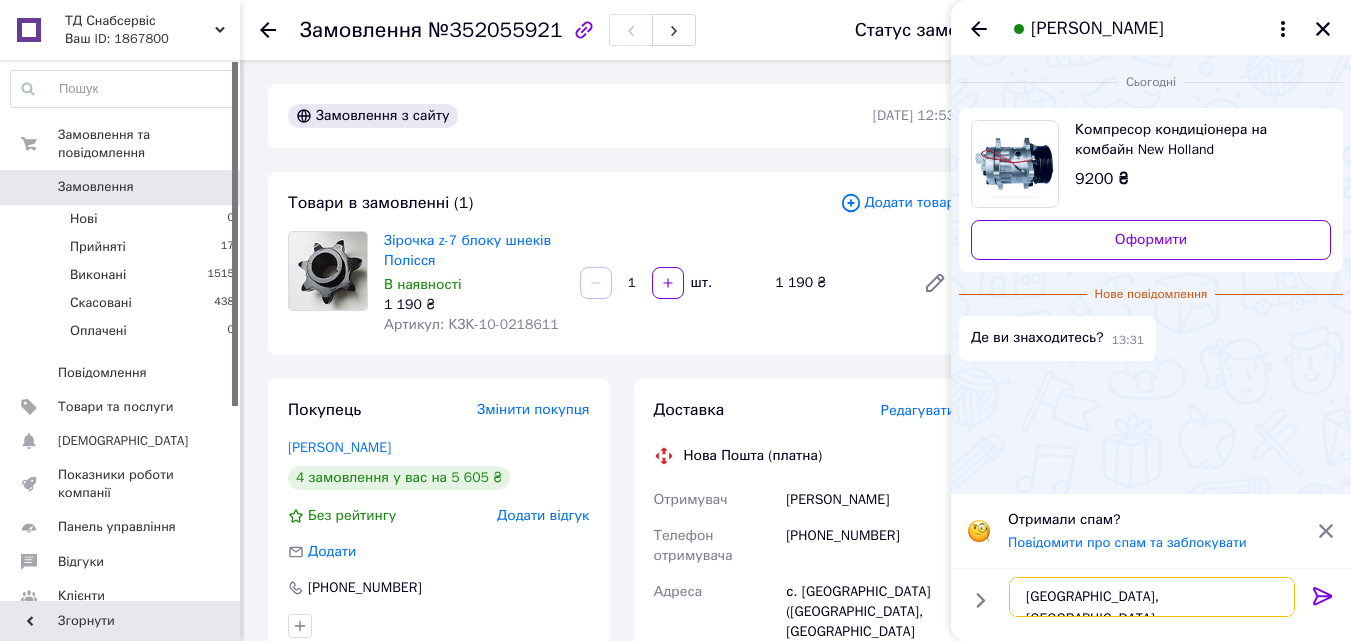 type on "[GEOGRAPHIC_DATA], [STREET_ADDRESS]" 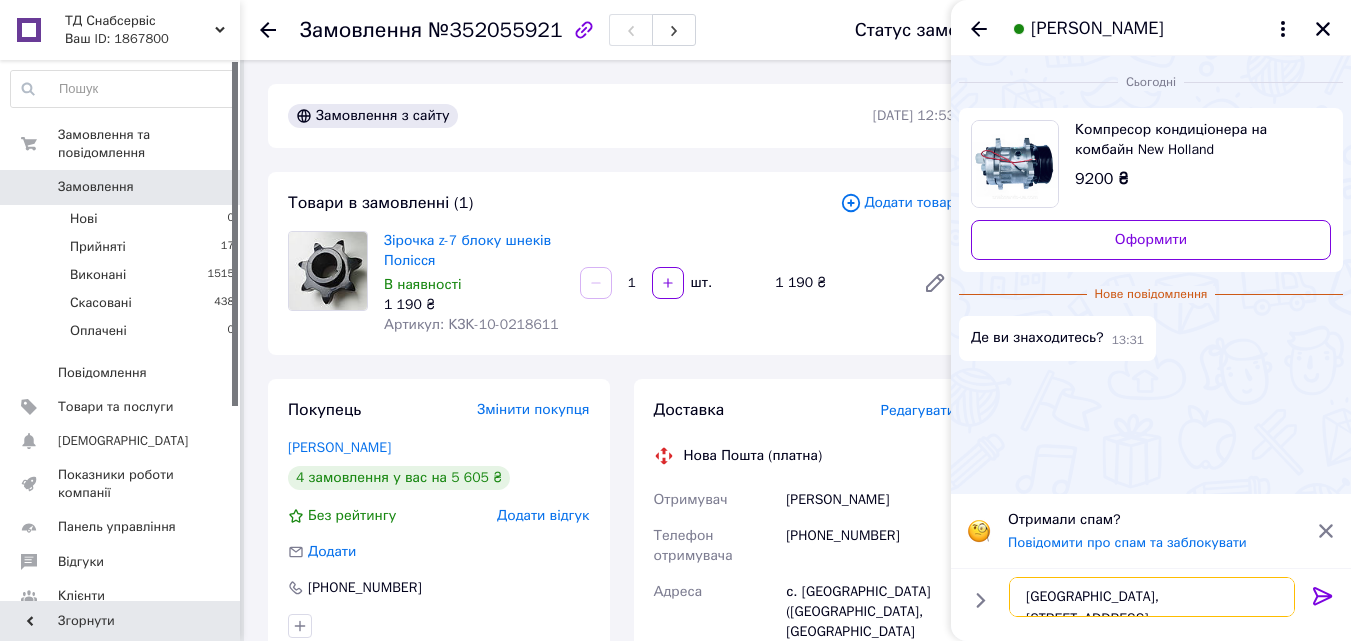 type 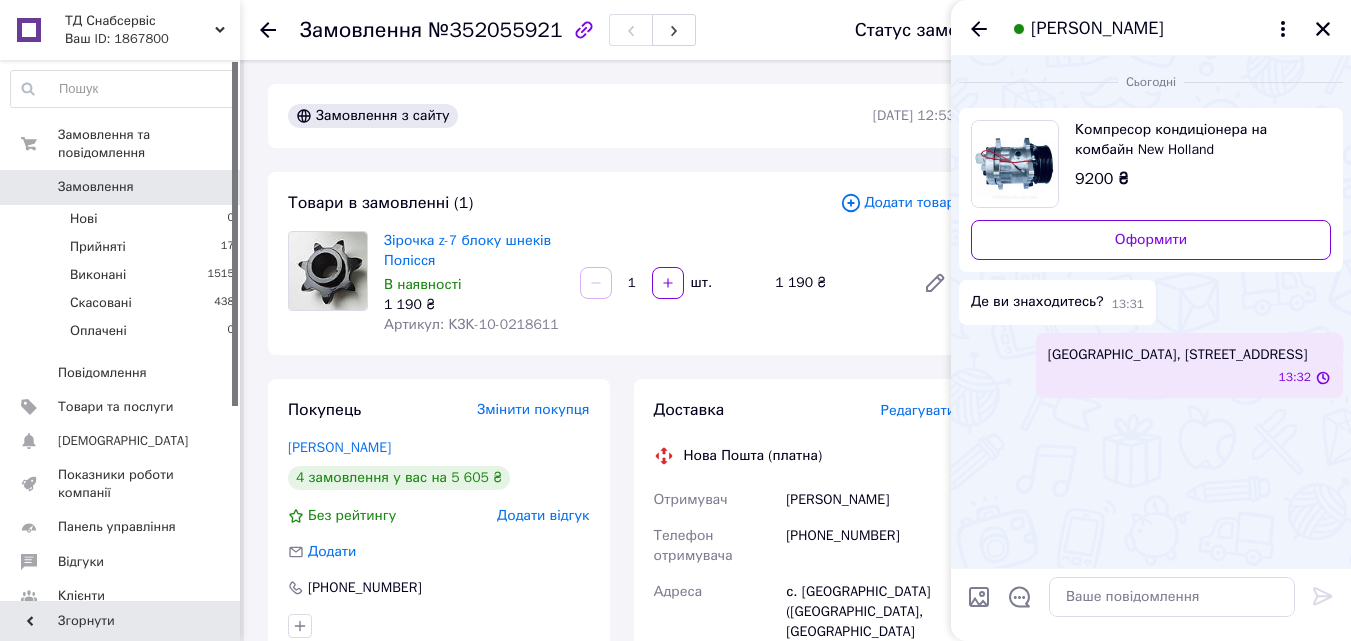 click on "Компресор кондиціонера на комбайн New Holland" at bounding box center (1195, 140) 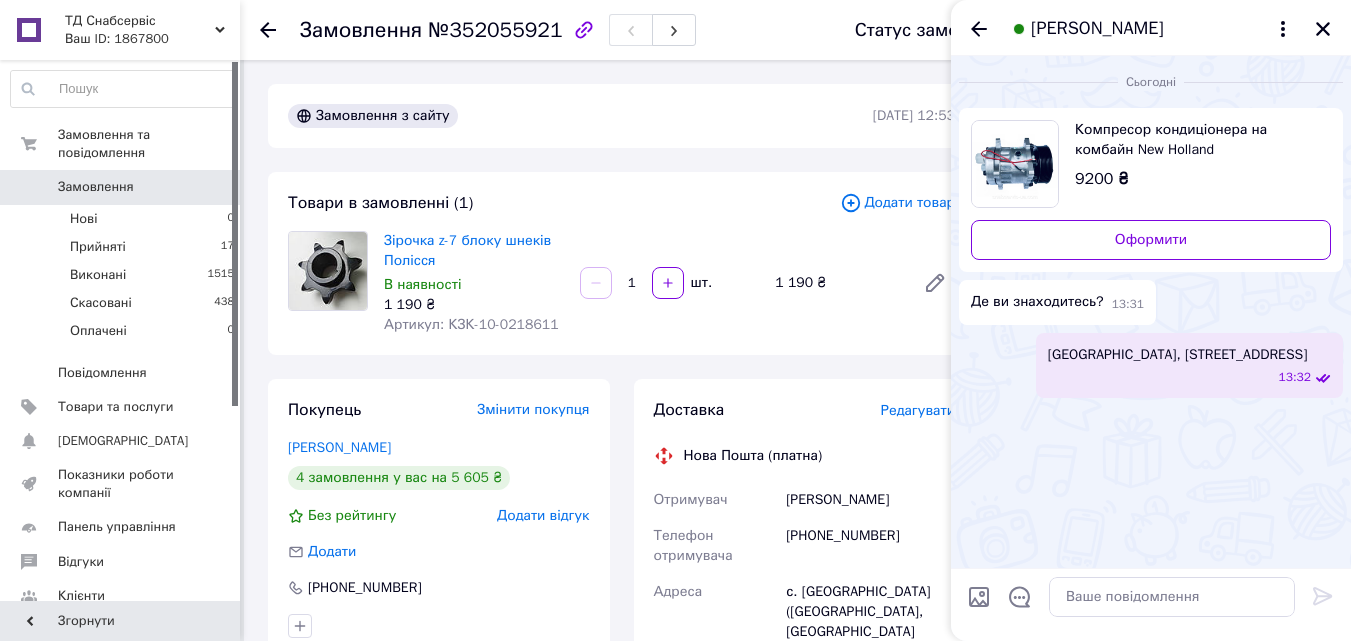 click on "Замовлення" at bounding box center [96, 187] 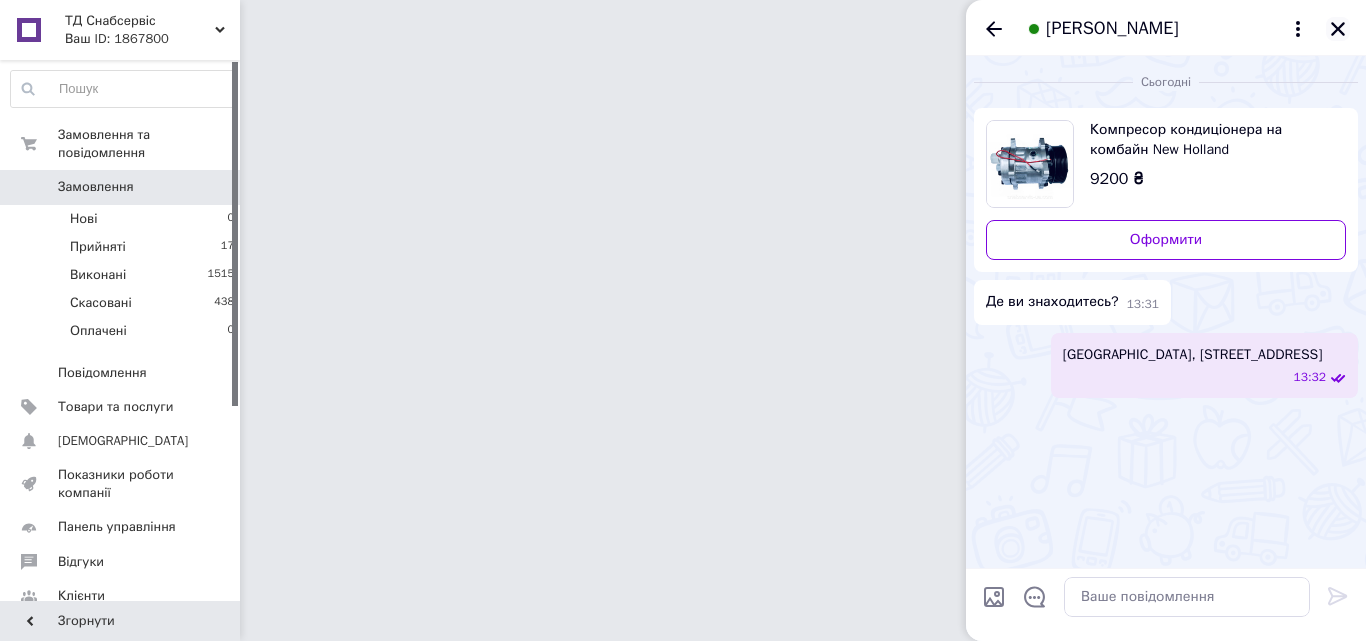 click 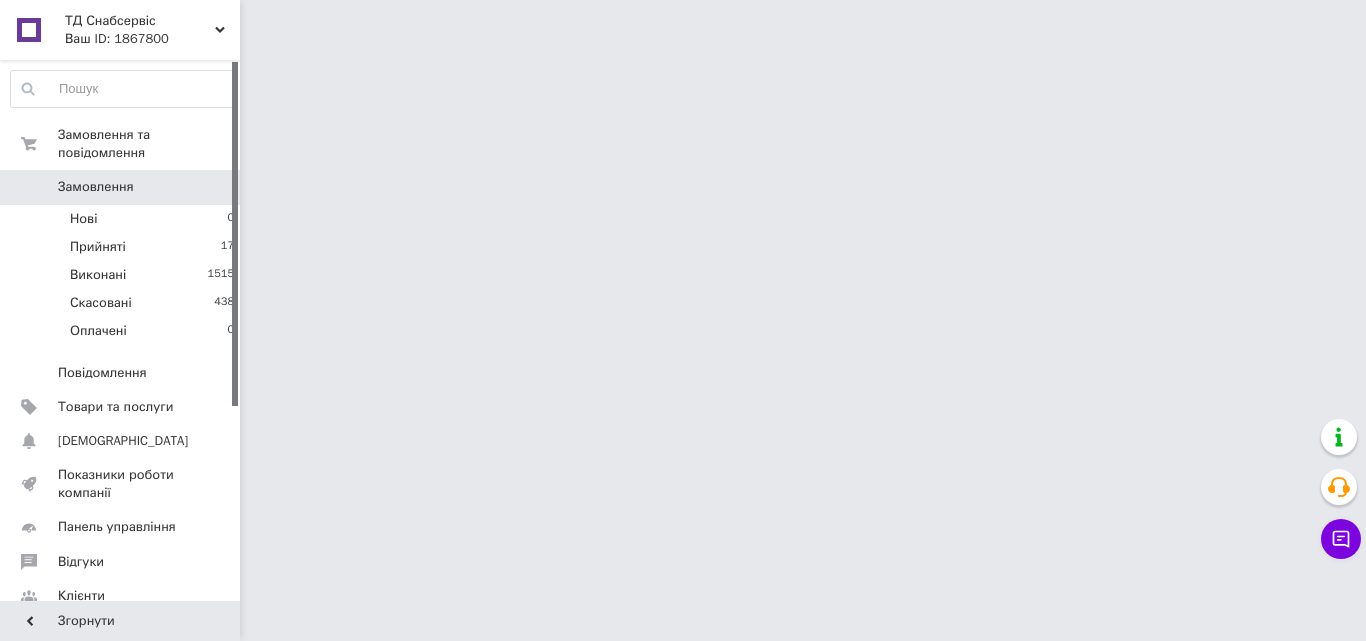 click on "Замовлення 0" at bounding box center (123, 187) 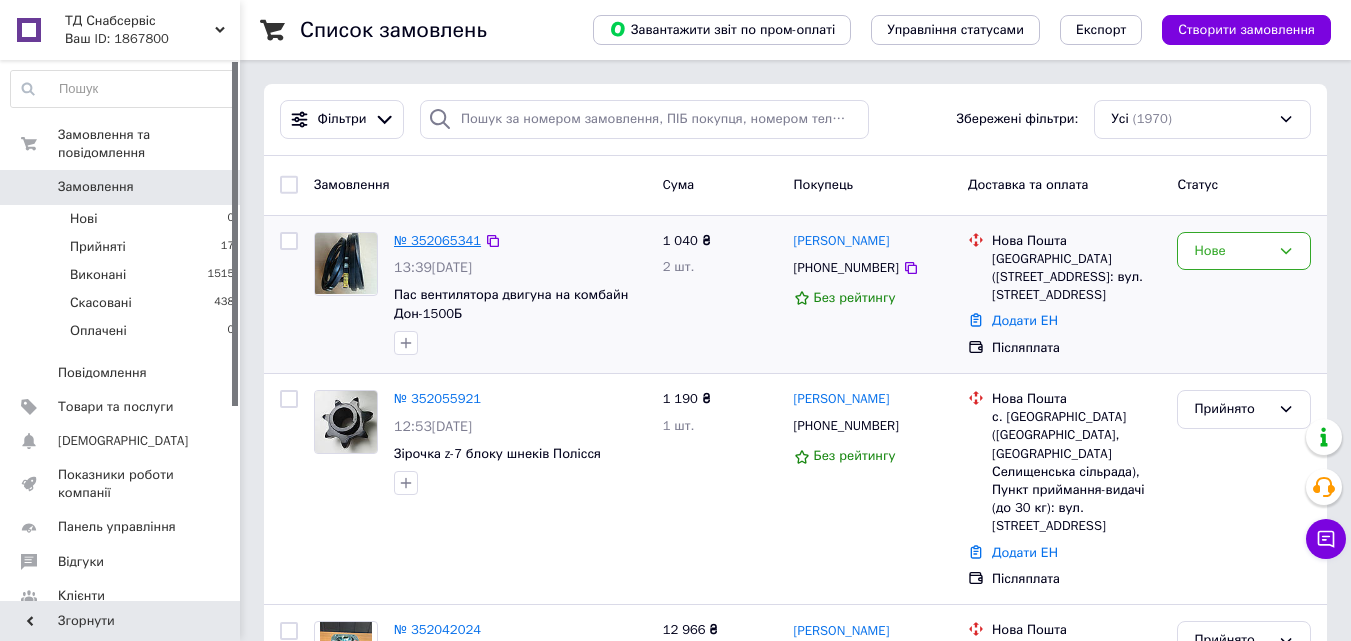 click on "№ 352065341" at bounding box center (437, 240) 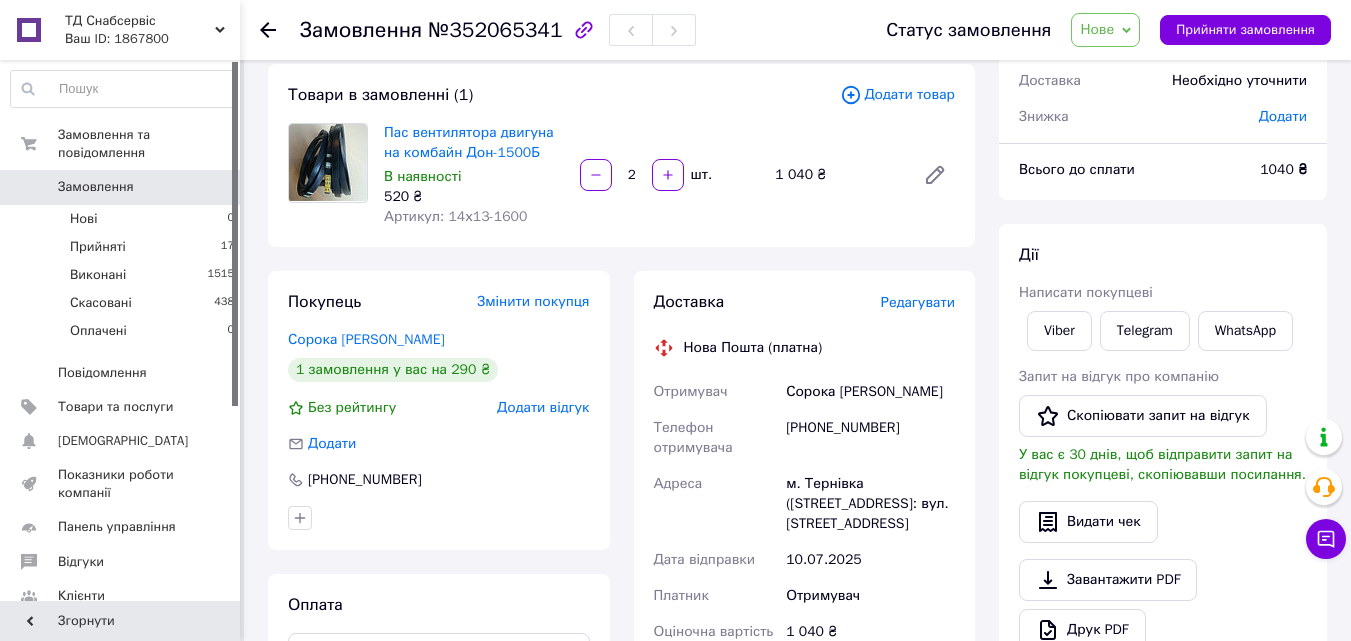 scroll, scrollTop: 100, scrollLeft: 0, axis: vertical 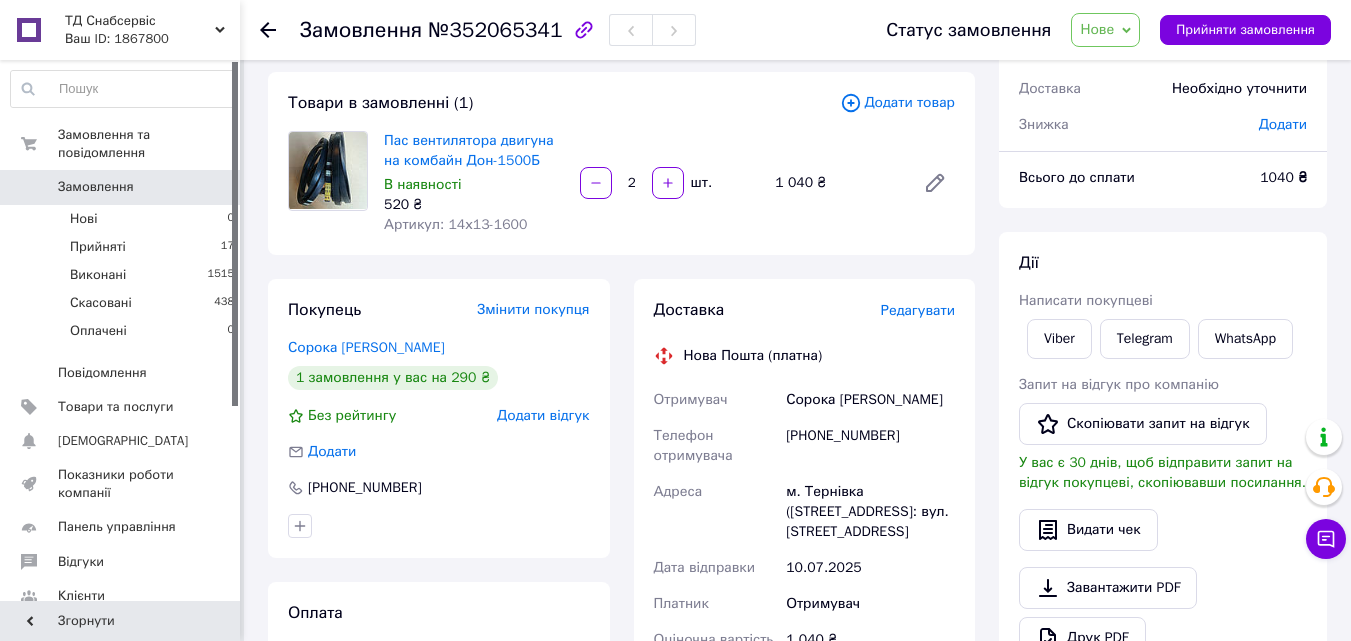 click on "Нове" at bounding box center (1097, 29) 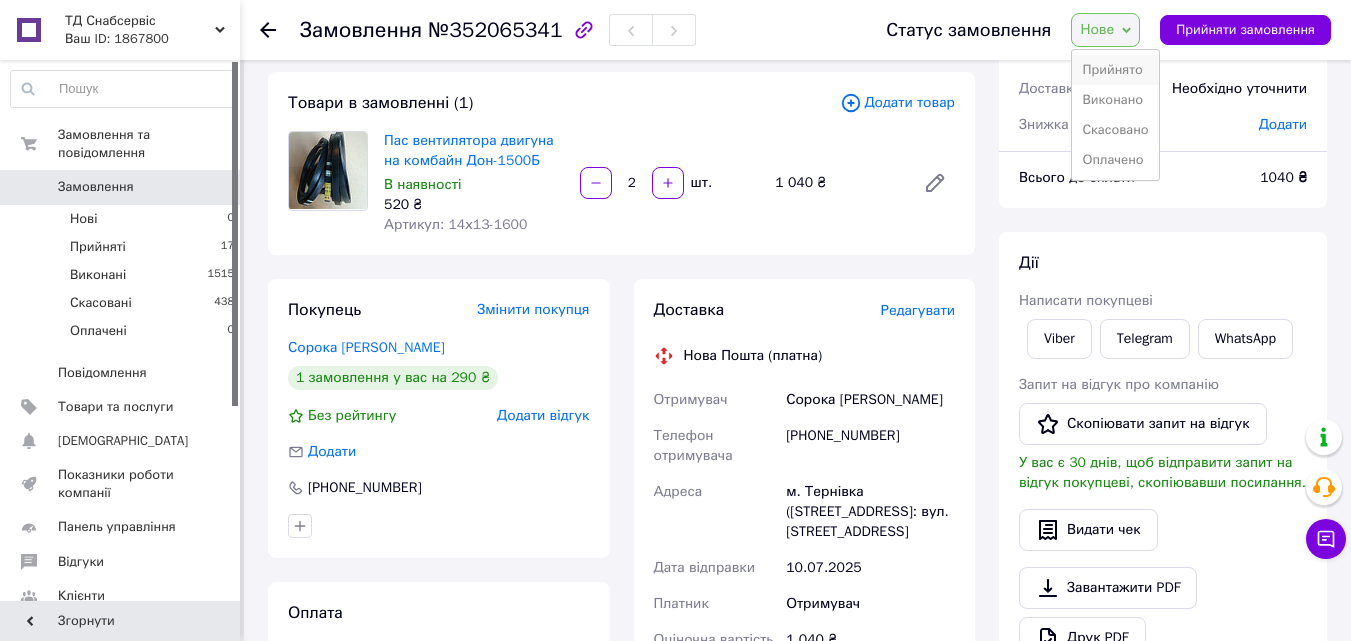 click on "Прийнято" at bounding box center [1115, 70] 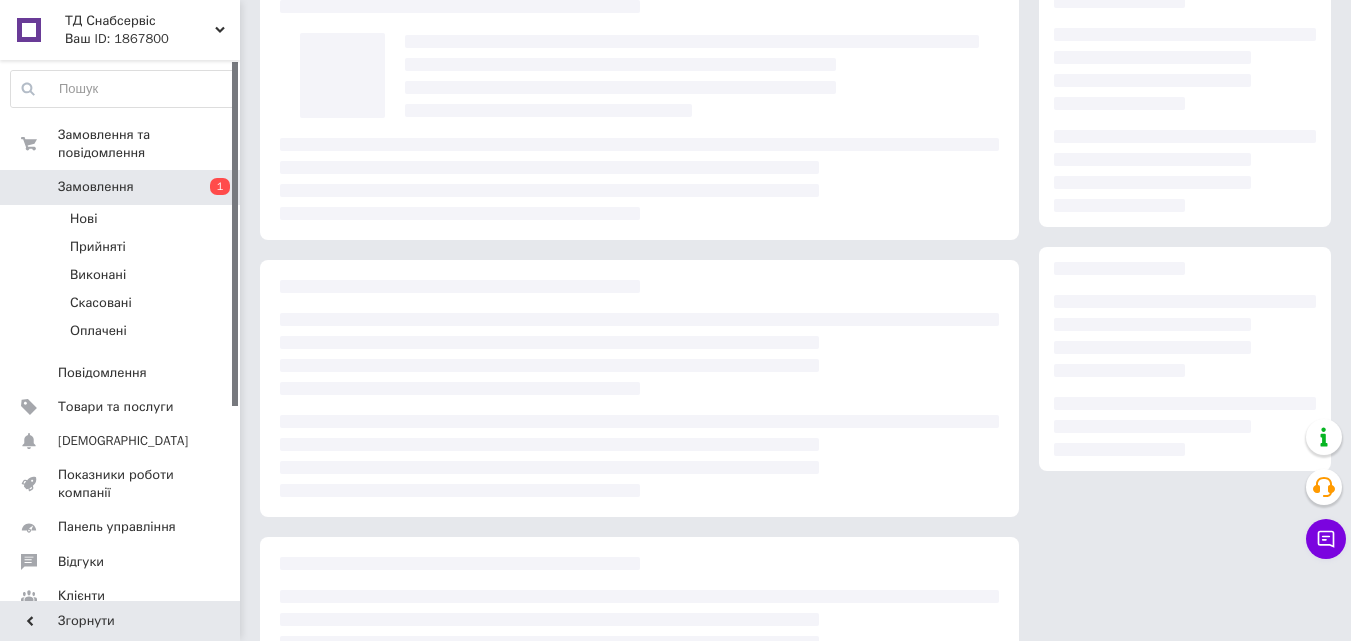 scroll, scrollTop: 100, scrollLeft: 0, axis: vertical 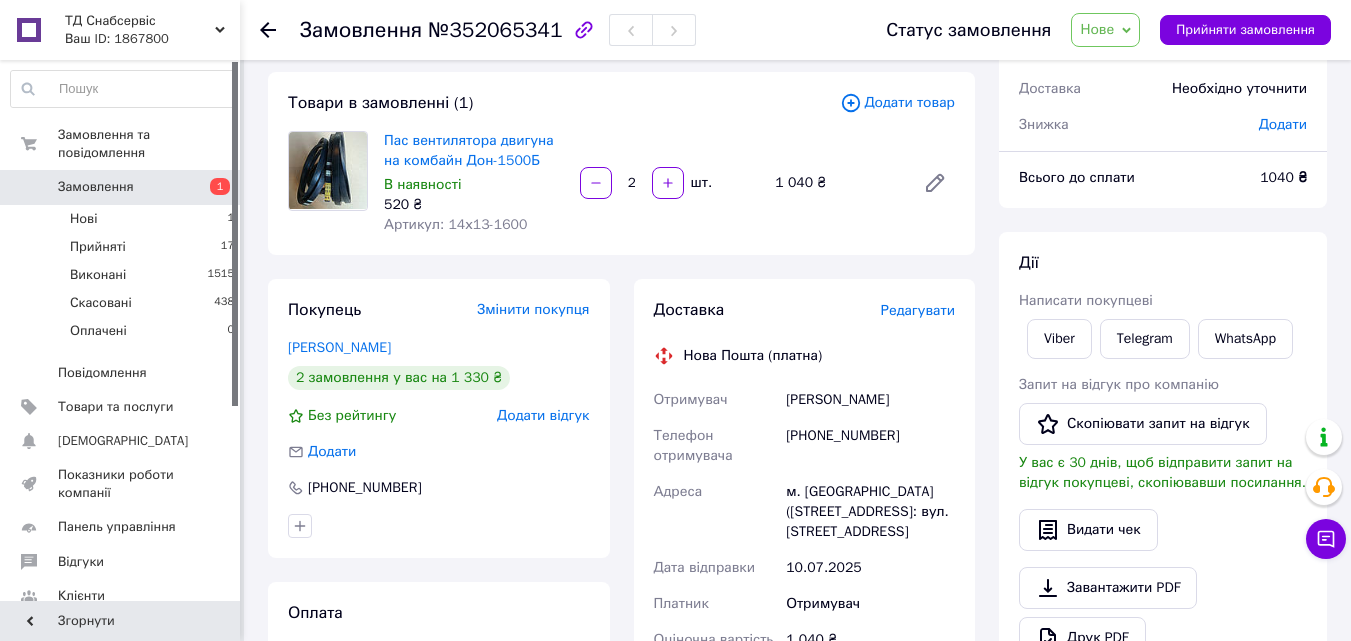 click on "Нове" at bounding box center [1097, 29] 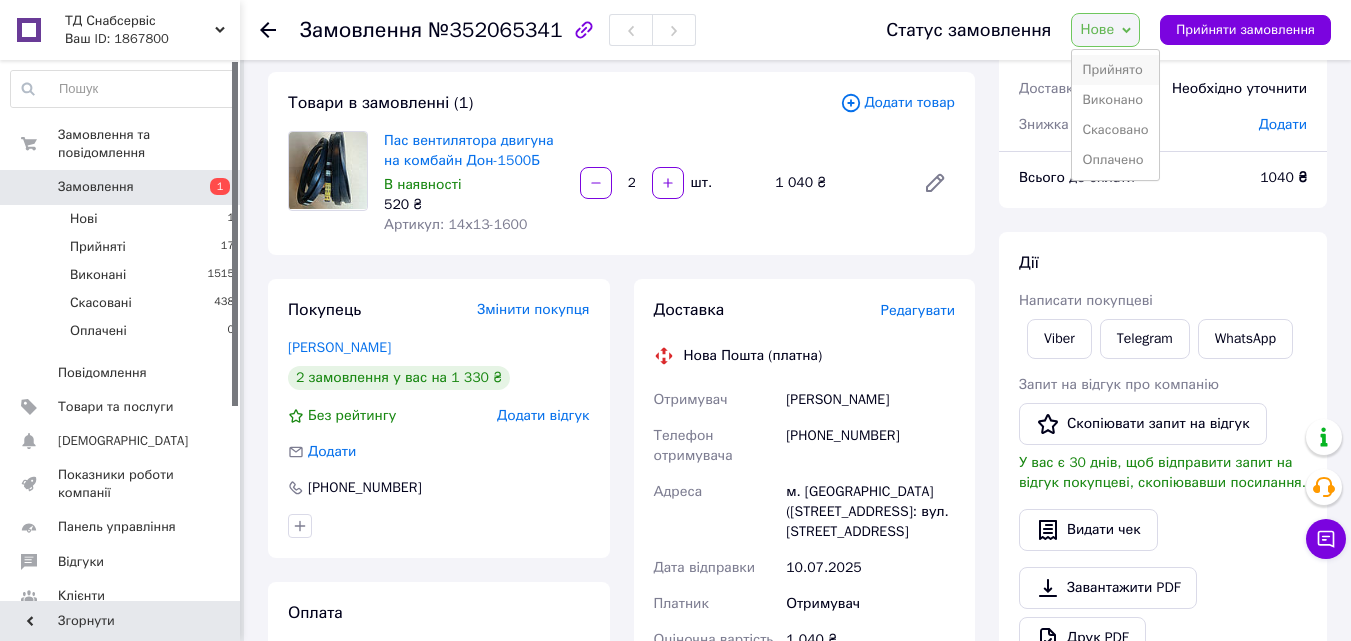 click on "Прийнято" at bounding box center (1115, 70) 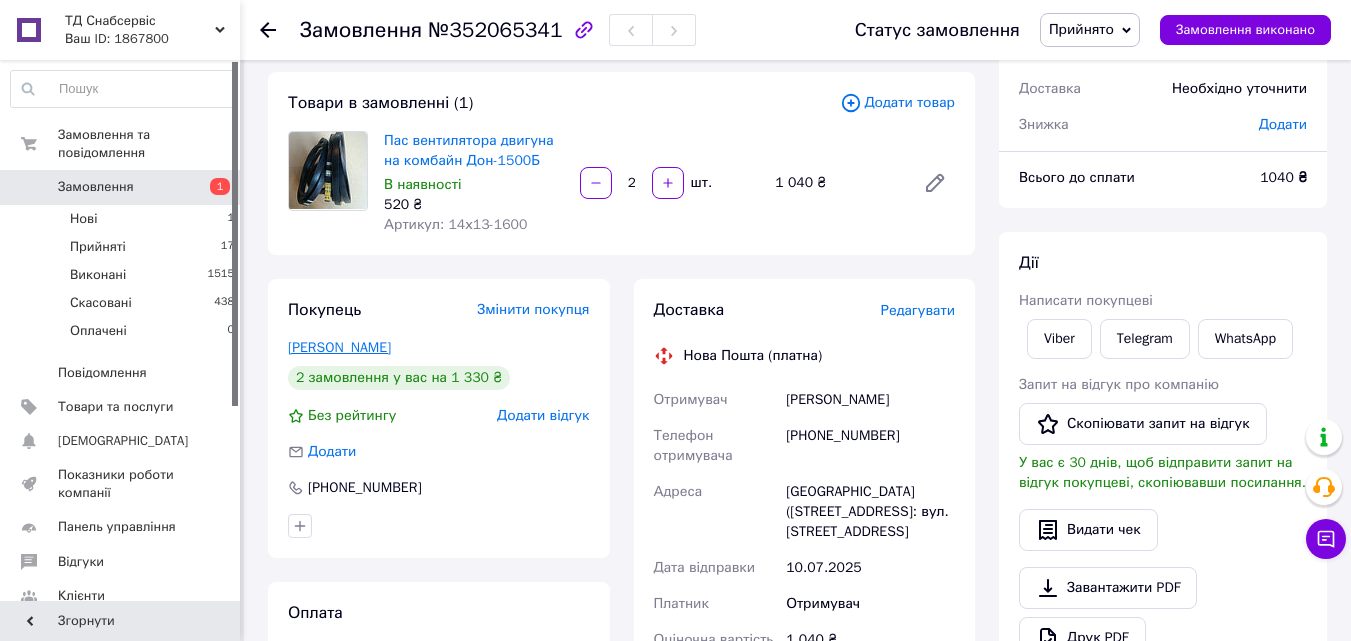 click on "Сорока Андрей" at bounding box center [339, 347] 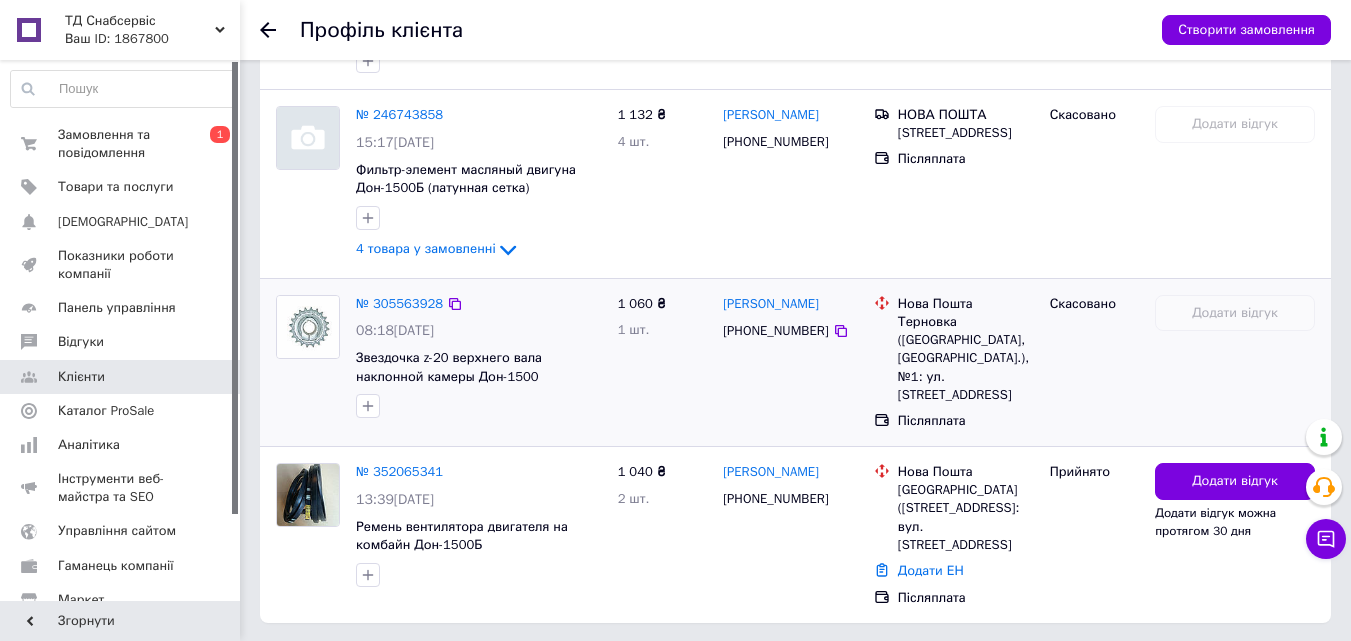 scroll, scrollTop: 792, scrollLeft: 0, axis: vertical 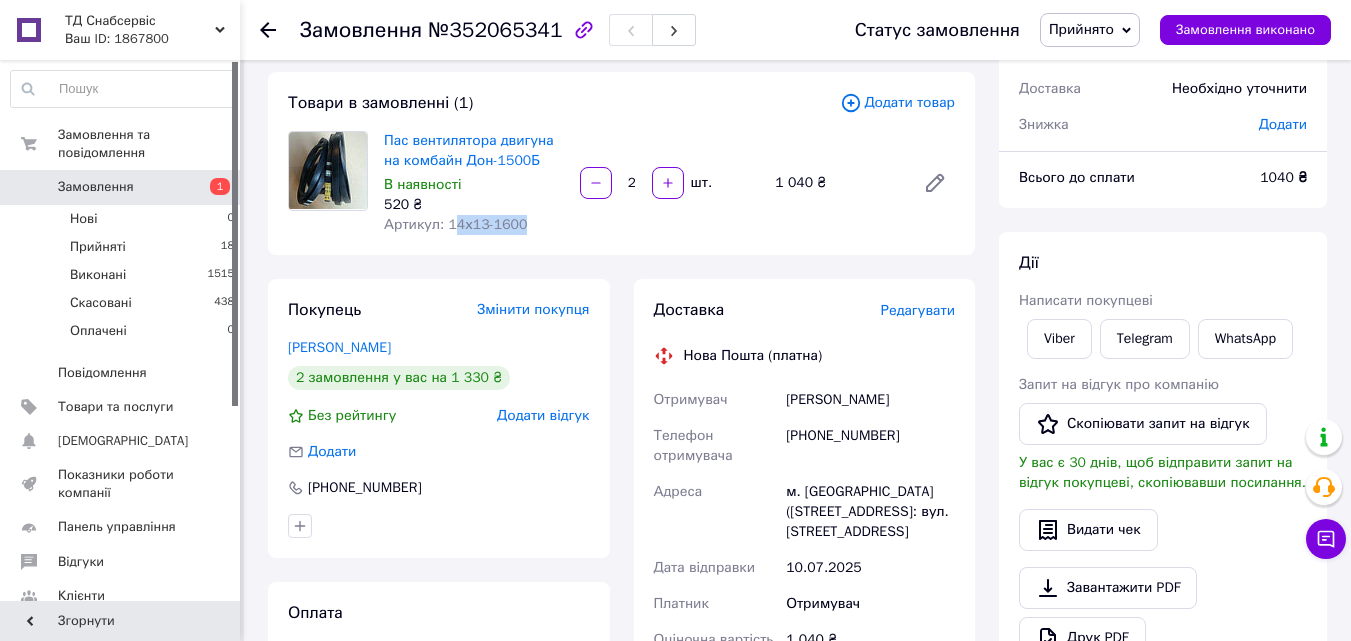 drag, startPoint x: 447, startPoint y: 223, endPoint x: 532, endPoint y: 227, distance: 85.09406 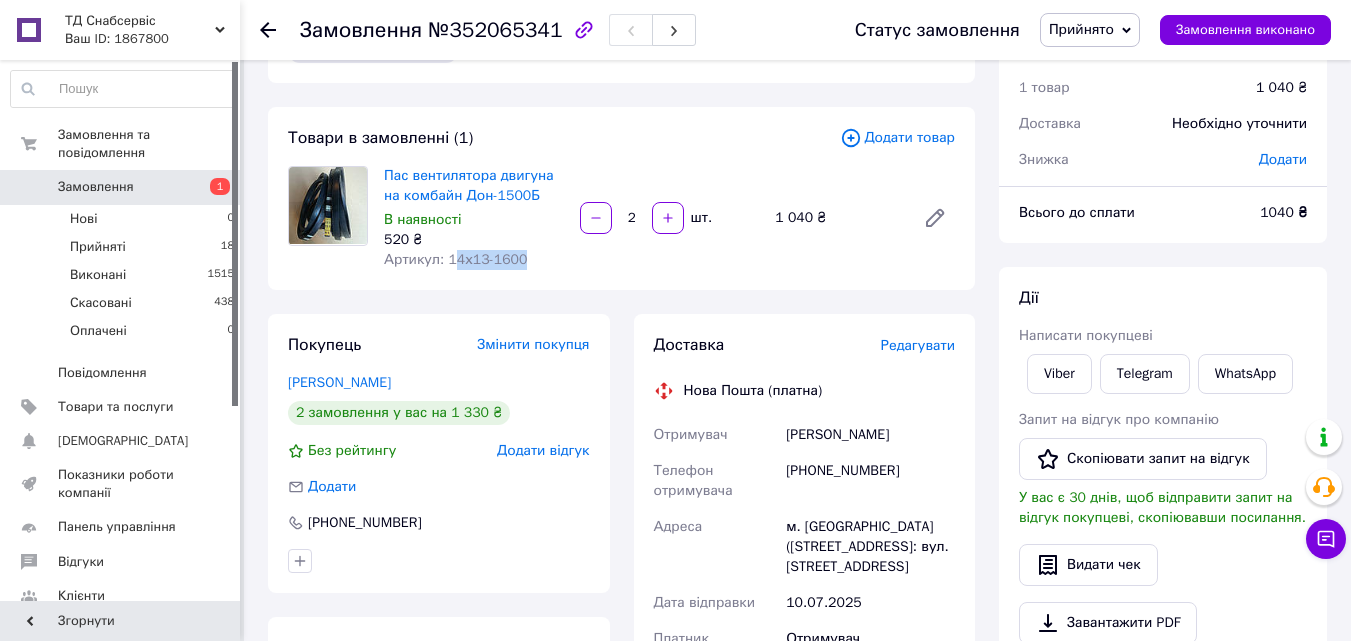 scroll, scrollTop: 200, scrollLeft: 0, axis: vertical 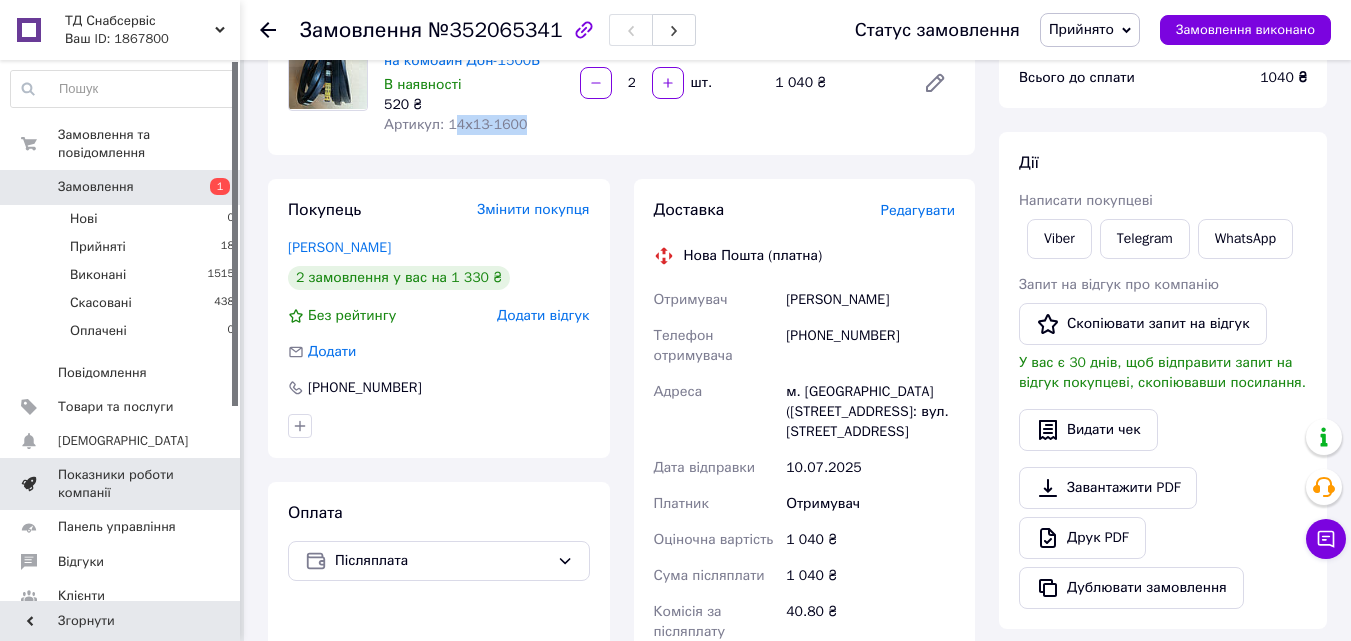 click on "Показники роботи компанії" at bounding box center [121, 484] 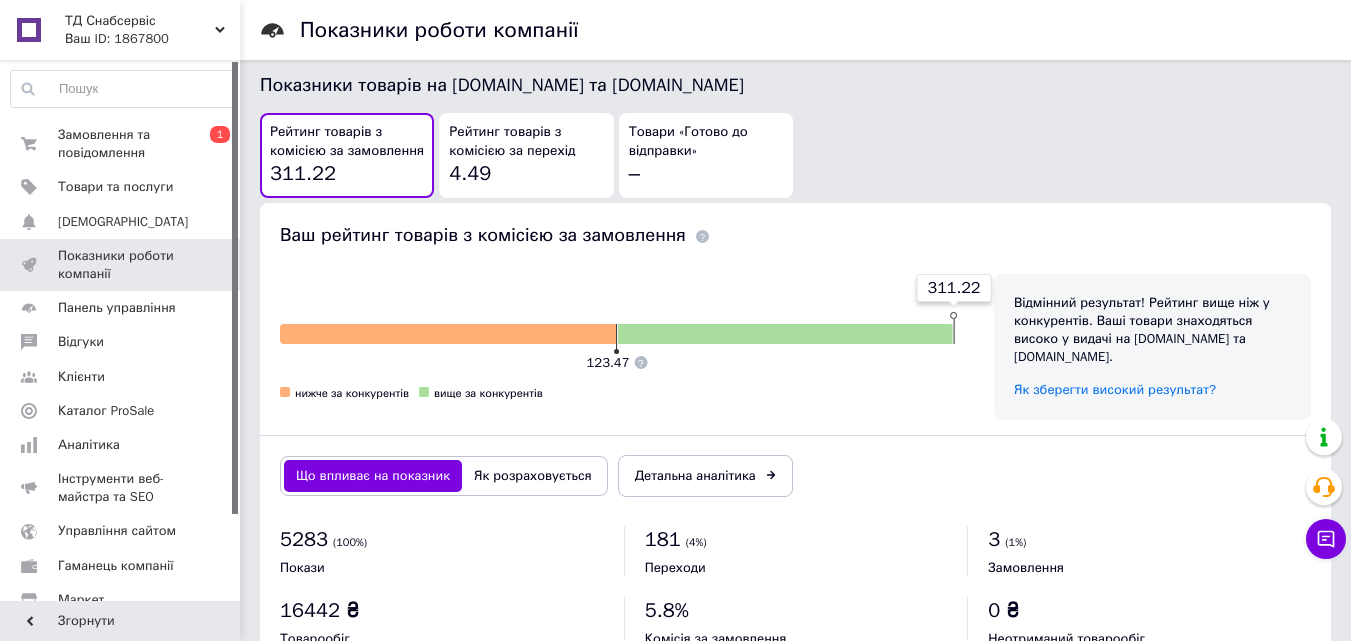 scroll, scrollTop: 1149, scrollLeft: 0, axis: vertical 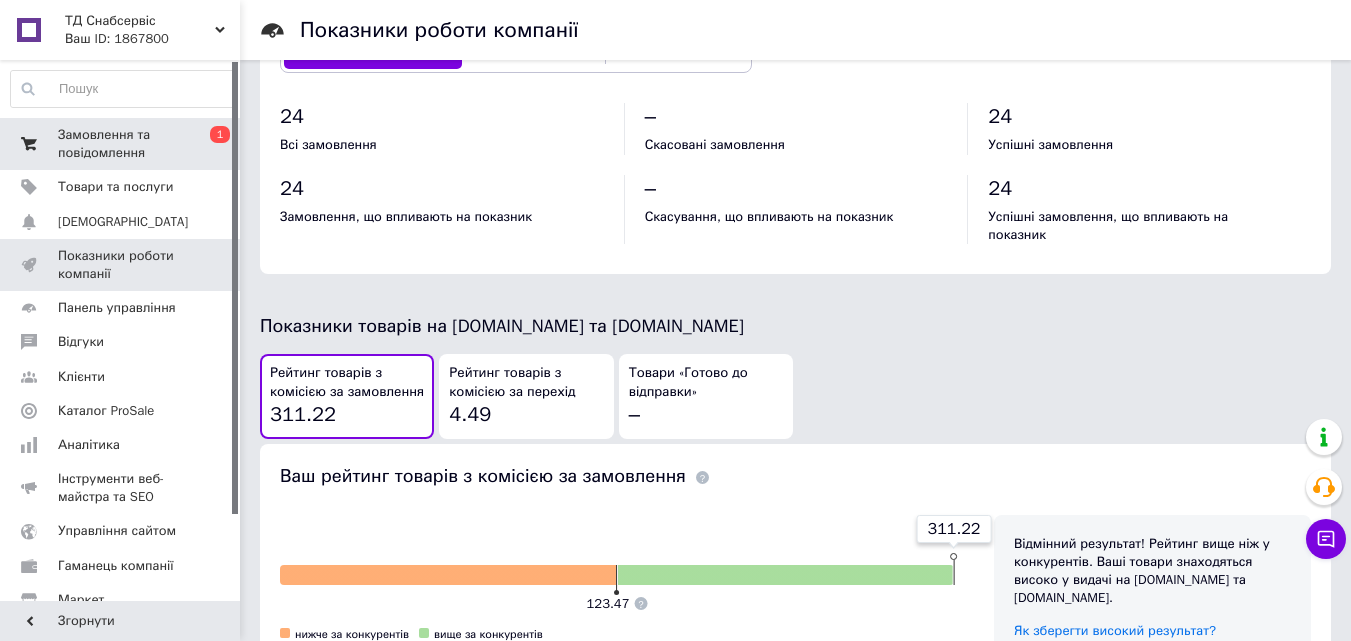 click on "Замовлення та повідомлення" at bounding box center (121, 144) 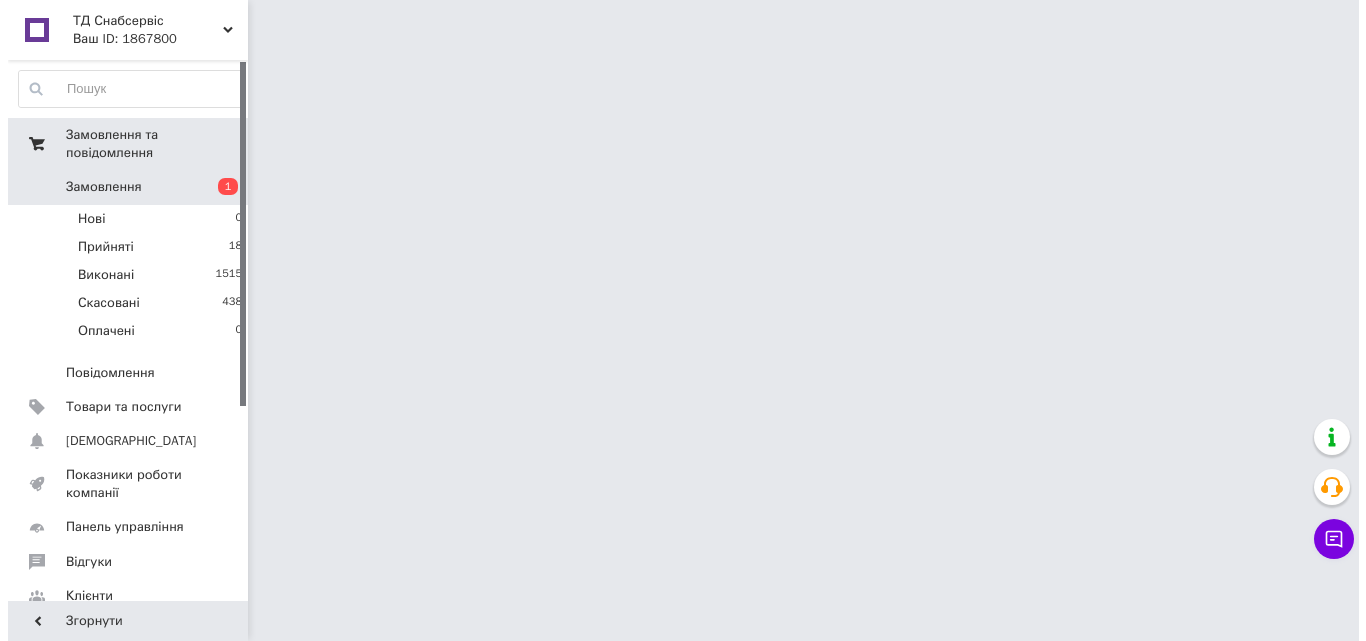 scroll, scrollTop: 0, scrollLeft: 0, axis: both 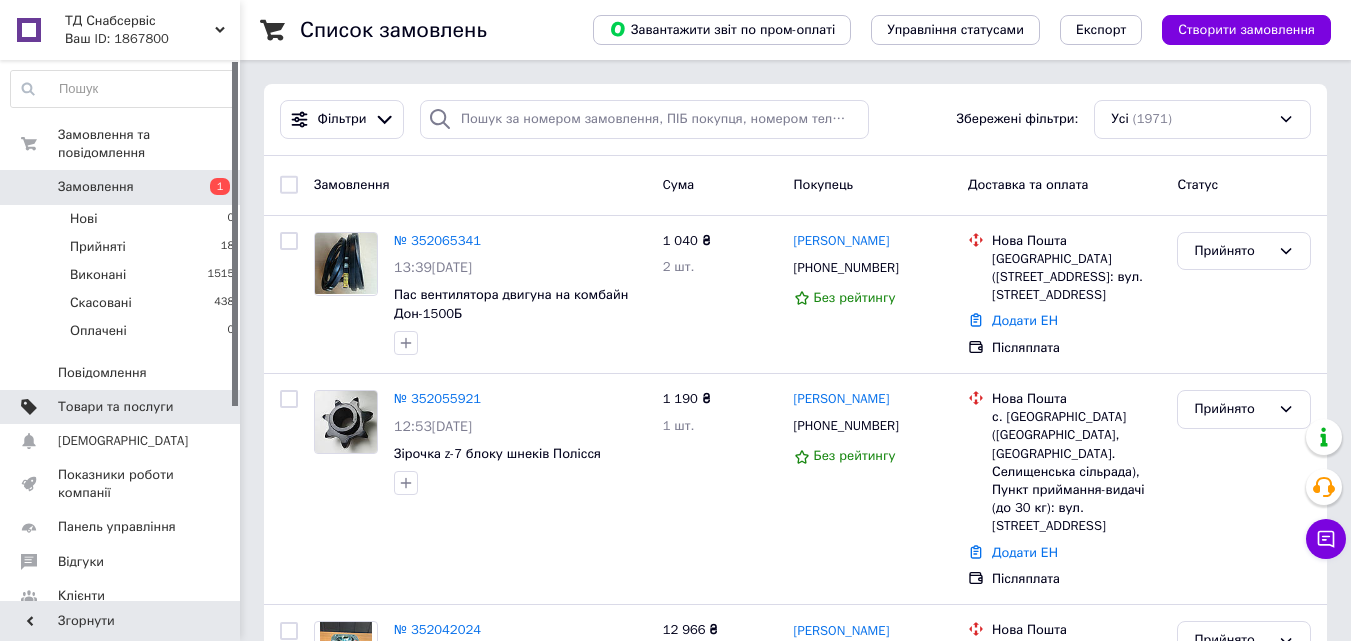 click on "Товари та послуги" at bounding box center (115, 407) 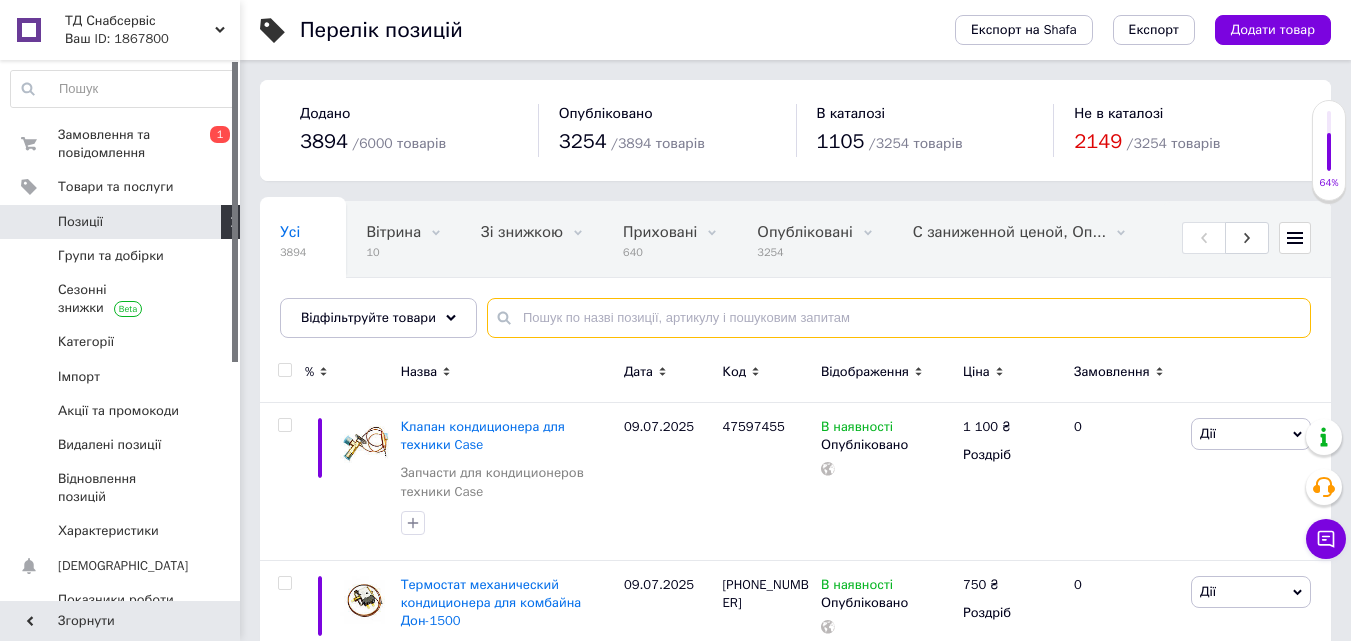 click at bounding box center (899, 318) 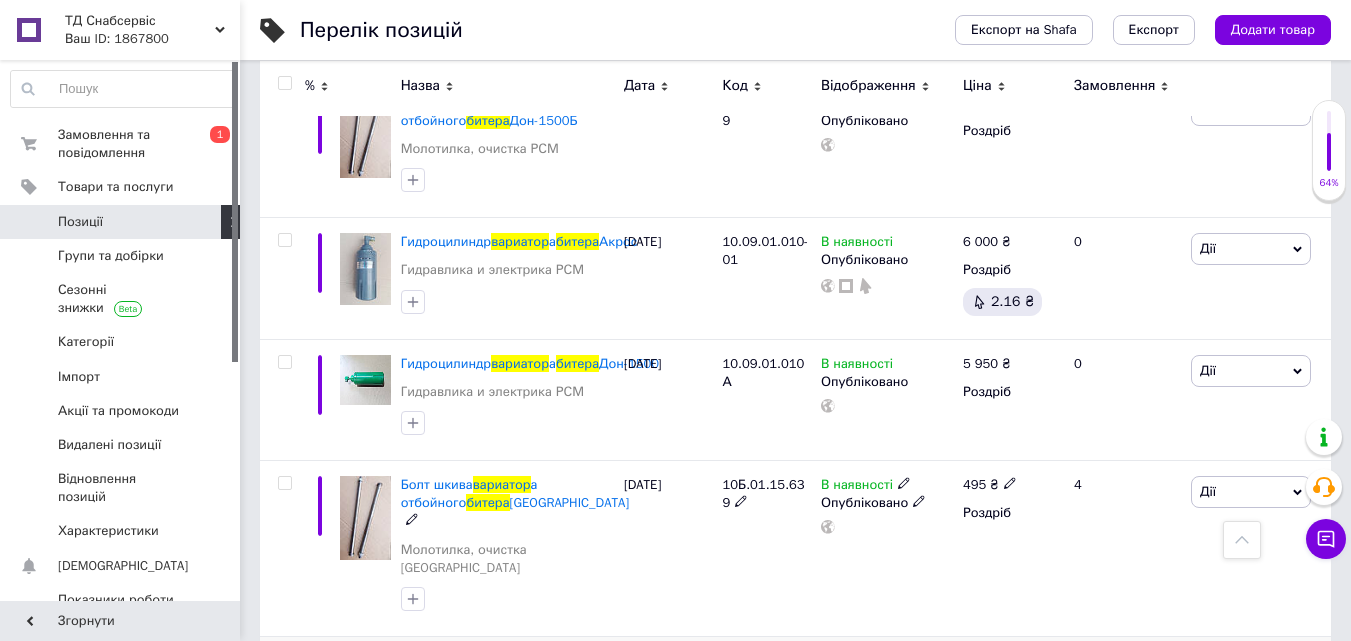 scroll, scrollTop: 1100, scrollLeft: 0, axis: vertical 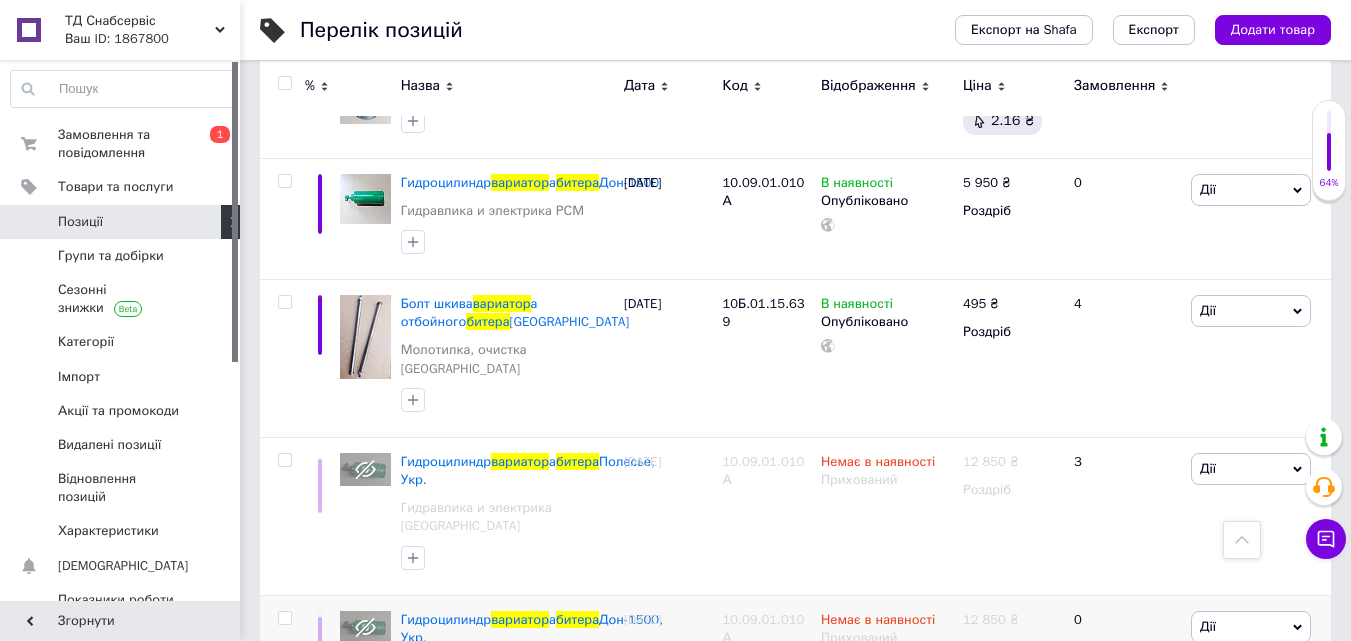 type on "вариатор битера" 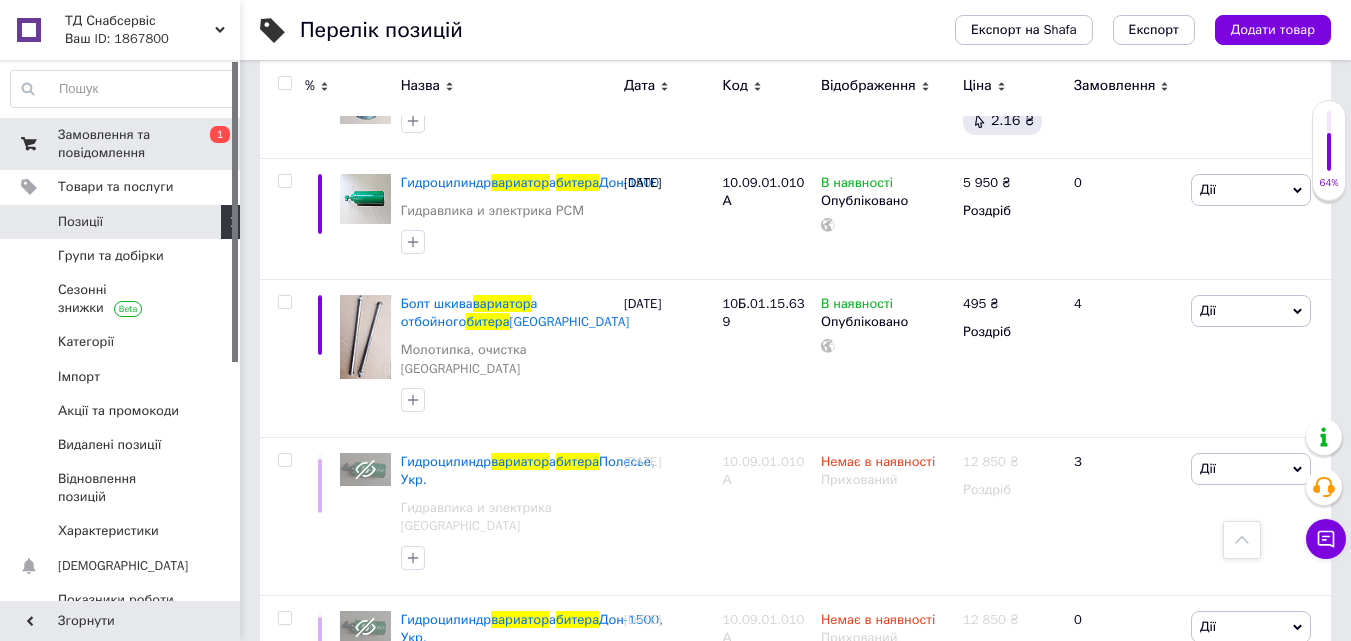 click on "Замовлення та повідомлення" at bounding box center [121, 144] 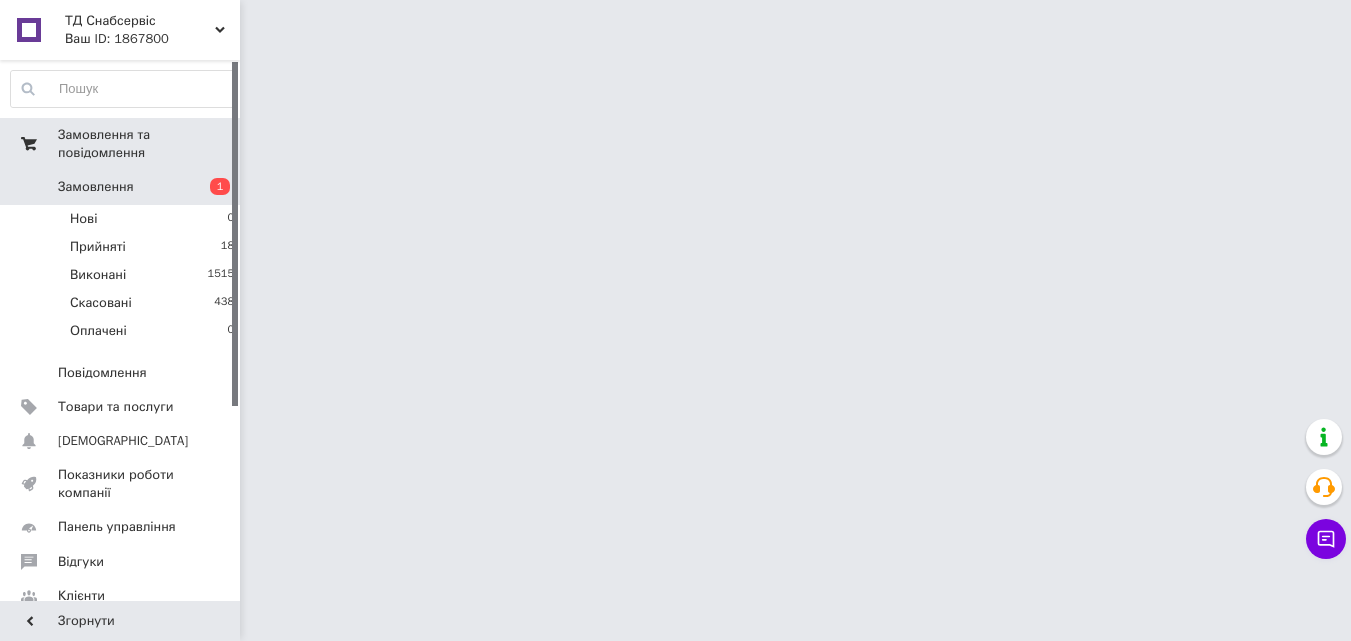 scroll, scrollTop: 0, scrollLeft: 0, axis: both 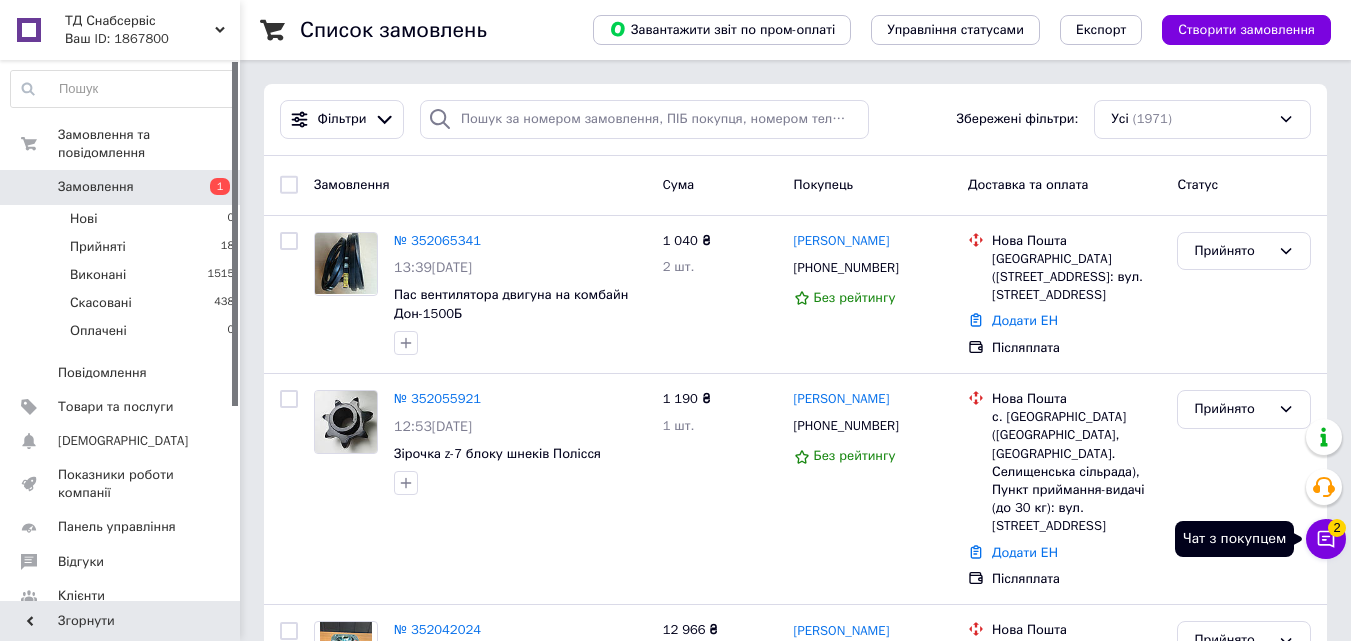 click 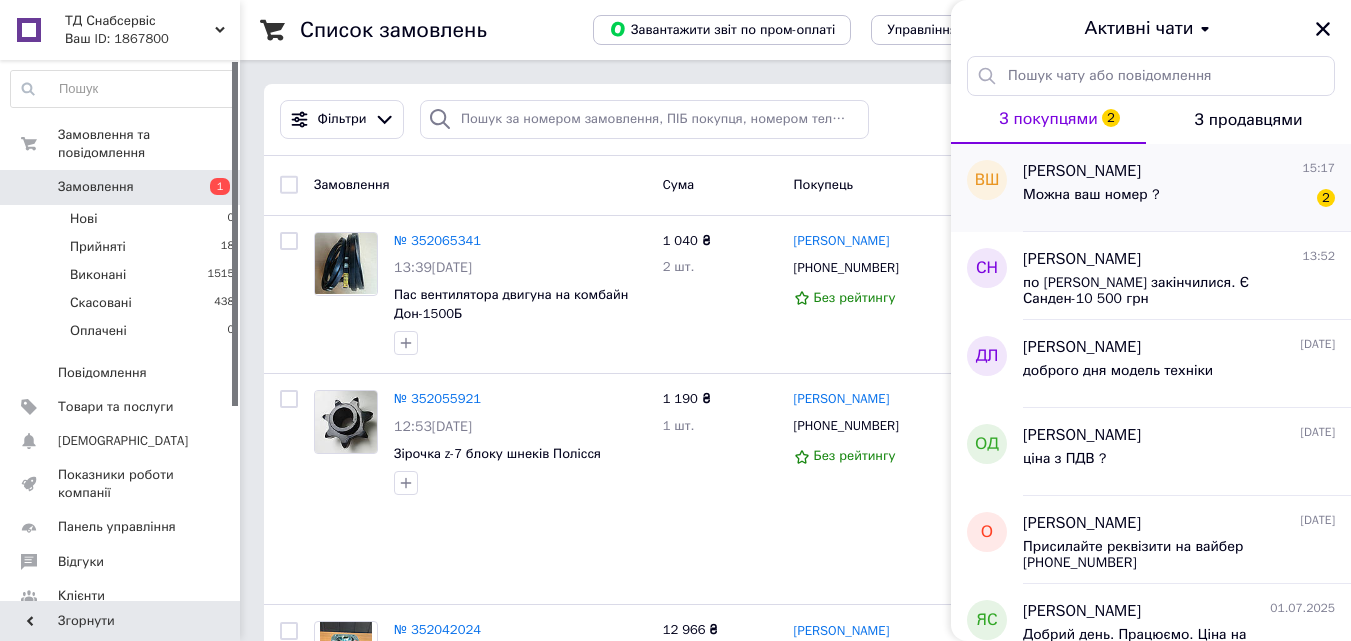 click on "Можна ваш номер ? 2" at bounding box center (1179, 199) 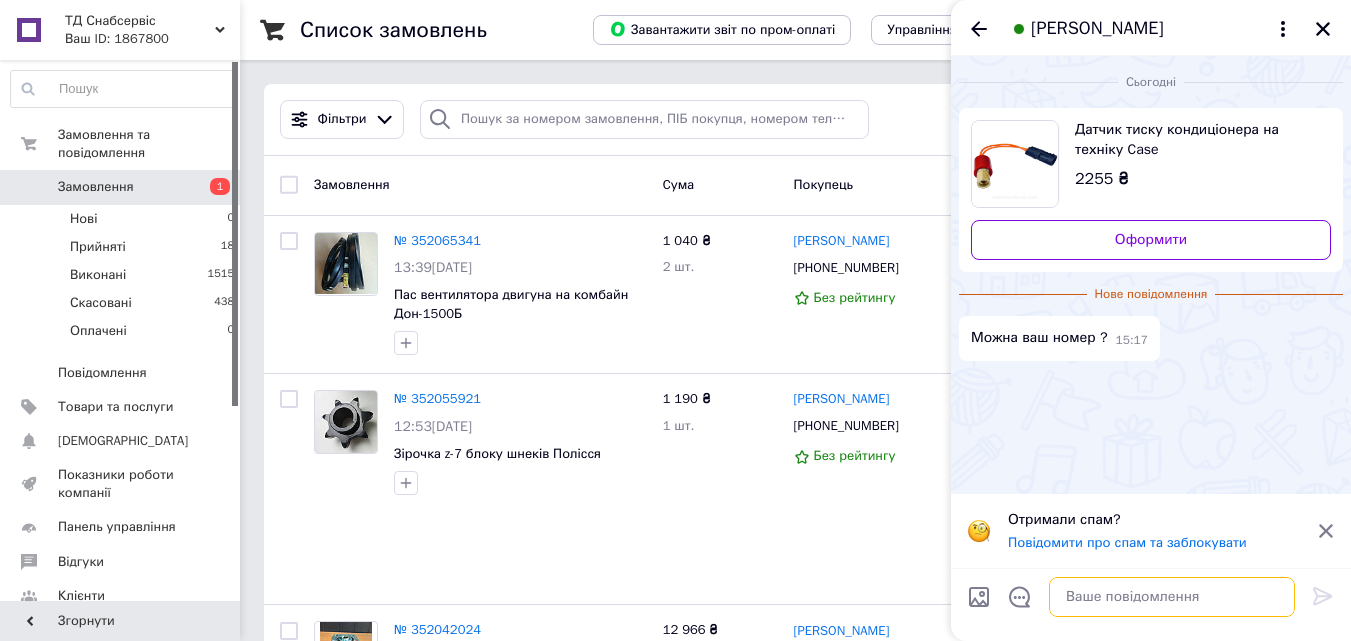 click at bounding box center [1172, 597] 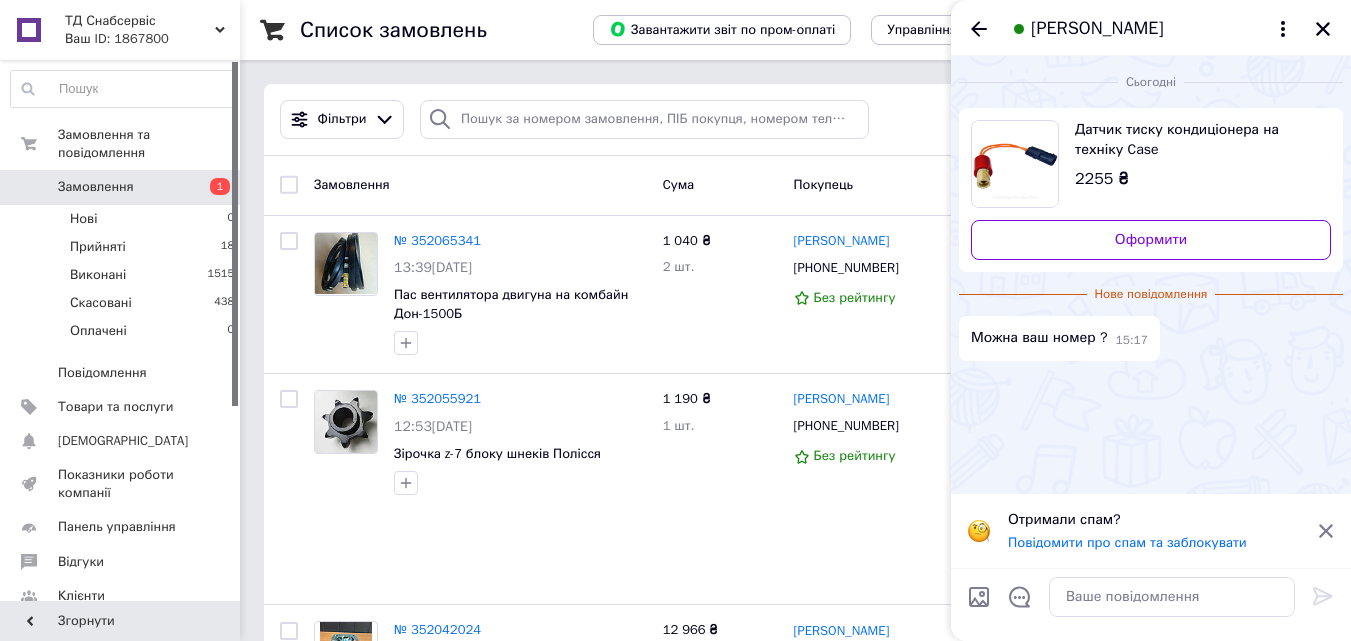 click on "Датчик тиску кондиціонера на техніку Case" at bounding box center (1195, 140) 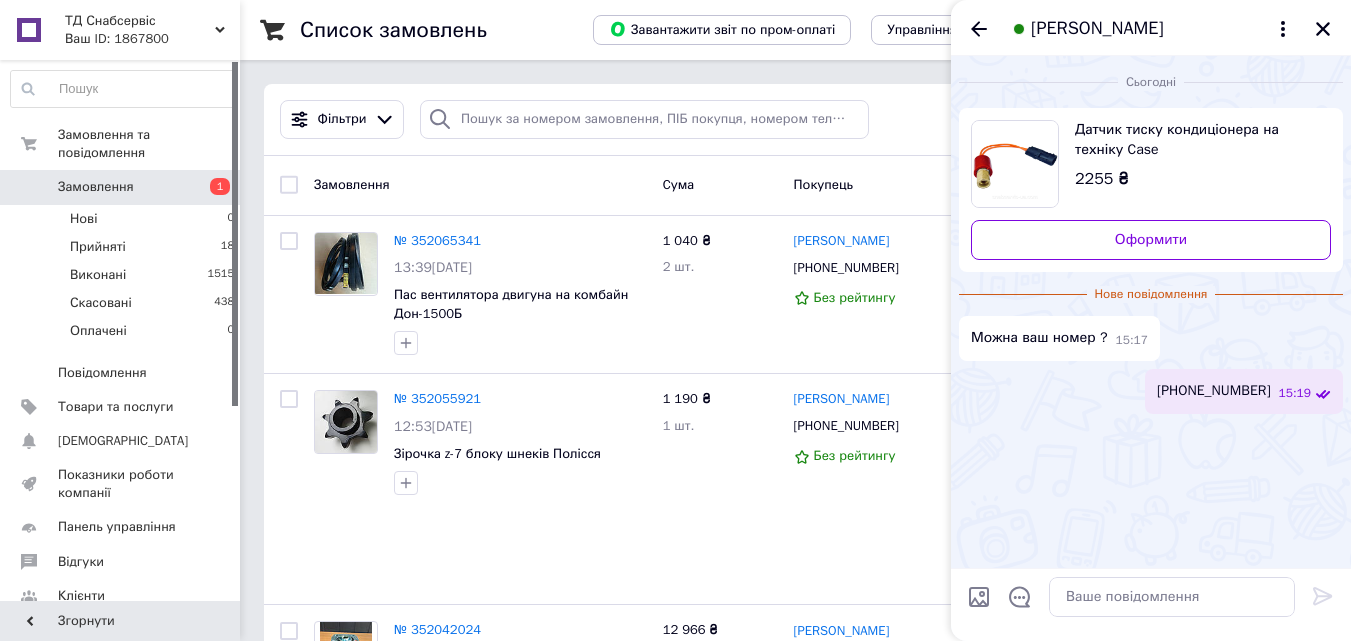 click on "Замовлення" at bounding box center (96, 187) 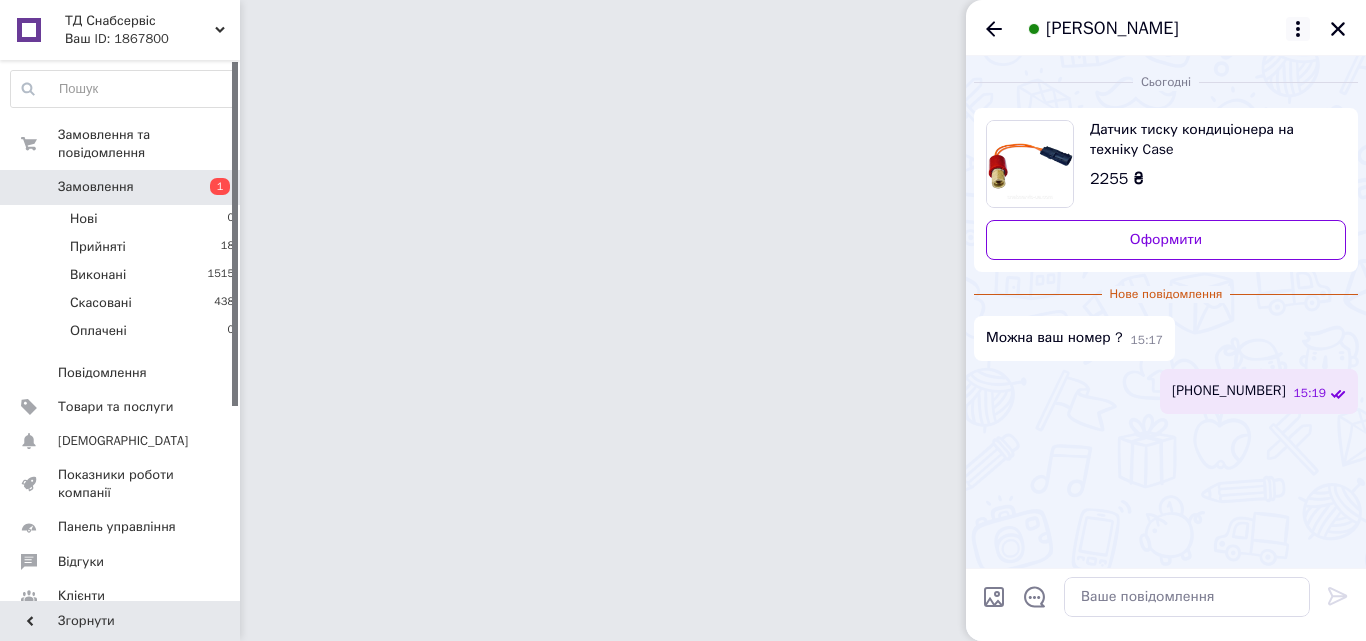 drag, startPoint x: 1343, startPoint y: 31, endPoint x: 1301, endPoint y: 40, distance: 42.953465 